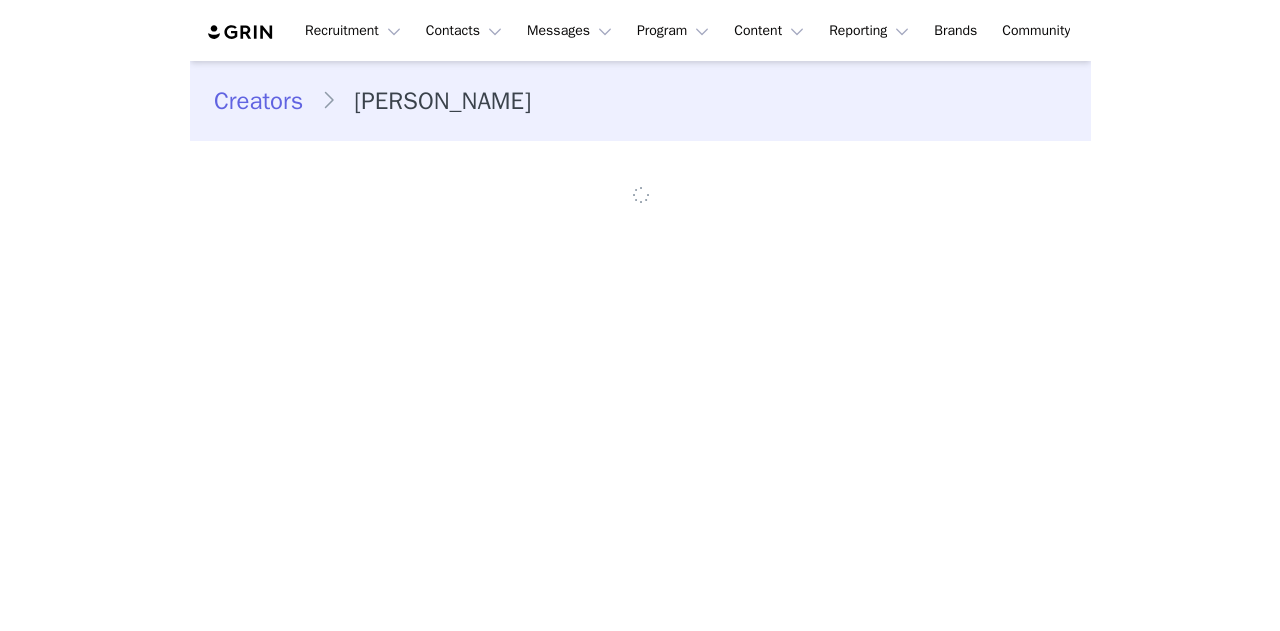 scroll, scrollTop: 0, scrollLeft: 0, axis: both 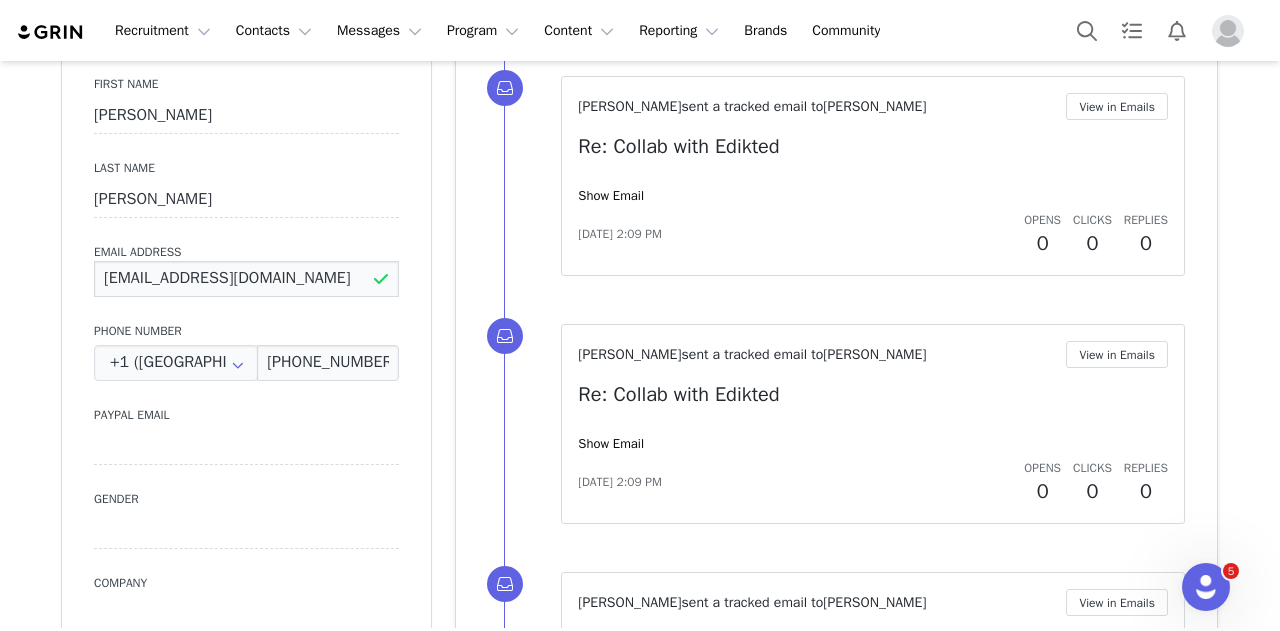 click on "[EMAIL_ADDRESS][DOMAIN_NAME]" at bounding box center (246, 279) 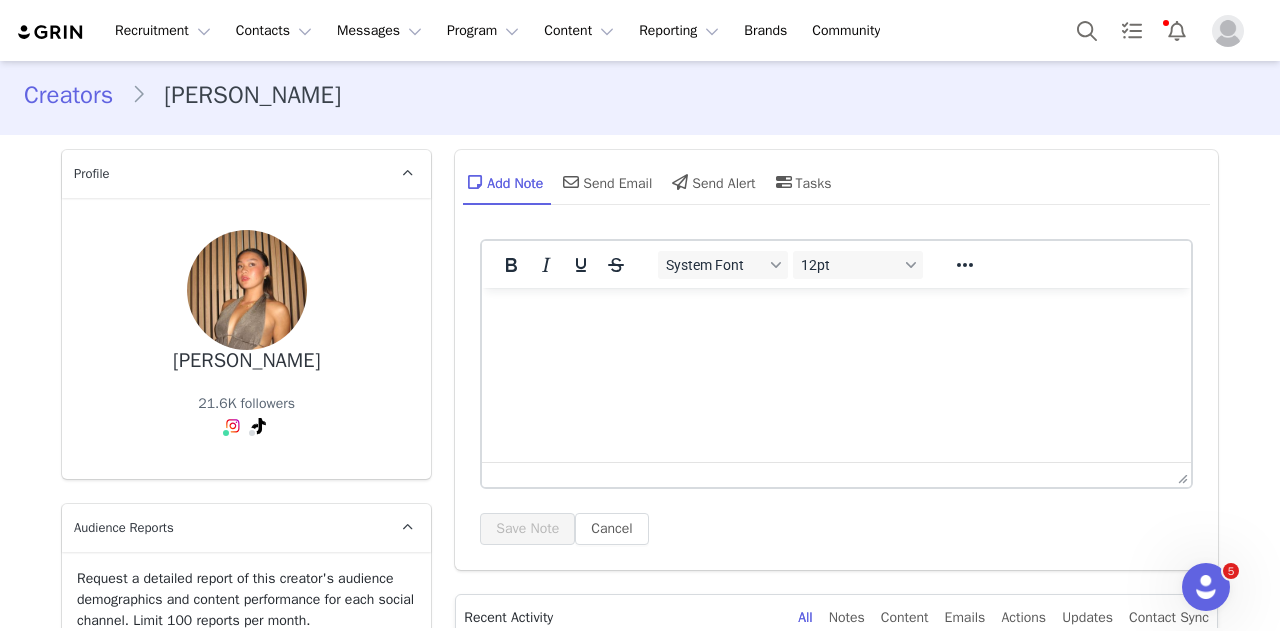 scroll, scrollTop: 0, scrollLeft: 0, axis: both 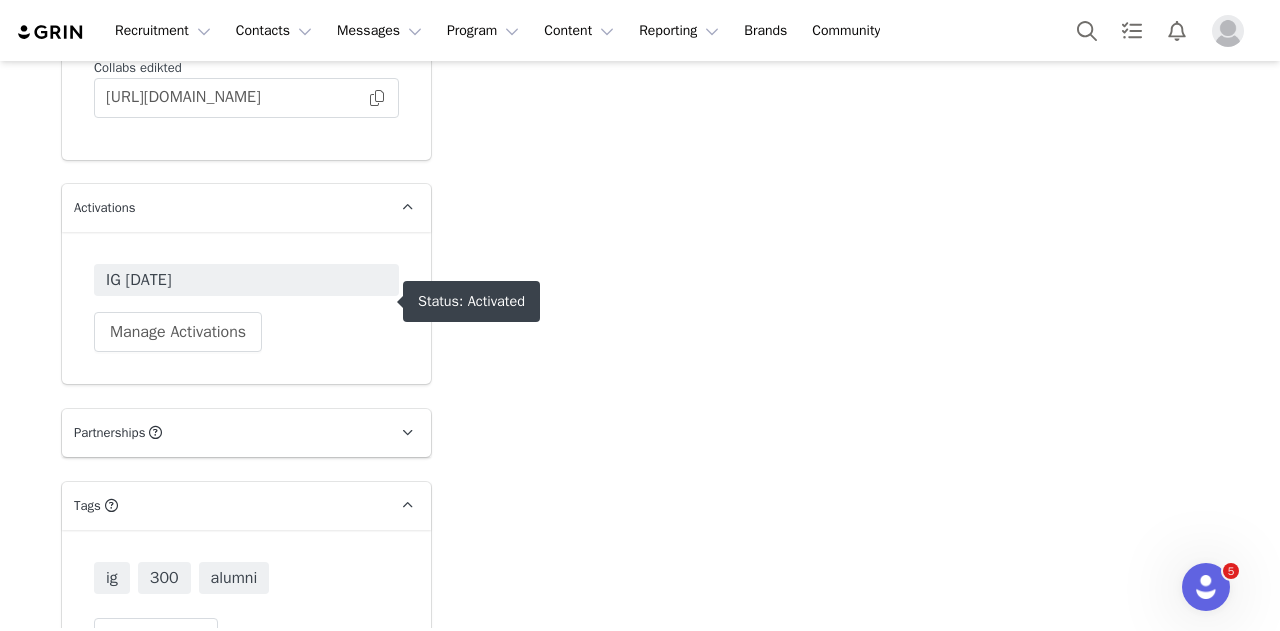 click on "IG April 2025" at bounding box center (246, 280) 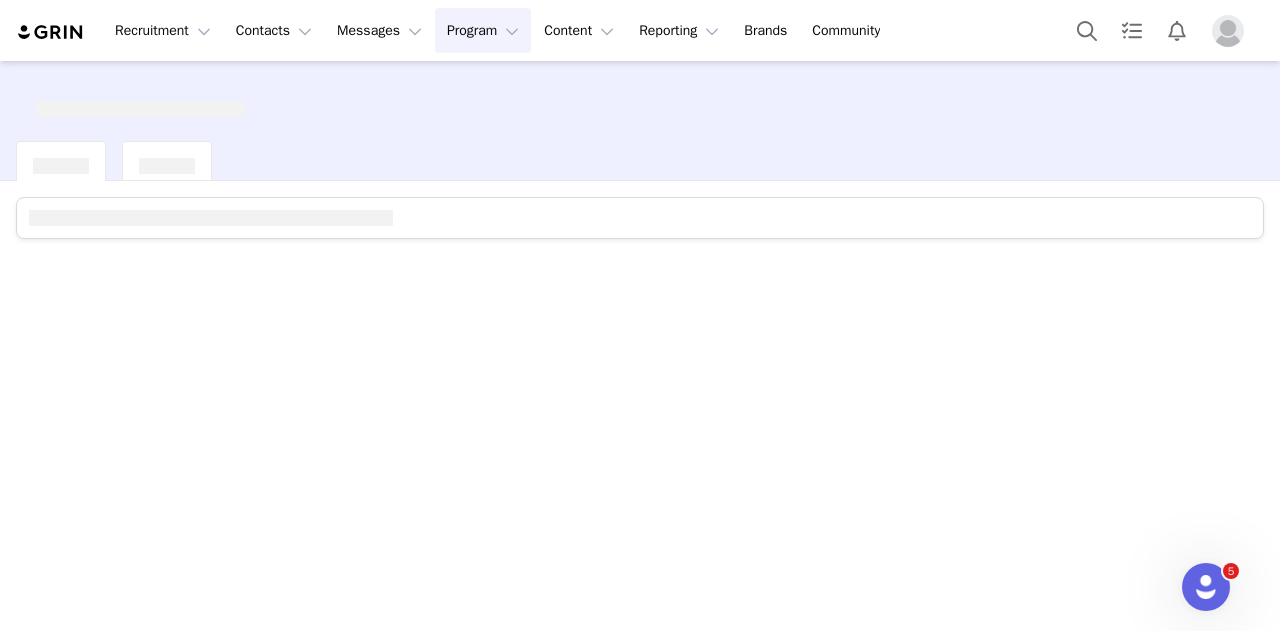 scroll, scrollTop: 0, scrollLeft: 0, axis: both 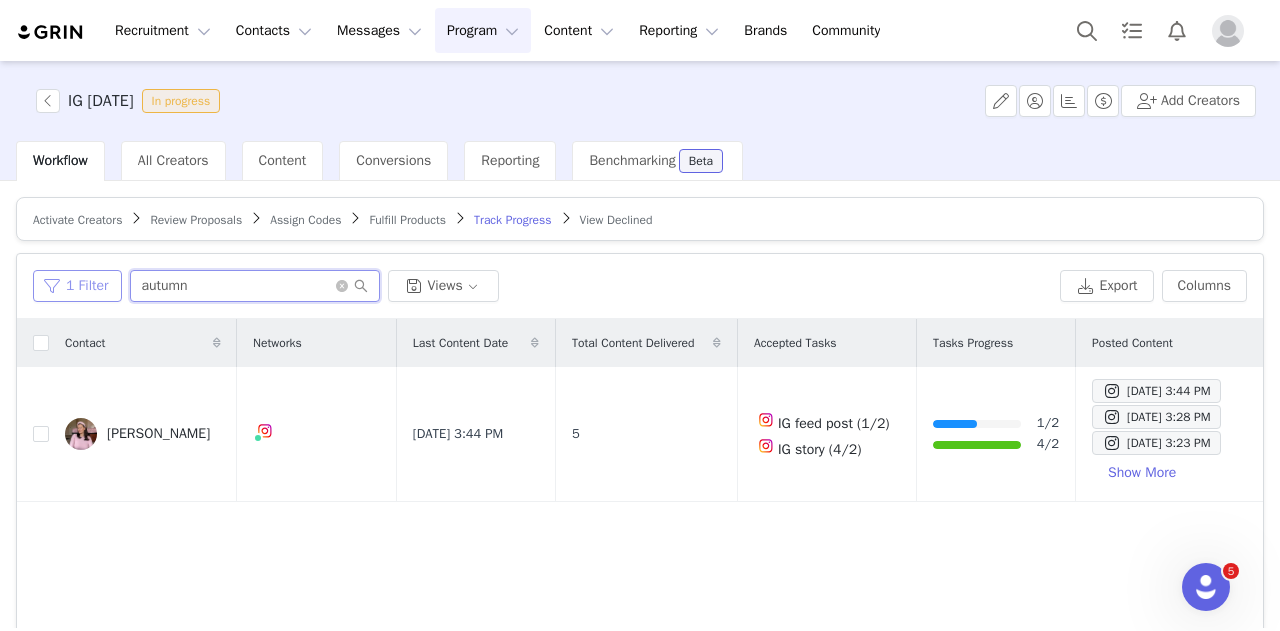 drag, startPoint x: 288, startPoint y: 291, endPoint x: 82, endPoint y: 290, distance: 206.00243 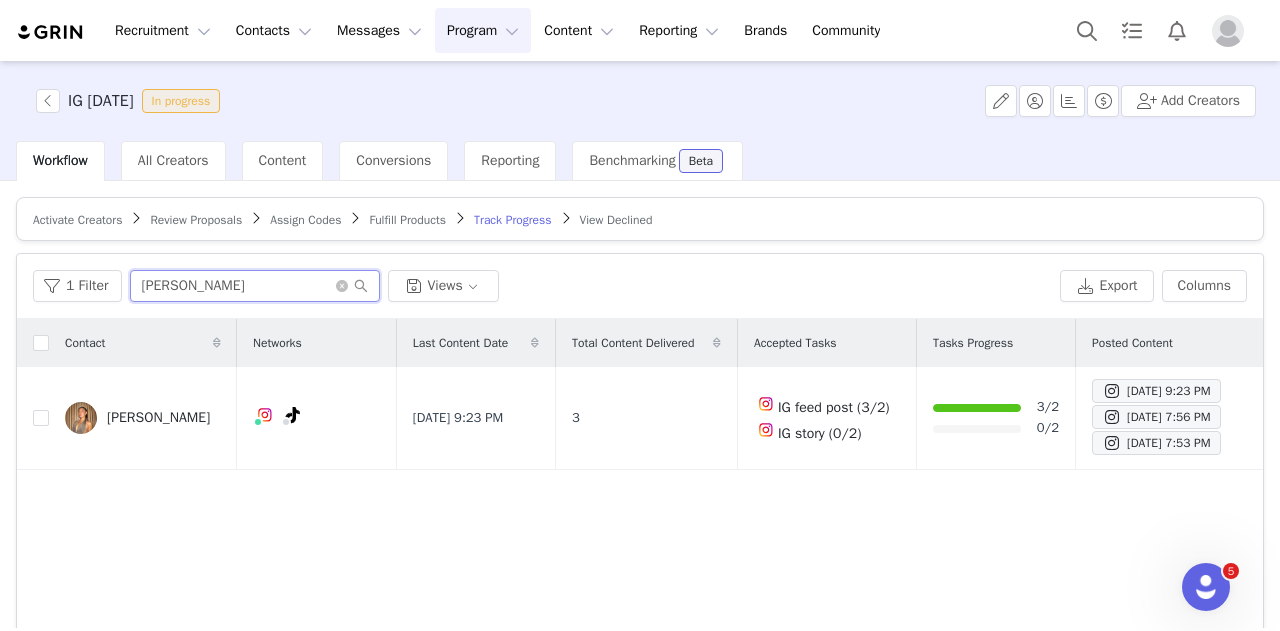 type on "janet" 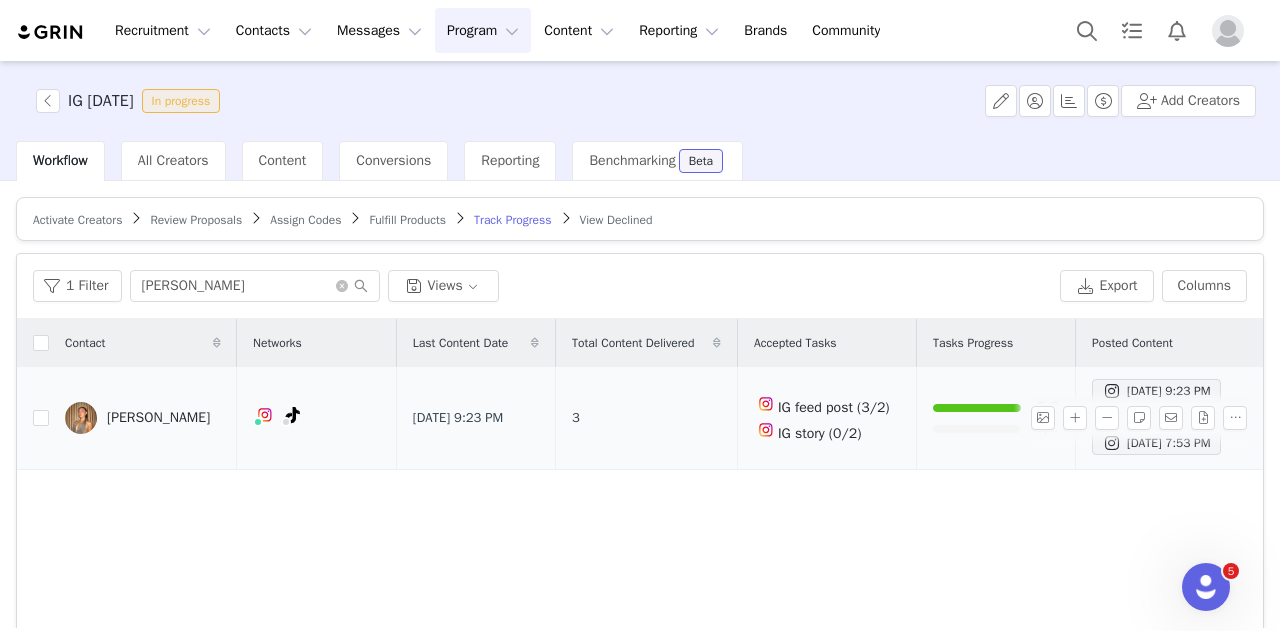 click on "Janet Ngyen" at bounding box center [158, 418] 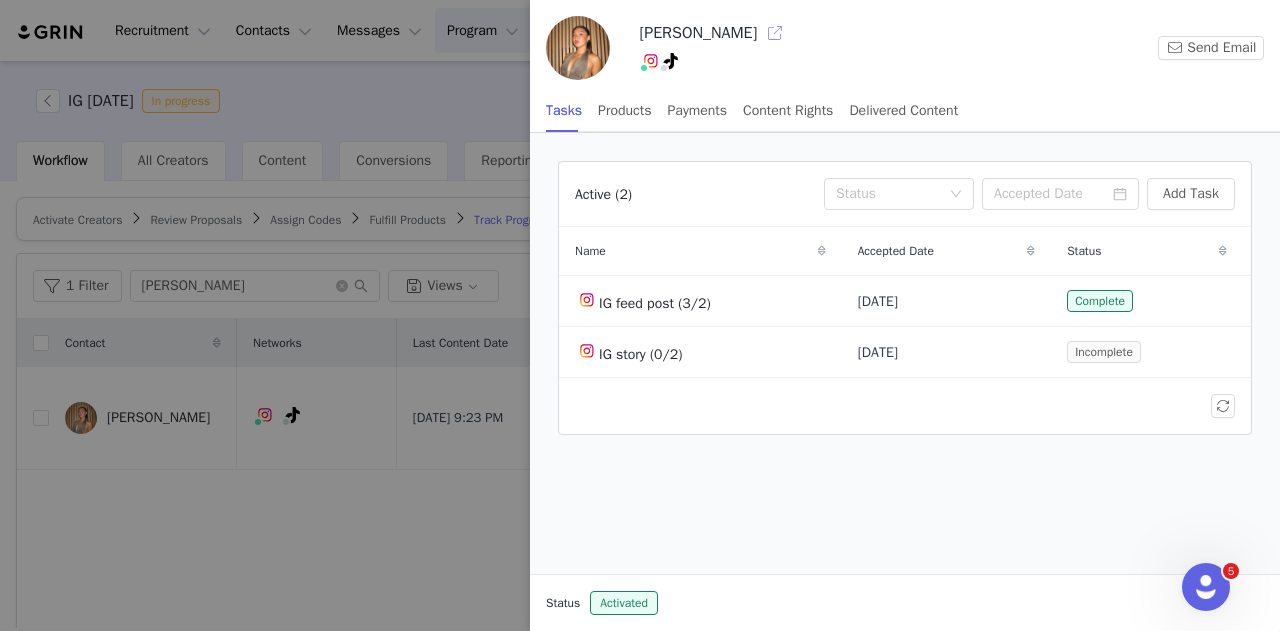 click at bounding box center [775, 33] 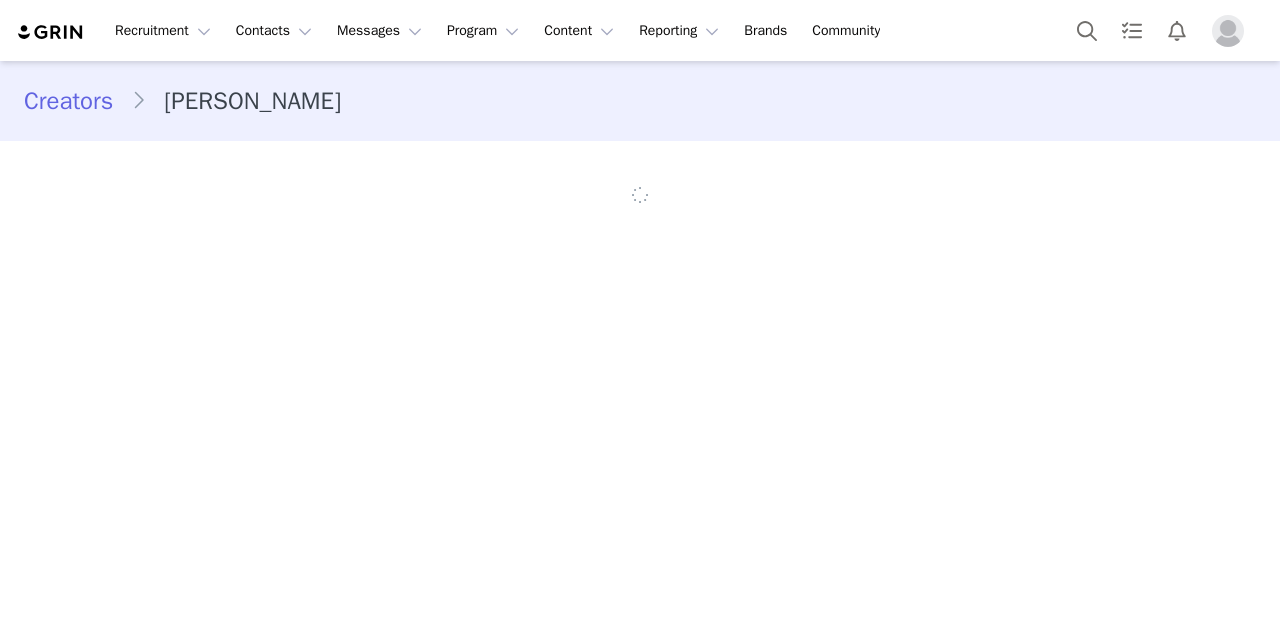 scroll, scrollTop: 0, scrollLeft: 0, axis: both 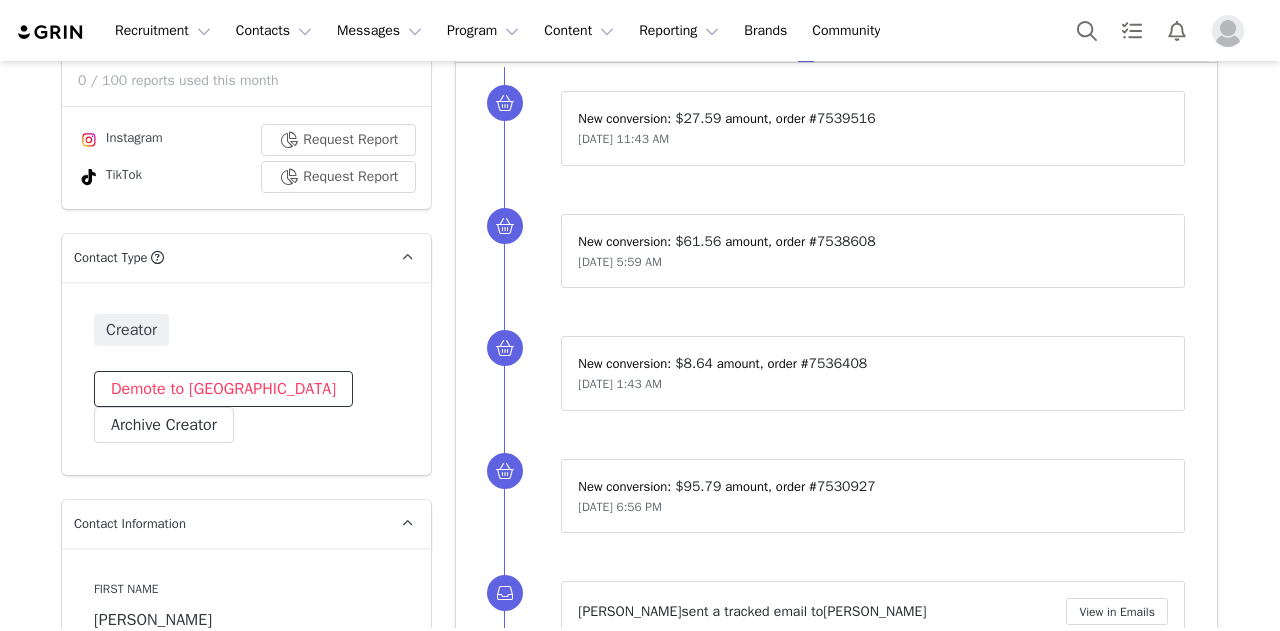 click on "Demote to [GEOGRAPHIC_DATA]" at bounding box center (223, 389) 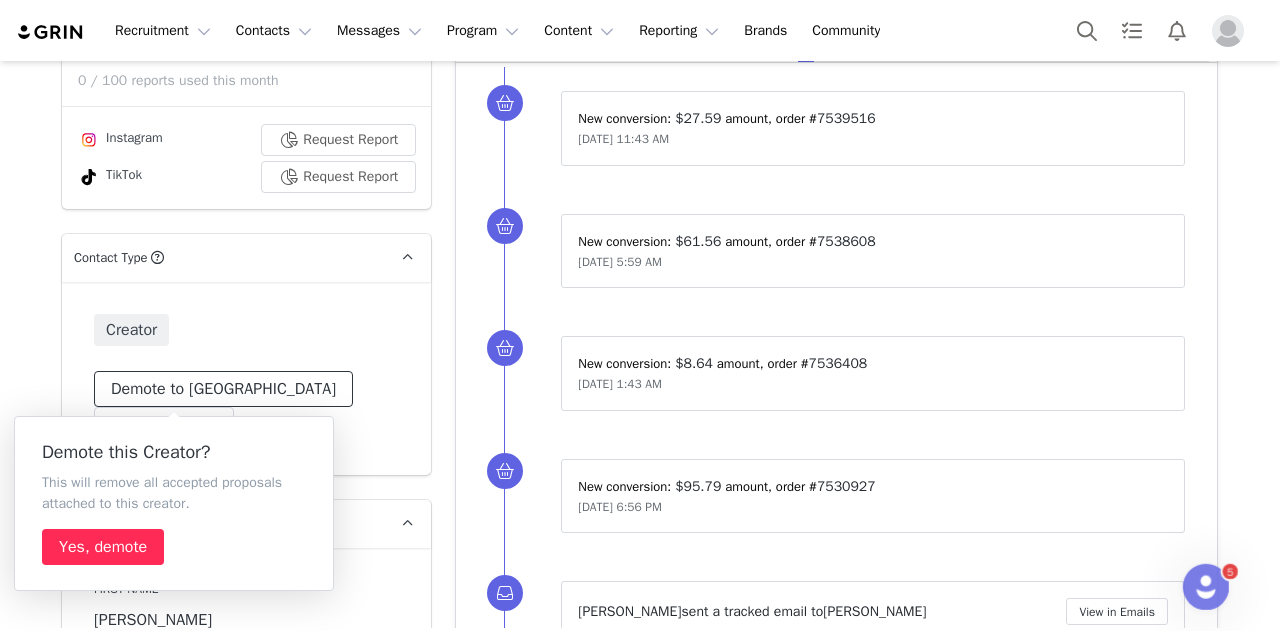 scroll, scrollTop: 0, scrollLeft: 0, axis: both 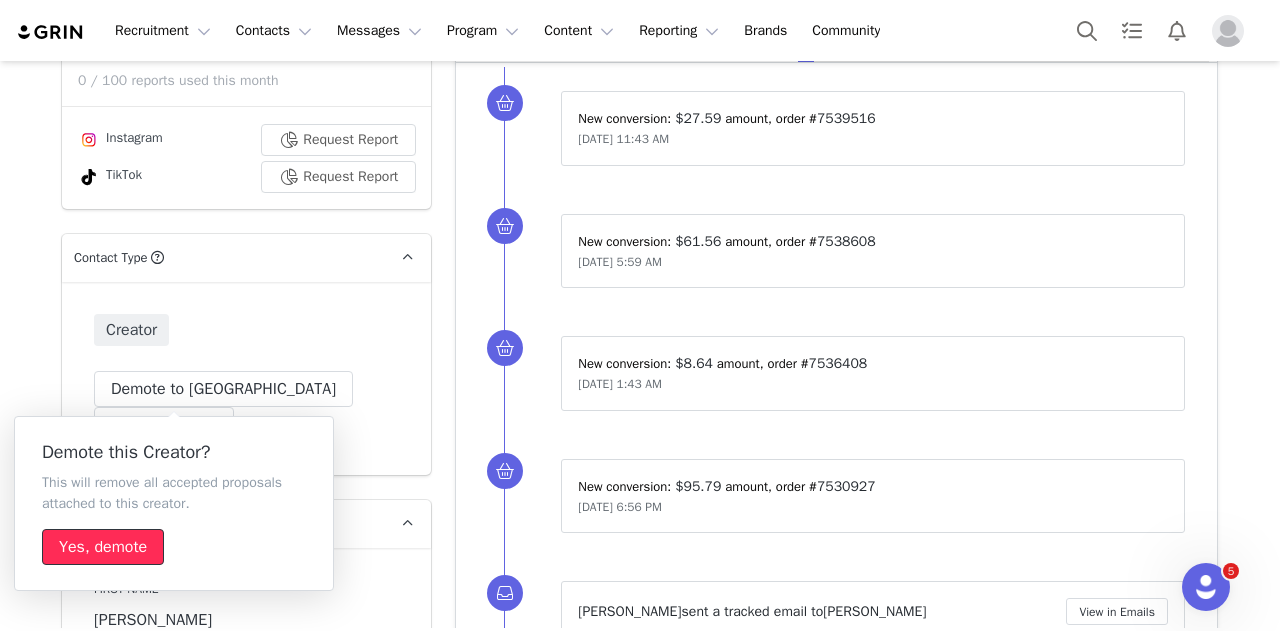 click on "Yes, demote" at bounding box center (103, 547) 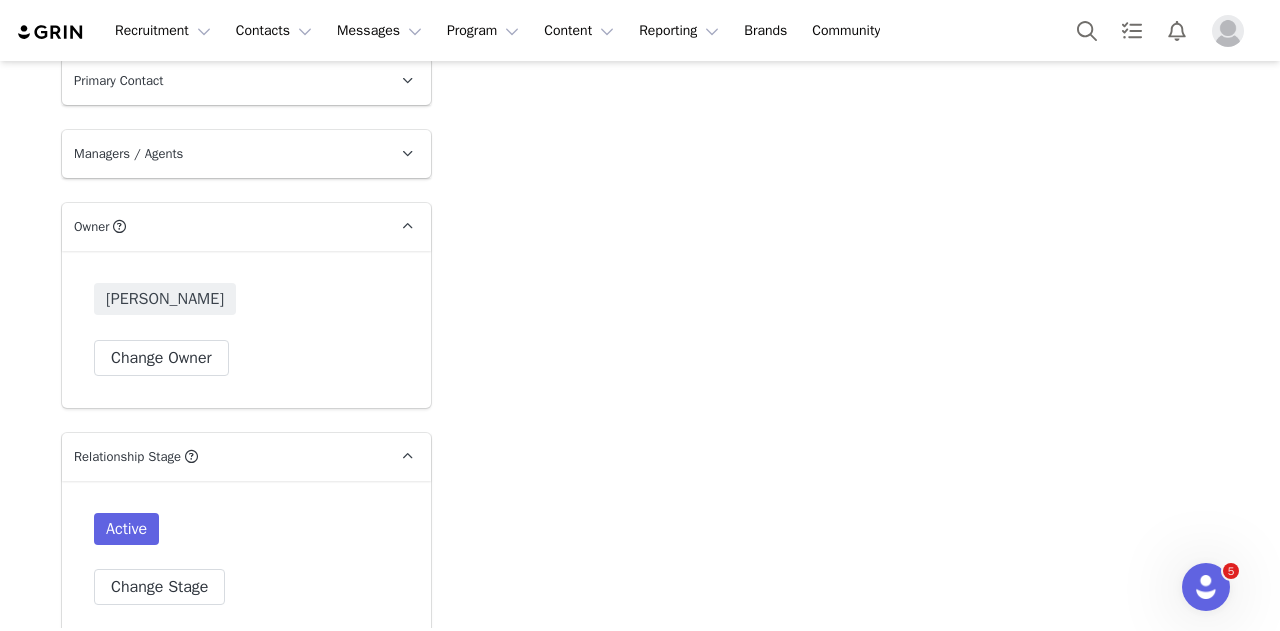 scroll, scrollTop: 3073, scrollLeft: 0, axis: vertical 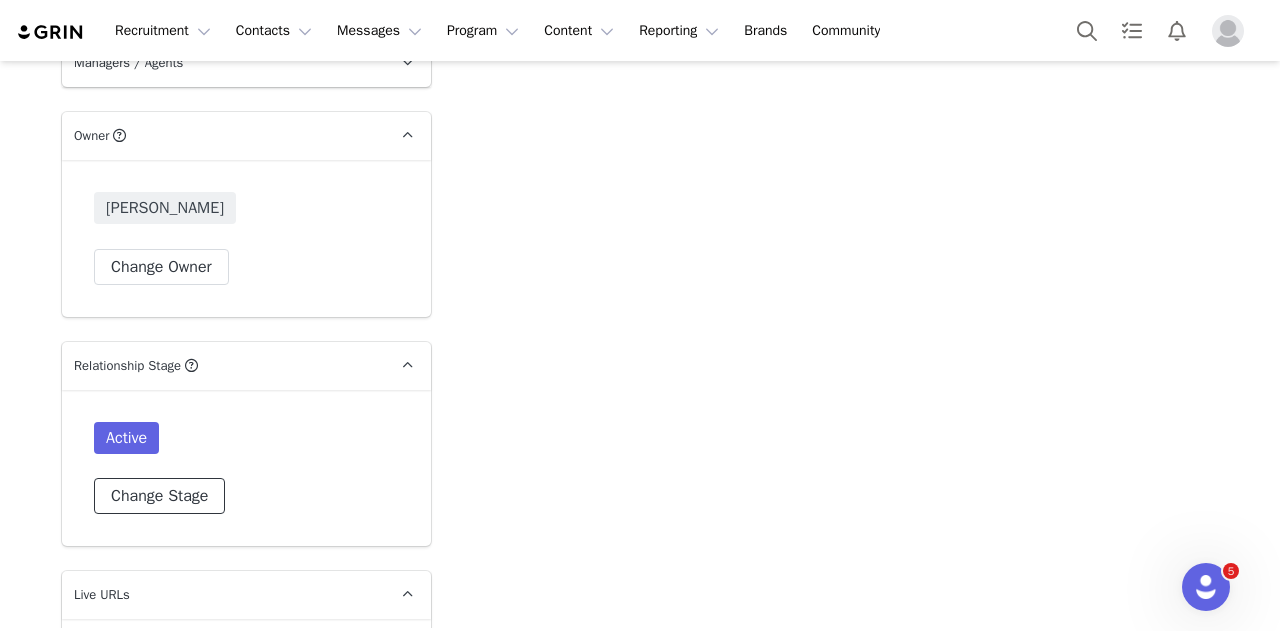 click on "Change Stage" at bounding box center (159, 496) 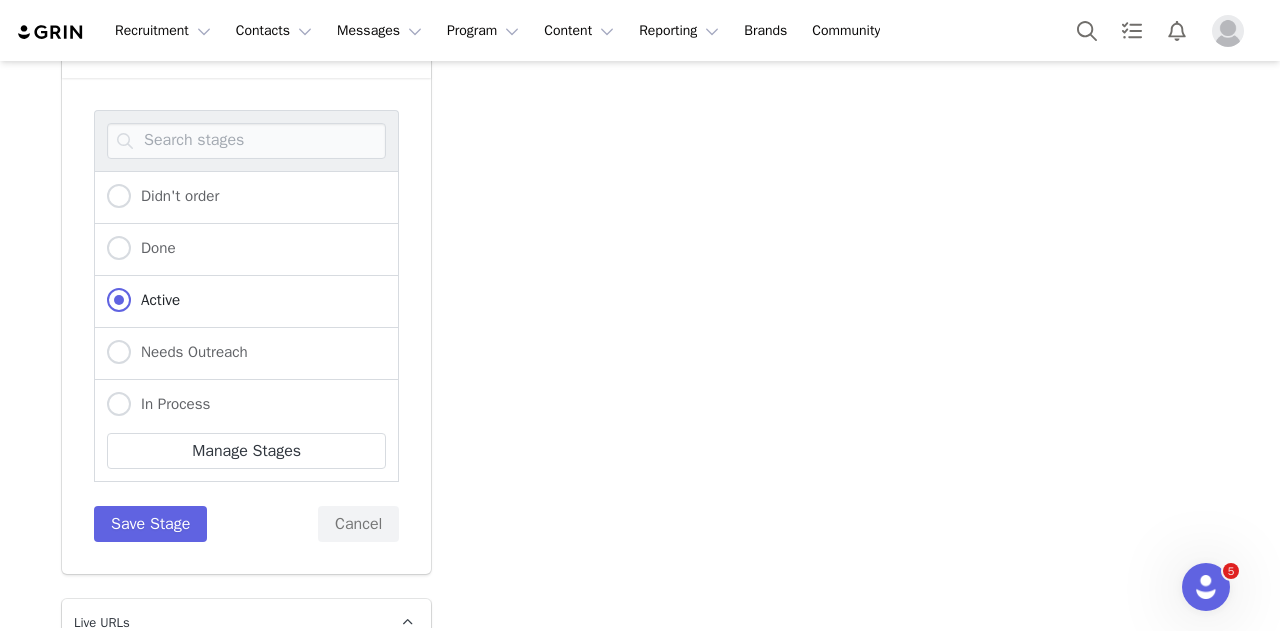 scroll, scrollTop: 3389, scrollLeft: 0, axis: vertical 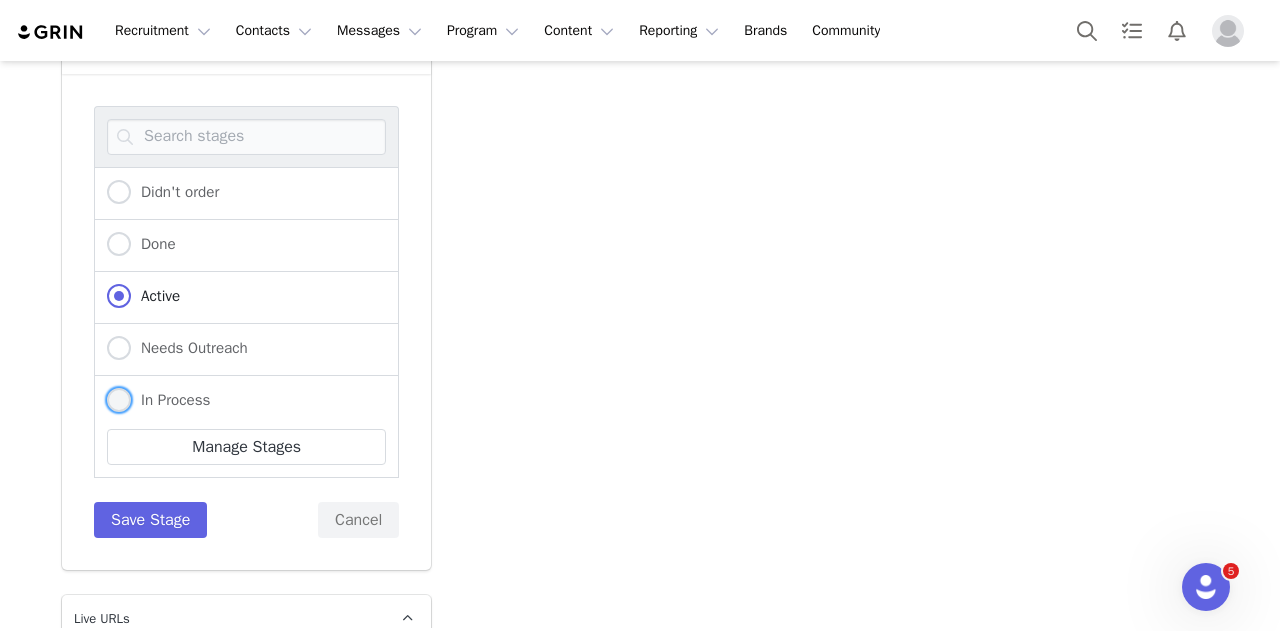 click on "In Process" at bounding box center [170, 400] 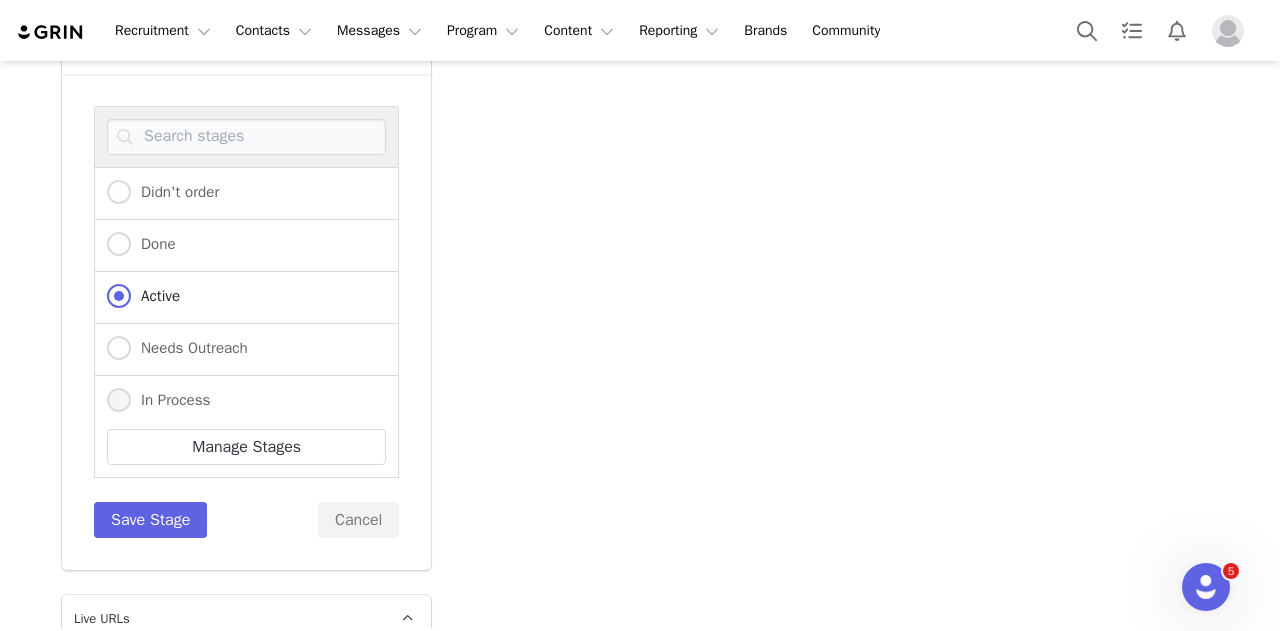 click on "In Process" at bounding box center [119, 401] 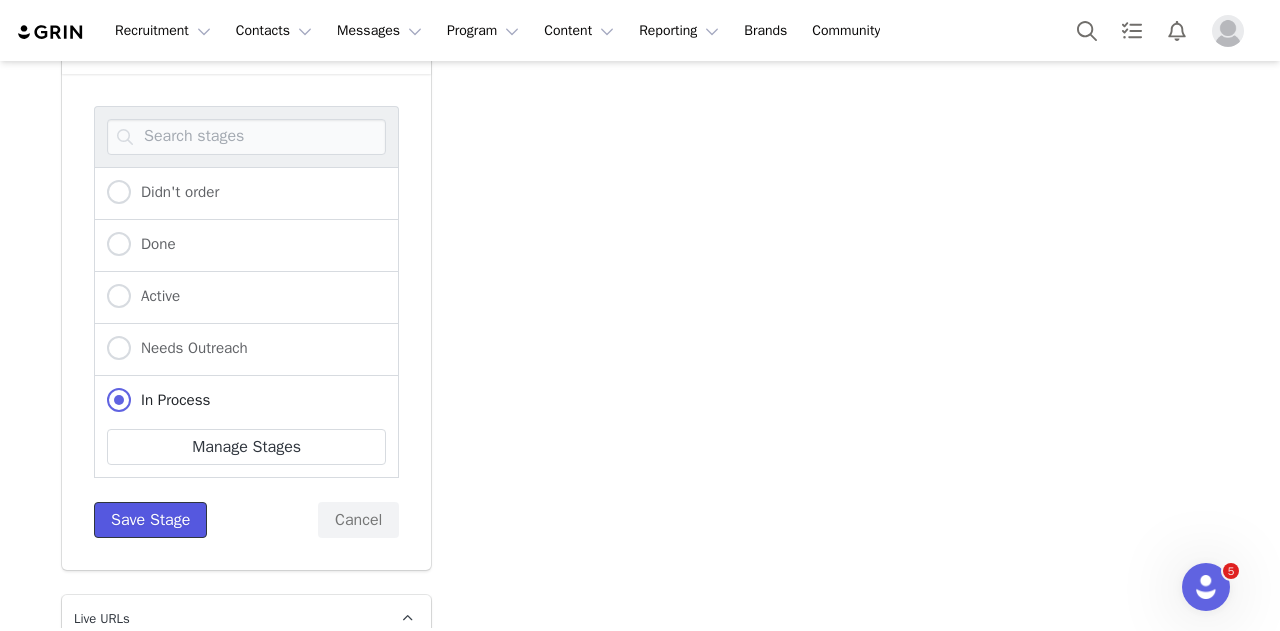 click on "Save Stage" at bounding box center (150, 520) 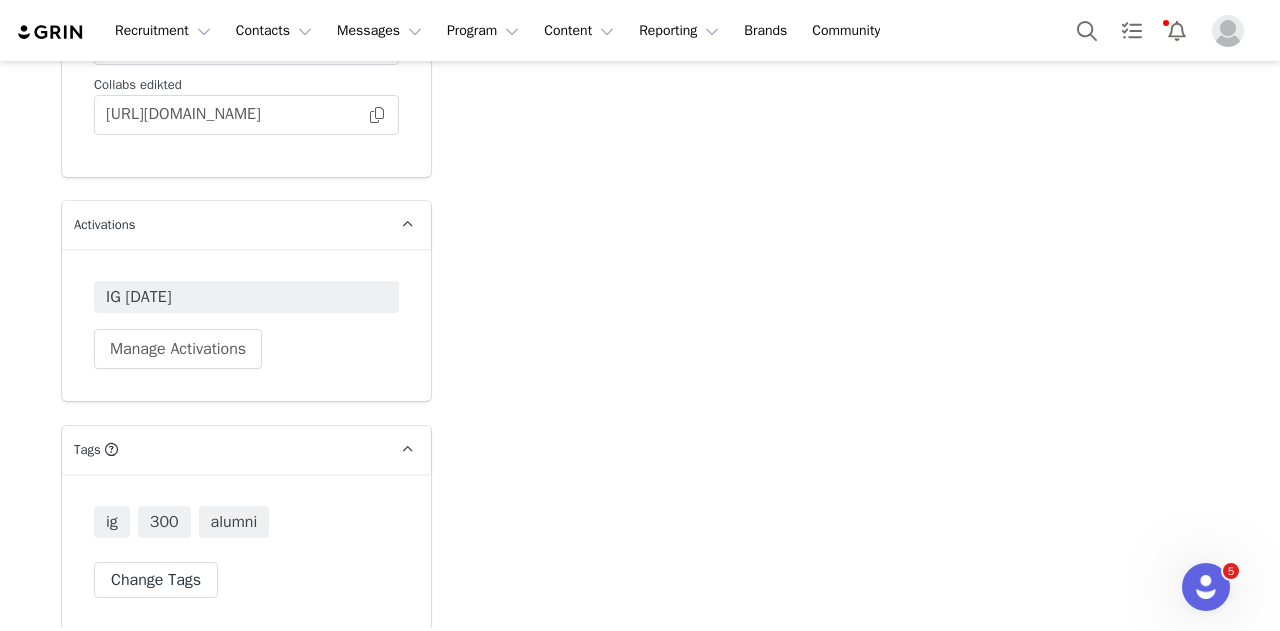 scroll, scrollTop: 3756, scrollLeft: 0, axis: vertical 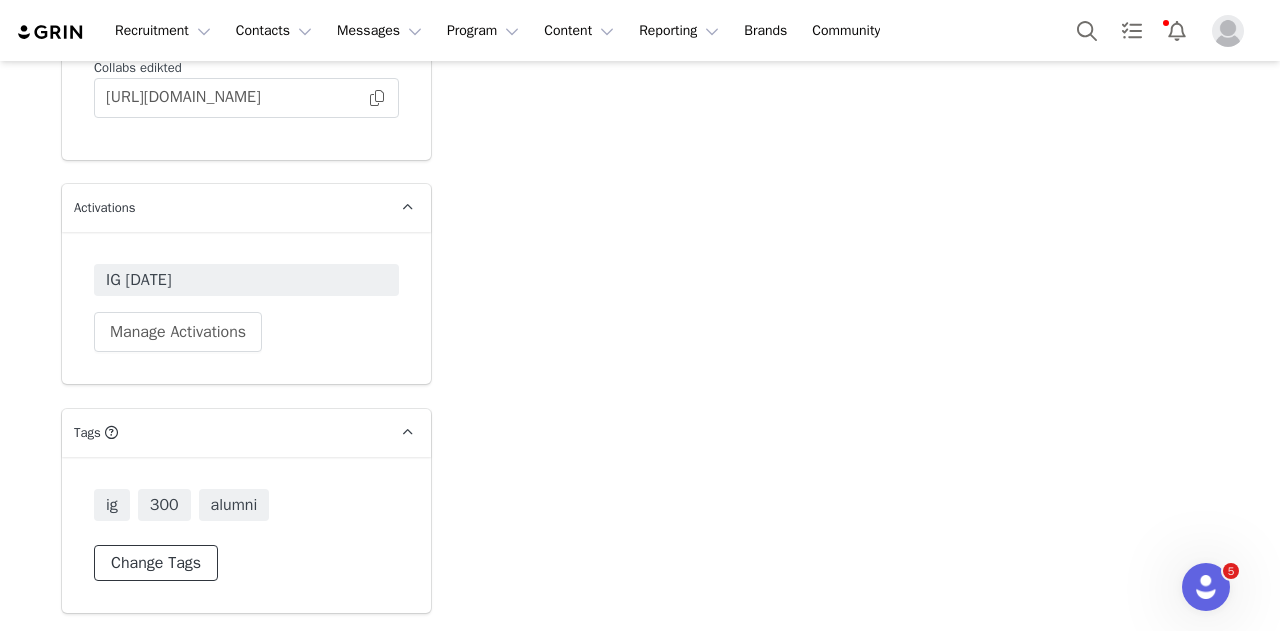 click on "Change Tags" at bounding box center [156, 563] 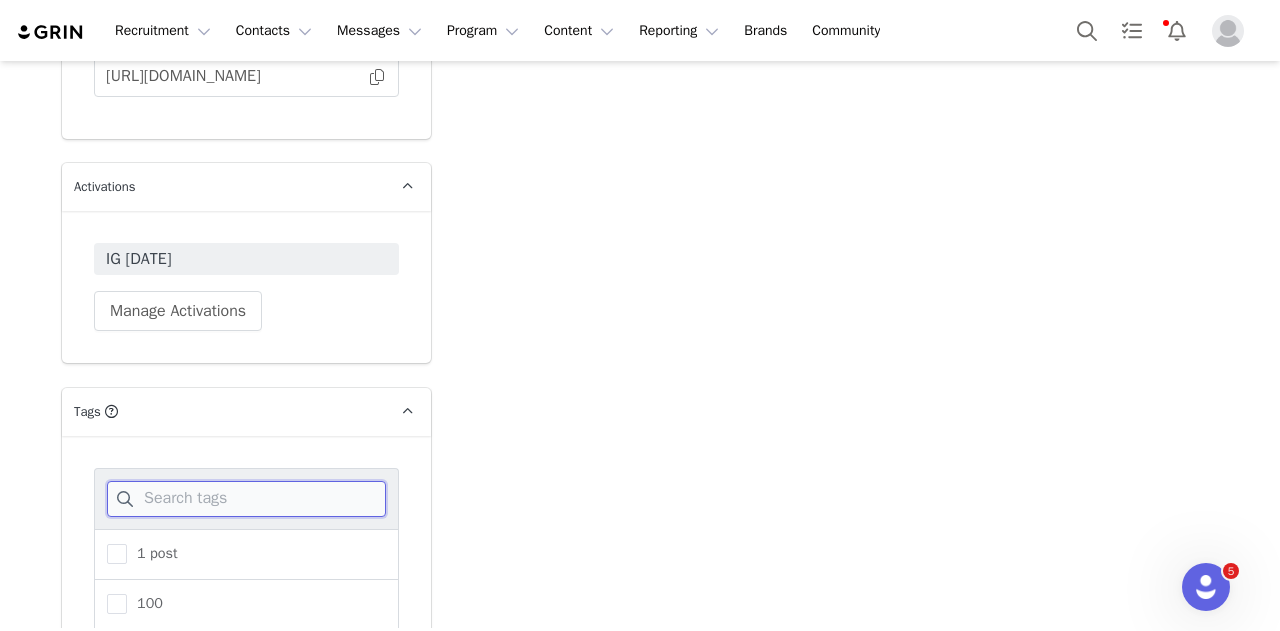 click at bounding box center [246, 499] 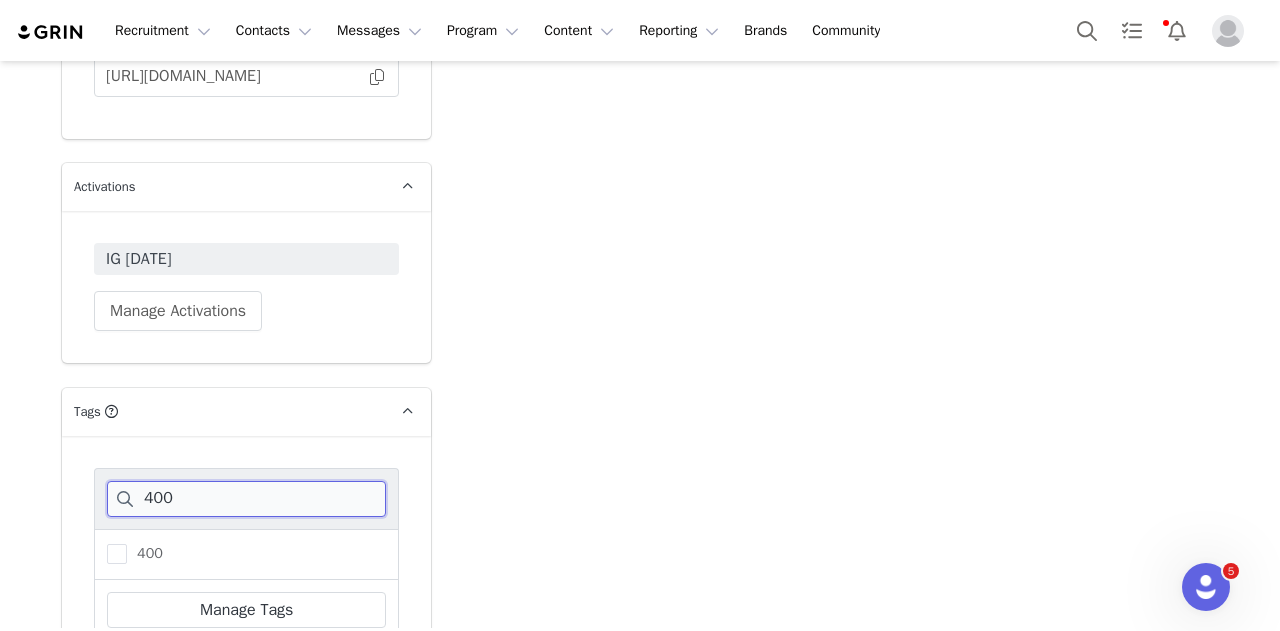 scroll, scrollTop: 3894, scrollLeft: 0, axis: vertical 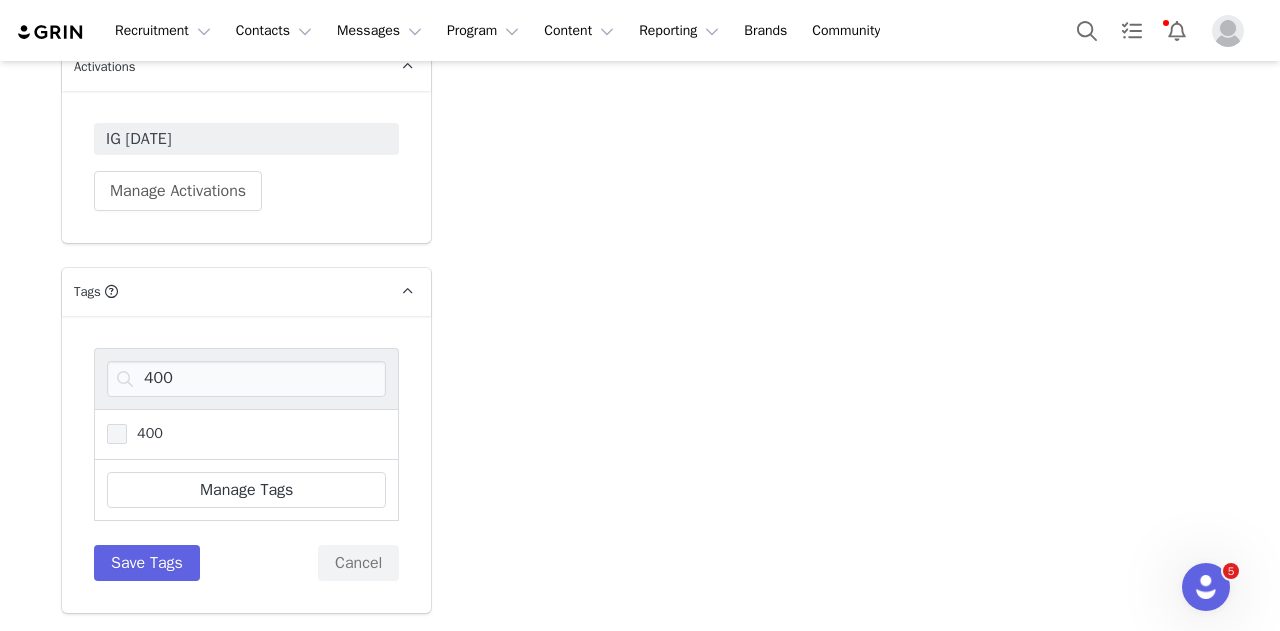 click at bounding box center [117, 434] 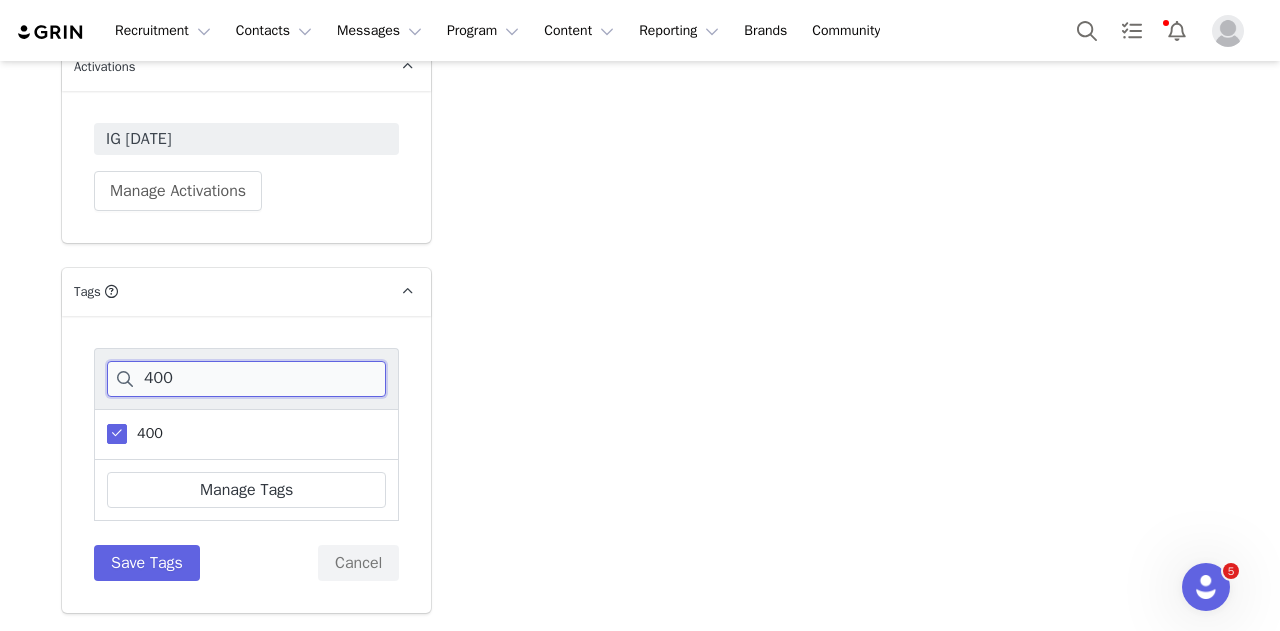 drag, startPoint x: 257, startPoint y: 382, endPoint x: 60, endPoint y: 380, distance: 197.01015 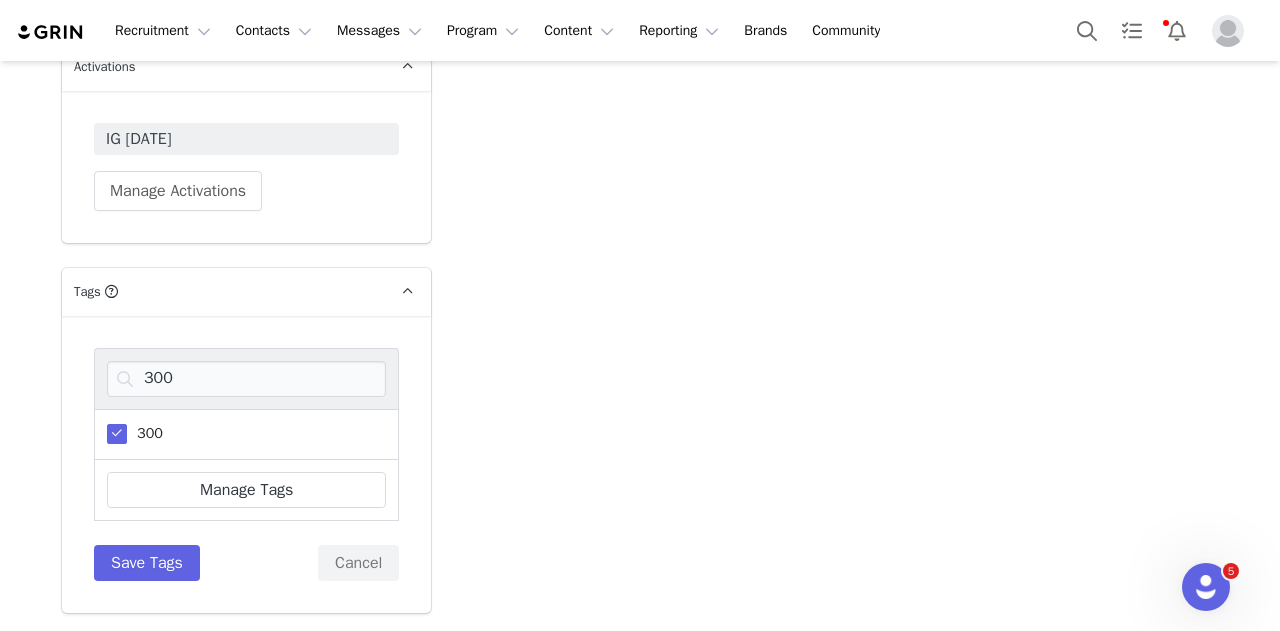 click at bounding box center (117, 434) 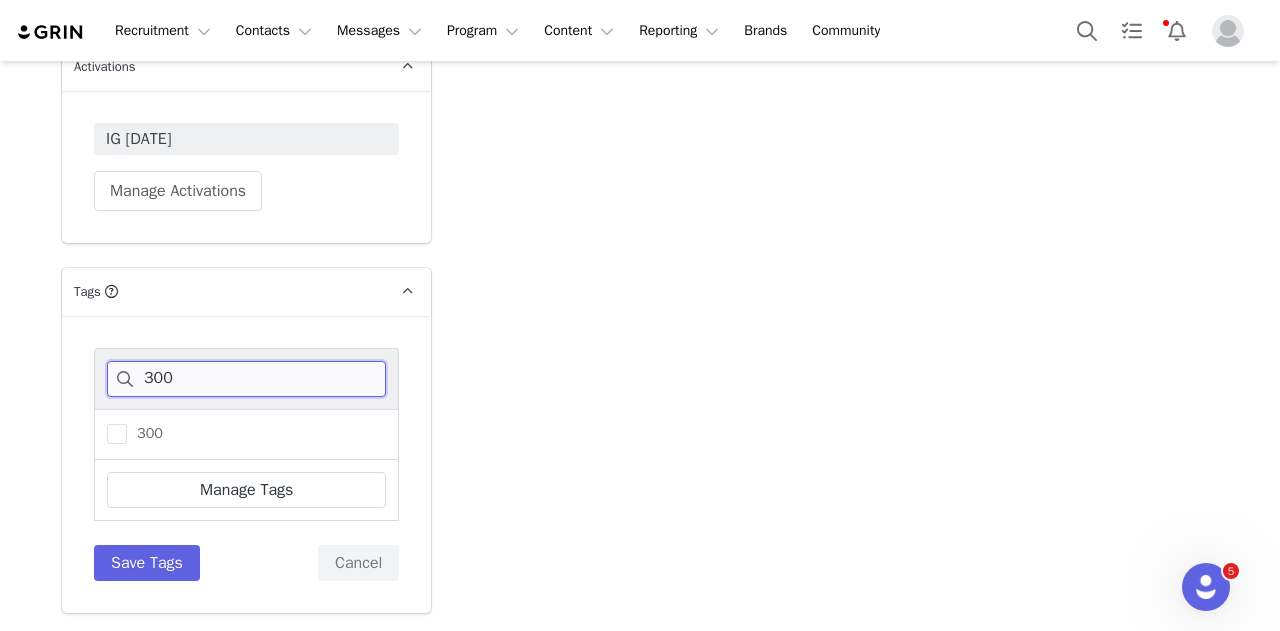 drag, startPoint x: 194, startPoint y: 383, endPoint x: 0, endPoint y: 379, distance: 194.04123 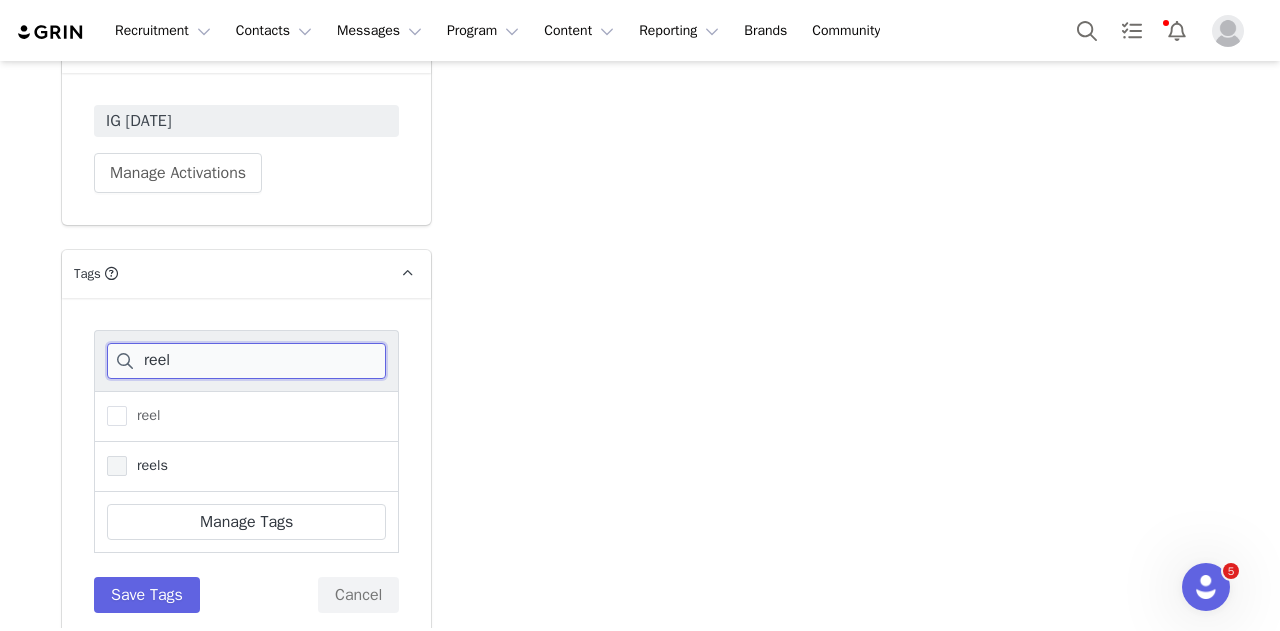 type on "reel" 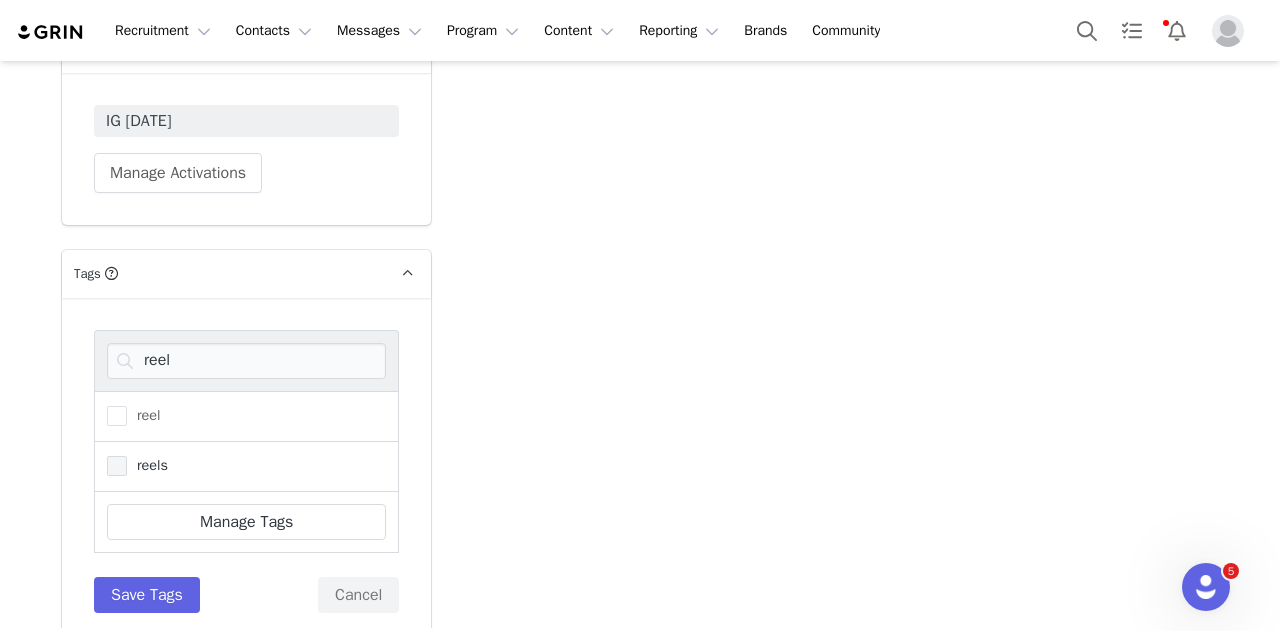 click at bounding box center (117, 466) 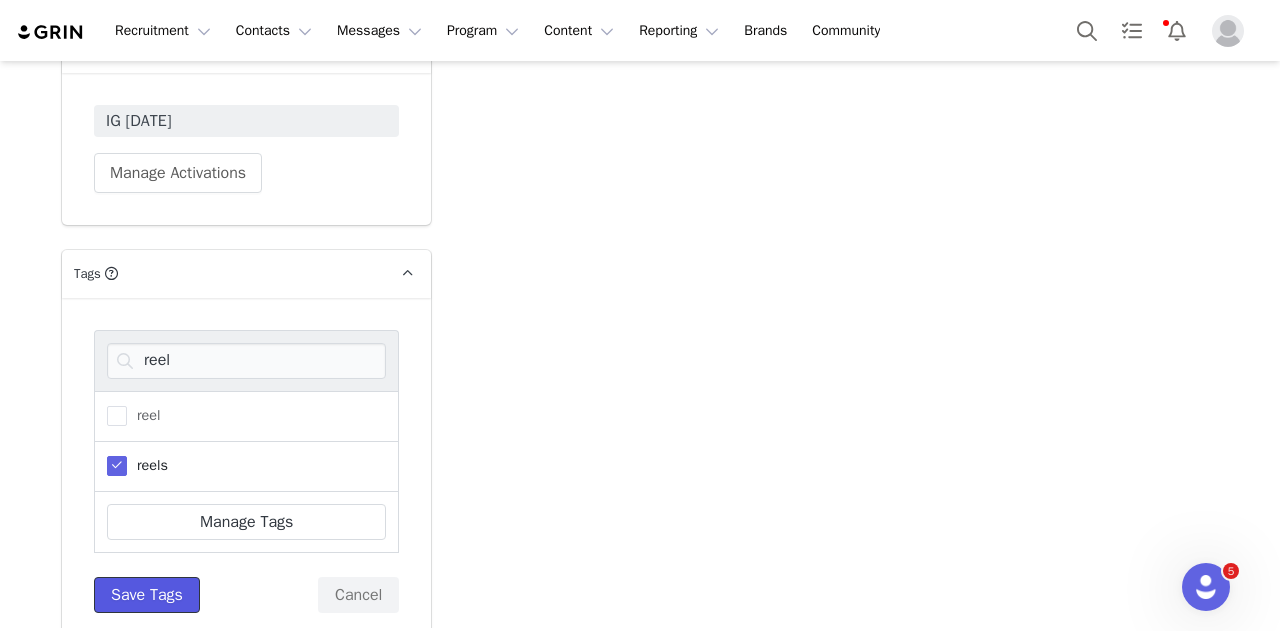 click on "Save Tags" at bounding box center [147, 595] 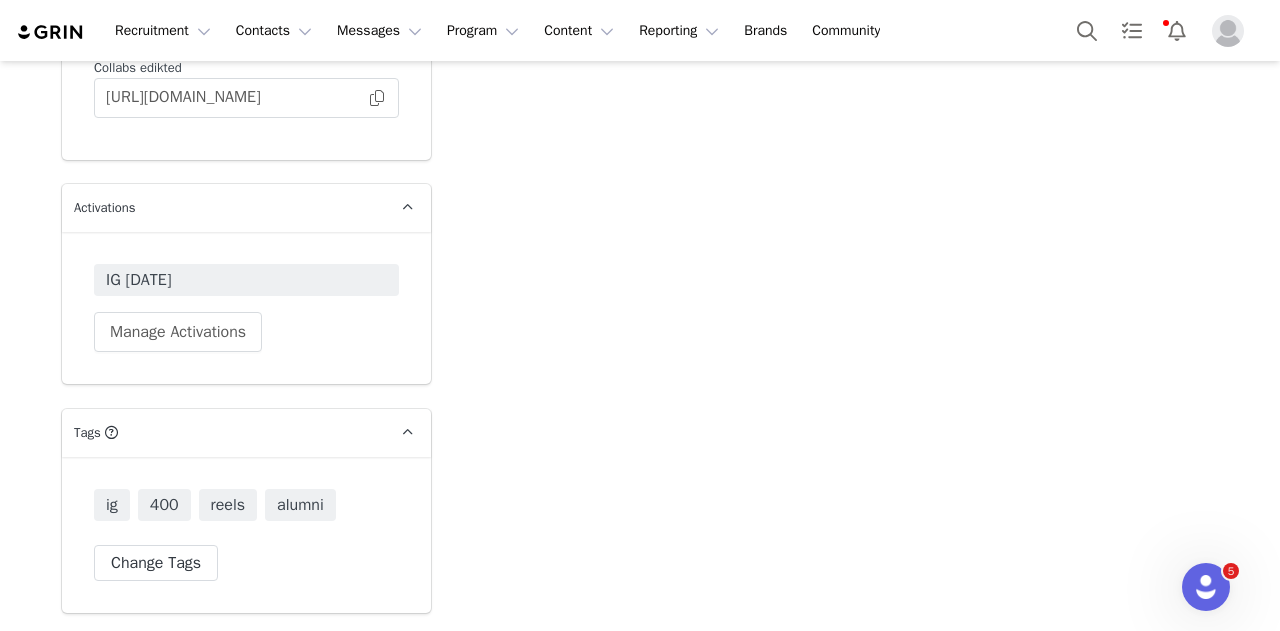 scroll, scrollTop: 3756, scrollLeft: 0, axis: vertical 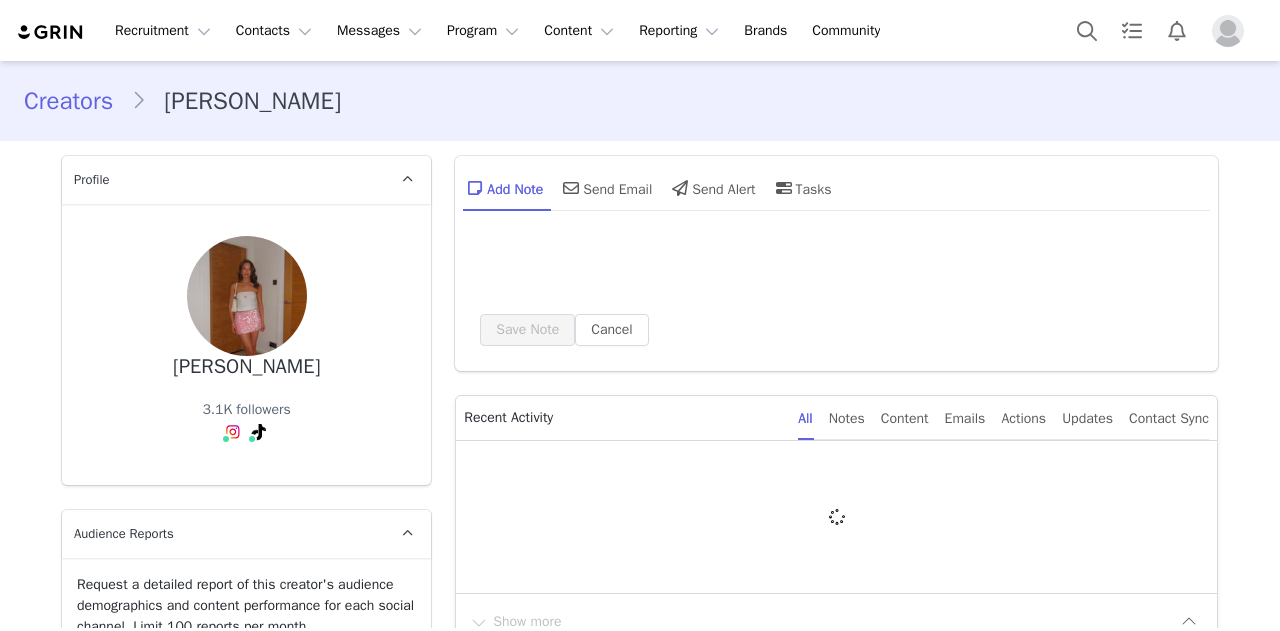 type on "+1 ([GEOGRAPHIC_DATA])" 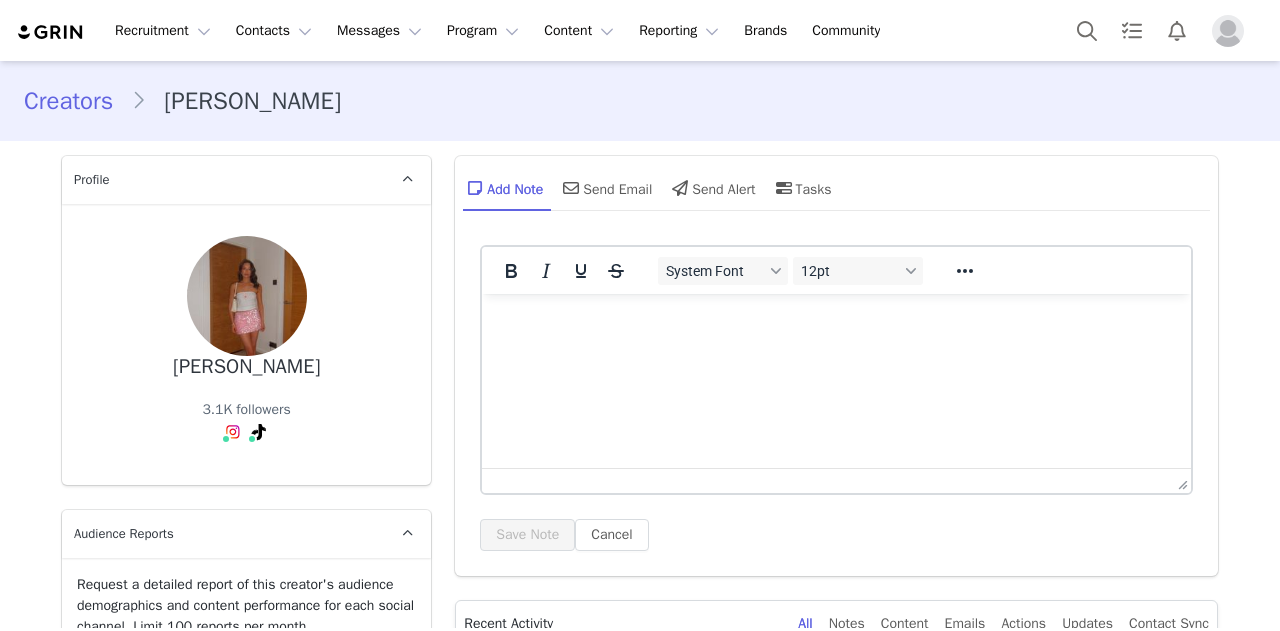 scroll, scrollTop: 0, scrollLeft: 0, axis: both 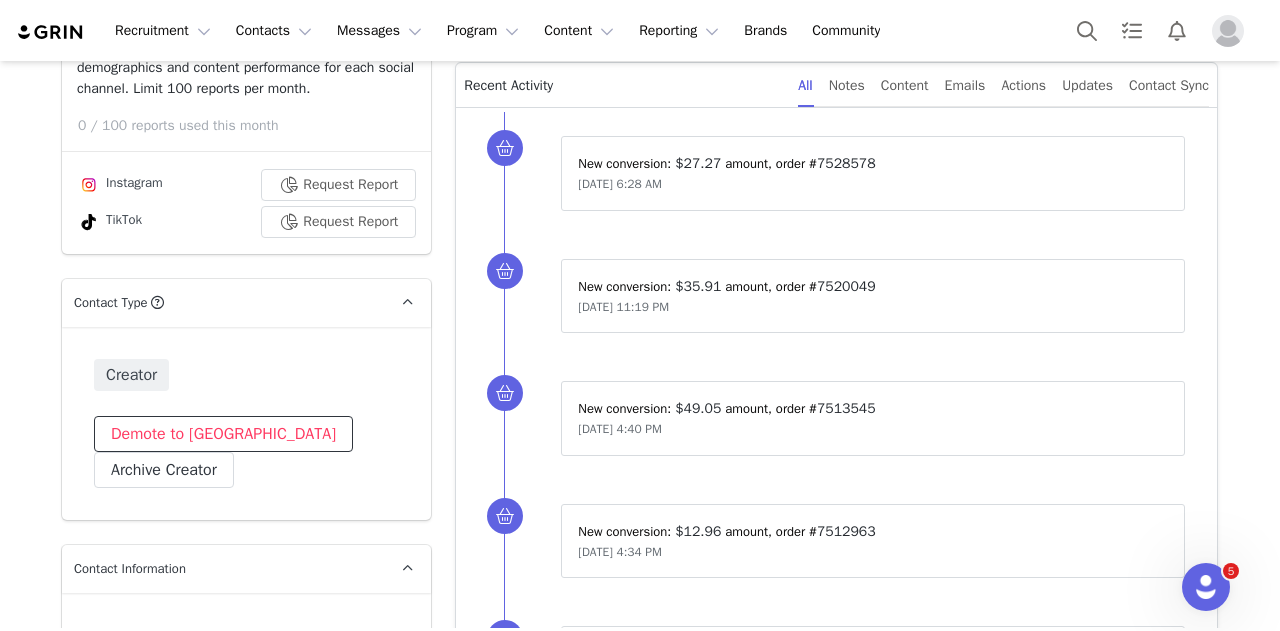 click on "Demote to [GEOGRAPHIC_DATA]" at bounding box center (223, 434) 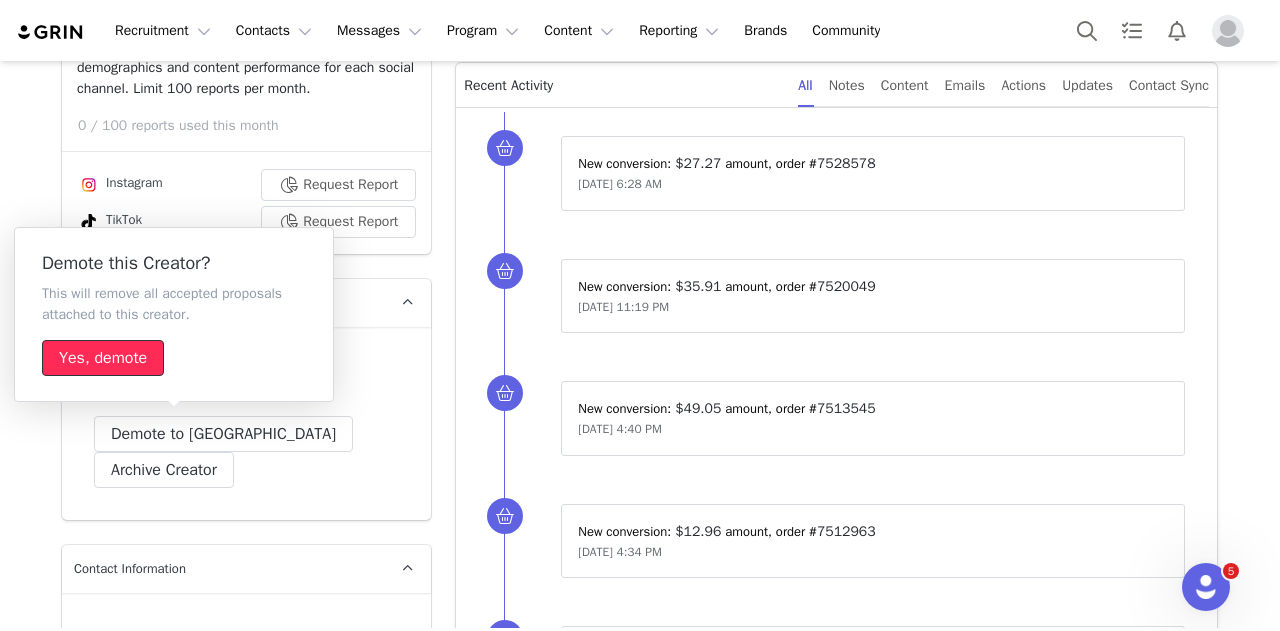 click on "Yes, demote" at bounding box center [103, 358] 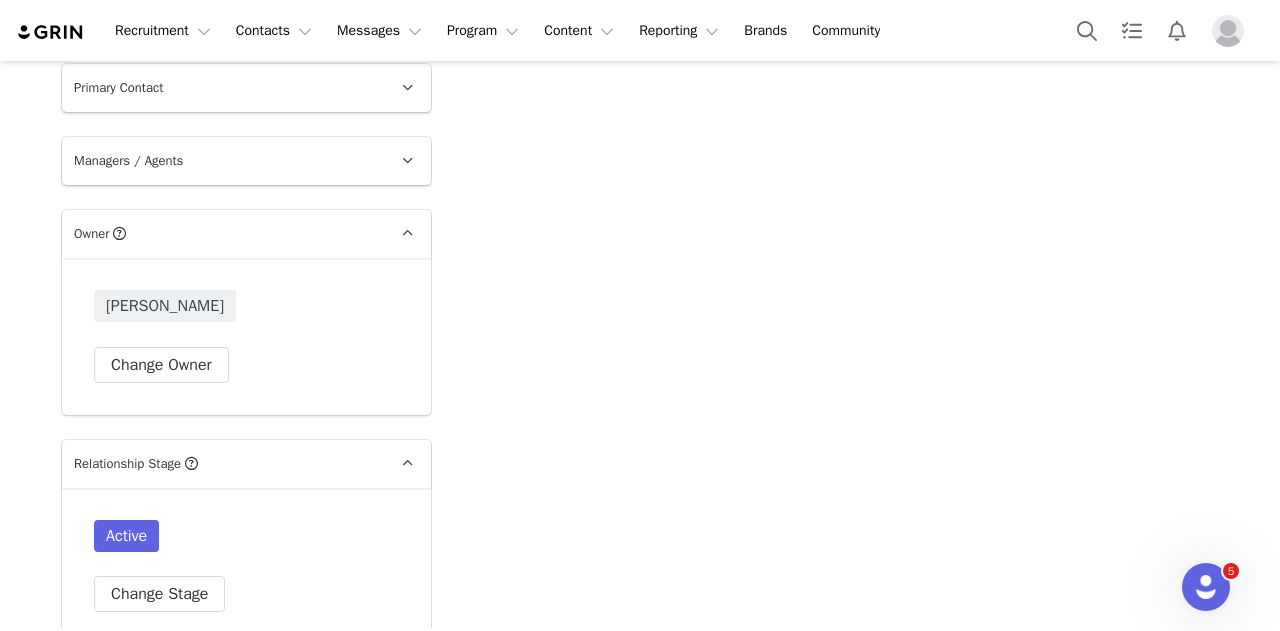 scroll, scrollTop: 3277, scrollLeft: 0, axis: vertical 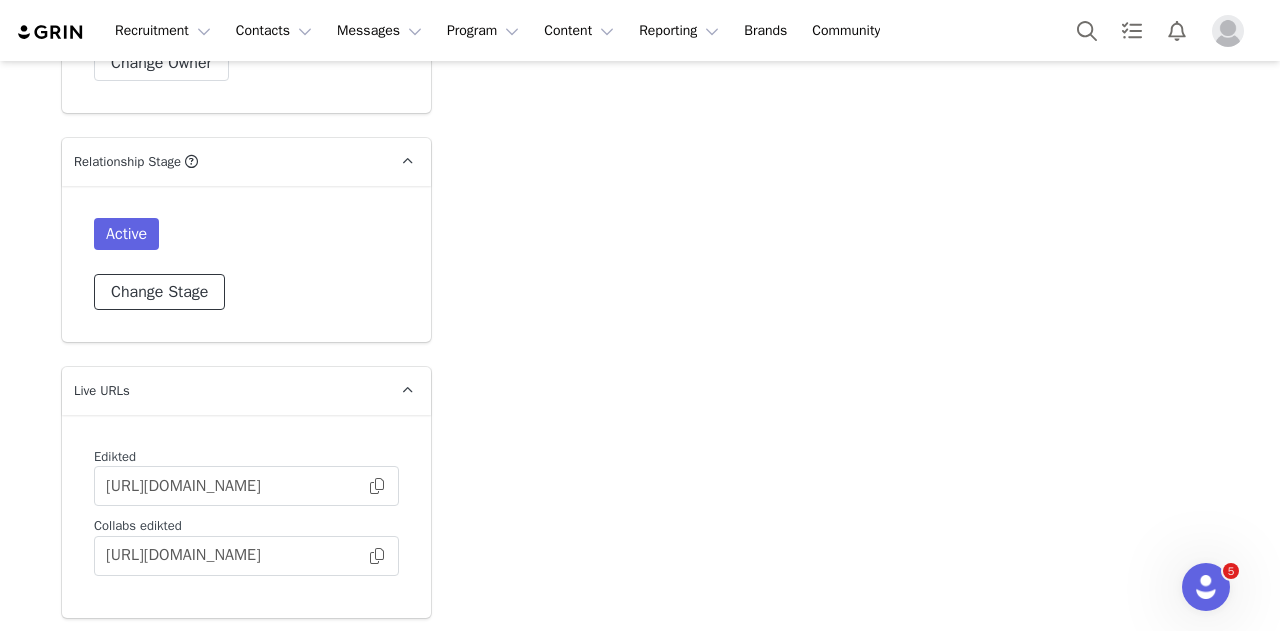 click on "Change Stage" at bounding box center [159, 292] 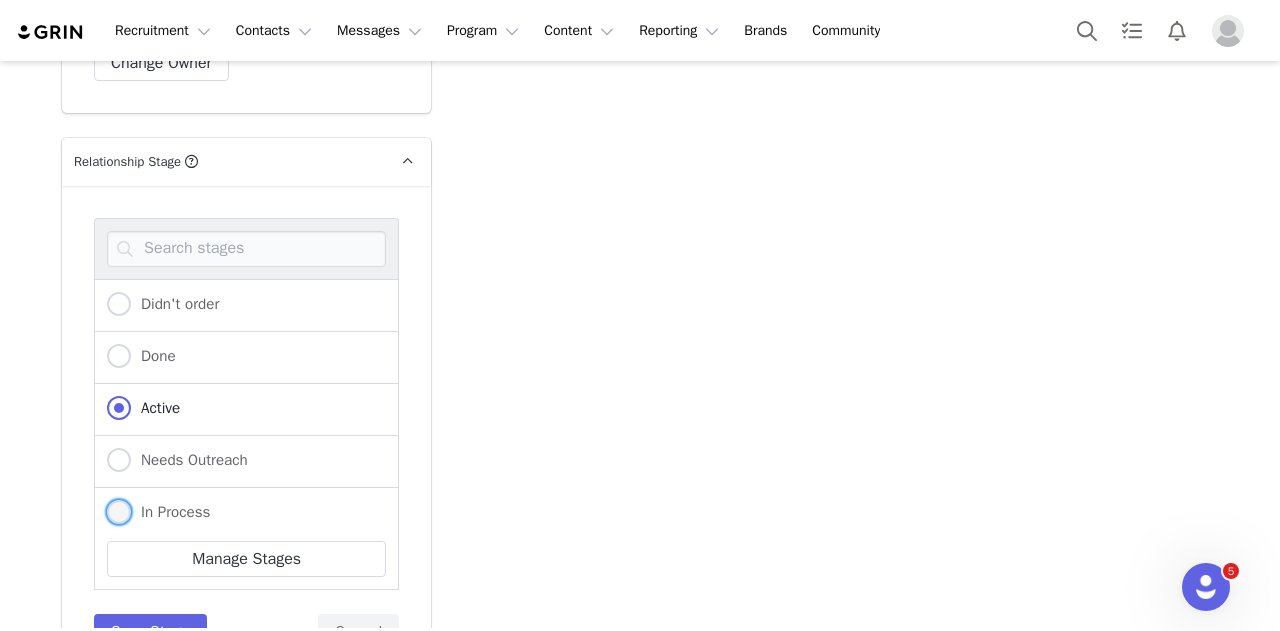 click on "In Process" at bounding box center [170, 512] 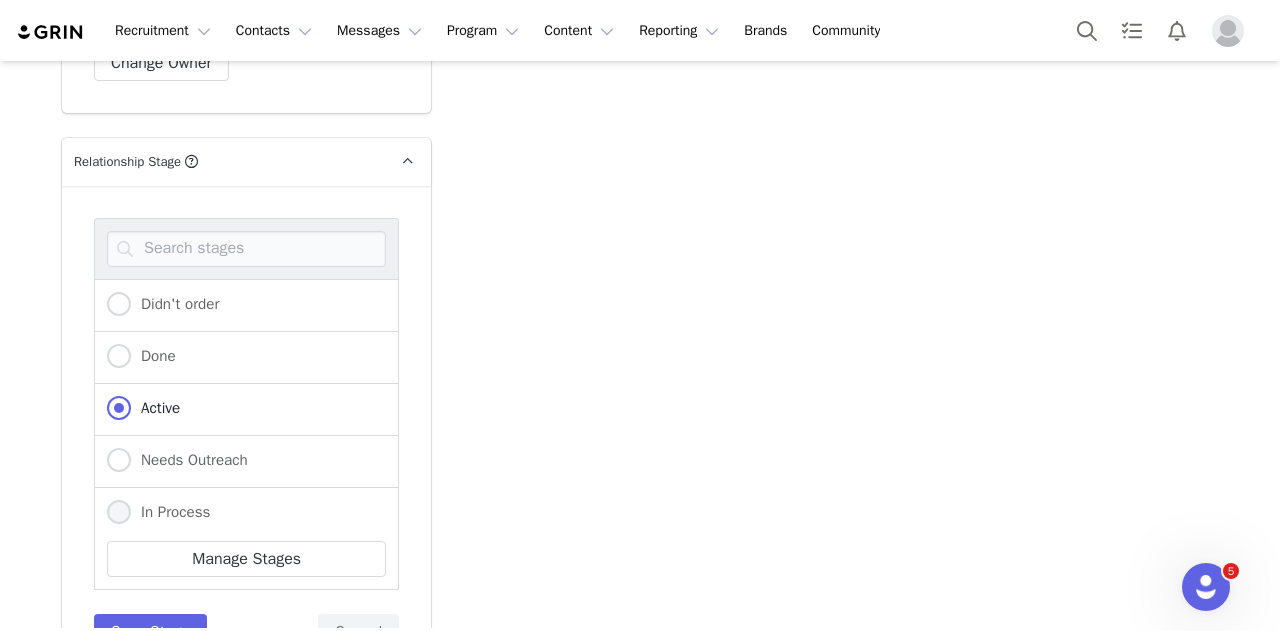 click on "In Process" at bounding box center [119, 513] 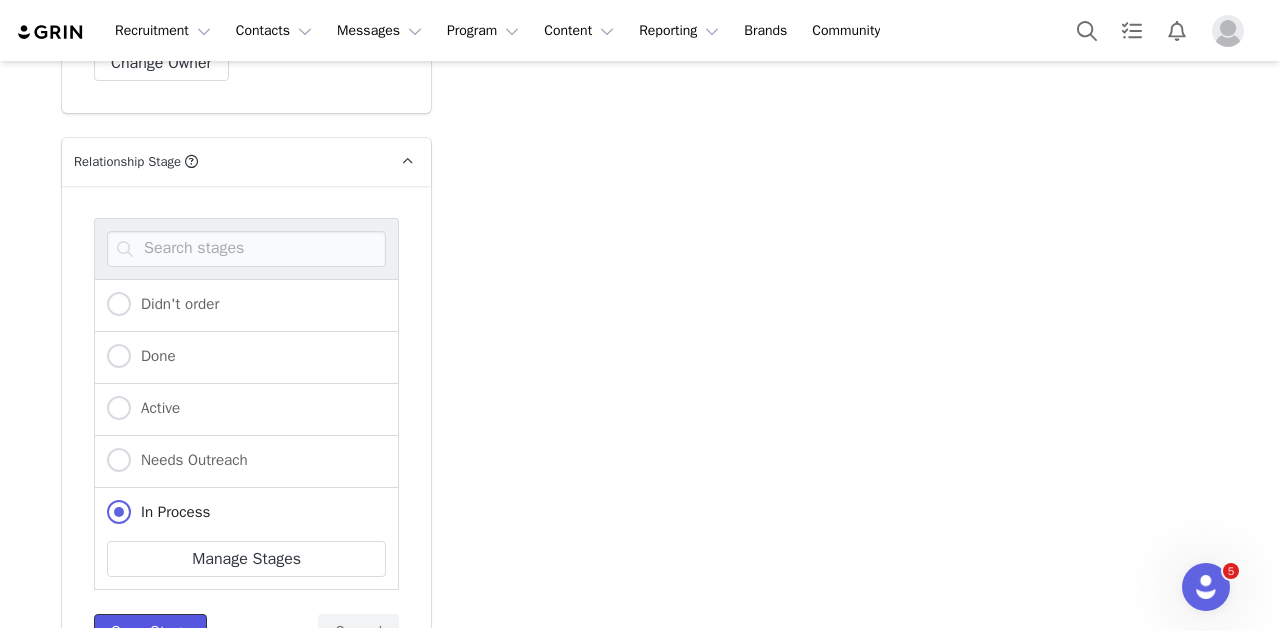 click on "Save Stage" at bounding box center [150, 632] 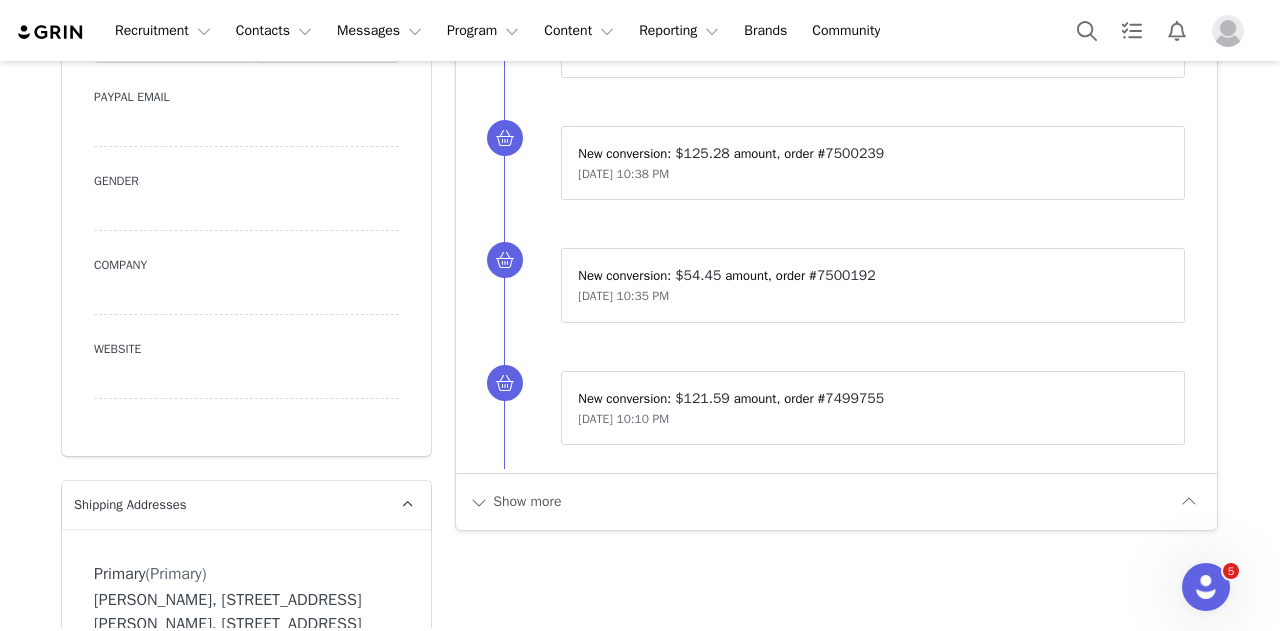scroll, scrollTop: 1126, scrollLeft: 0, axis: vertical 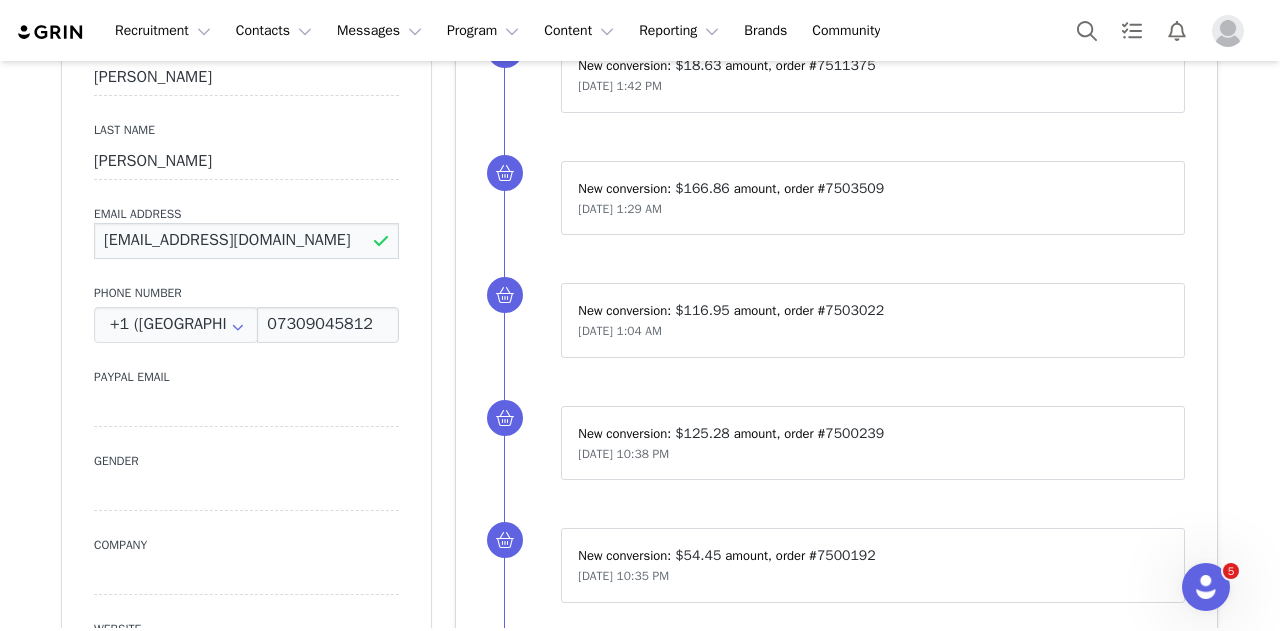click on "ciararidley03@gmail.com" at bounding box center (246, 241) 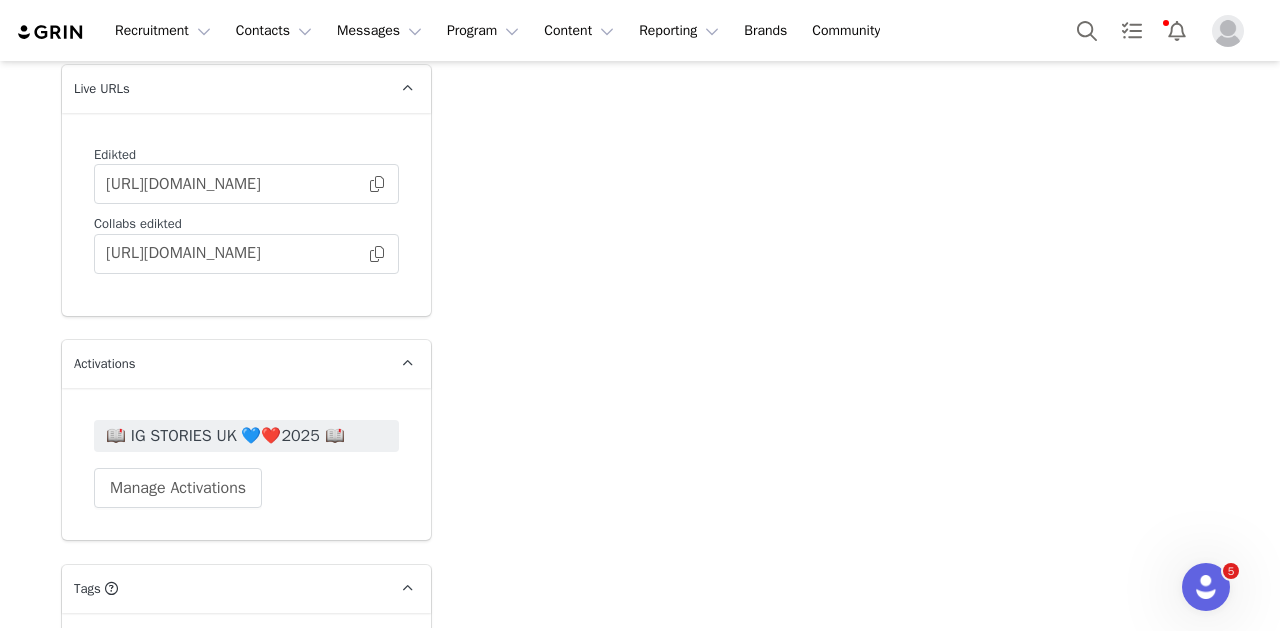 scroll, scrollTop: 3732, scrollLeft: 0, axis: vertical 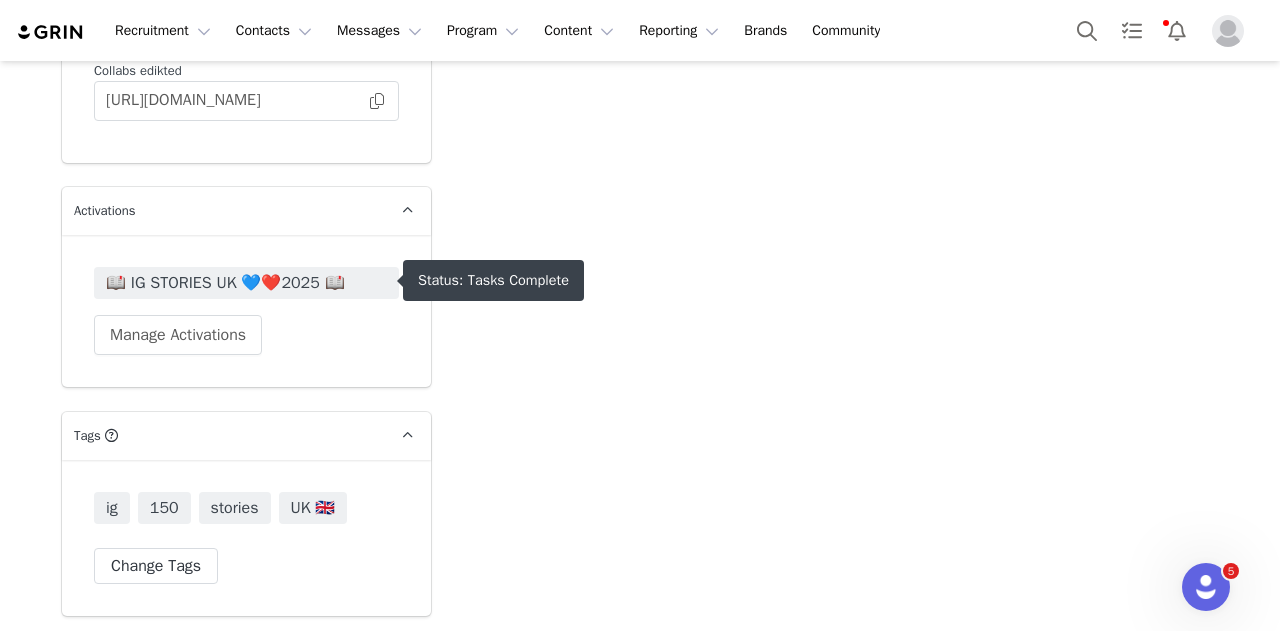 click on "📖 IG STORIES UK 💙❤️2025 📖" at bounding box center (246, 283) 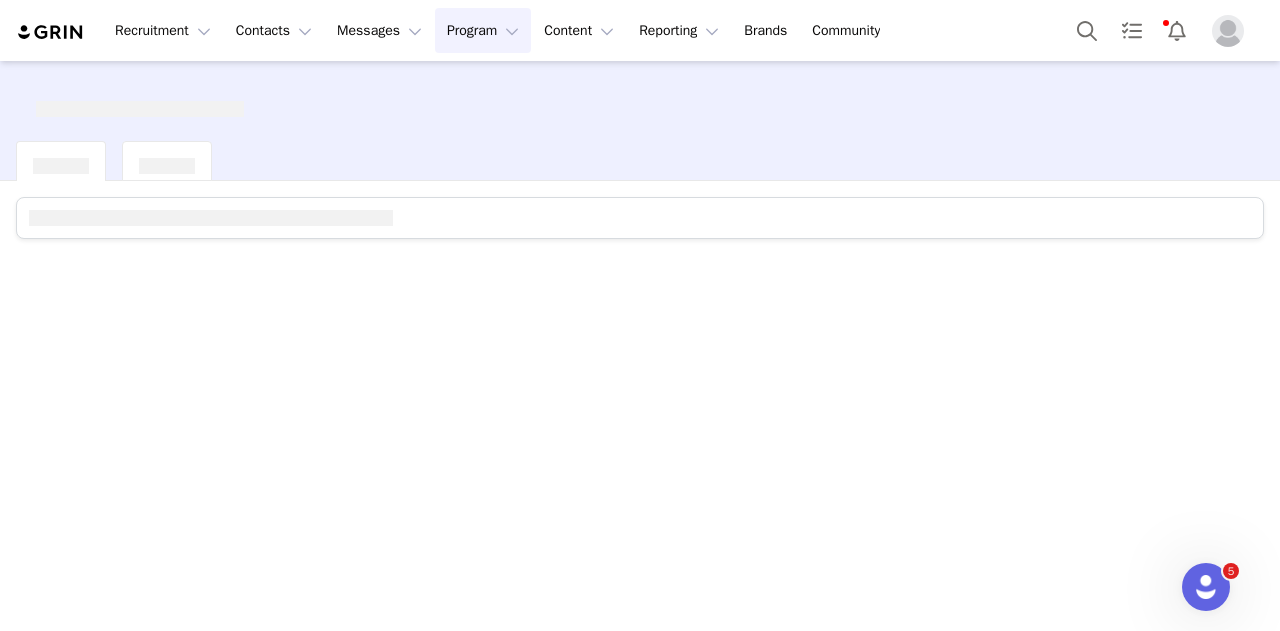 scroll, scrollTop: 0, scrollLeft: 0, axis: both 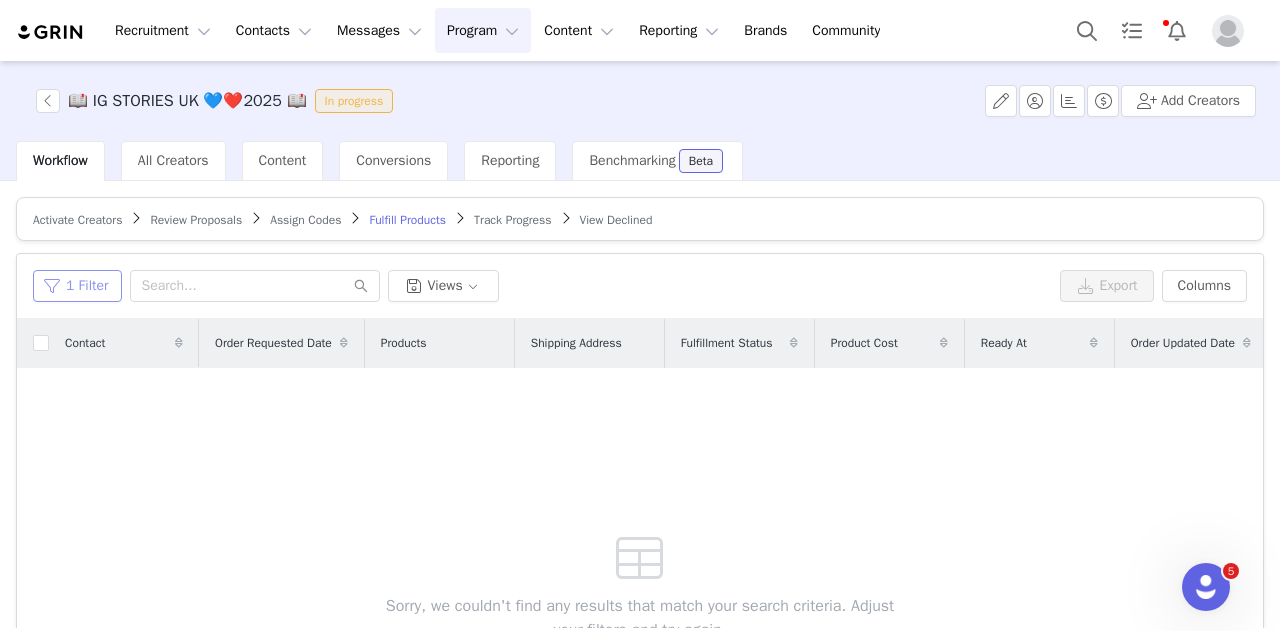 click on "1 Filter" at bounding box center [77, 286] 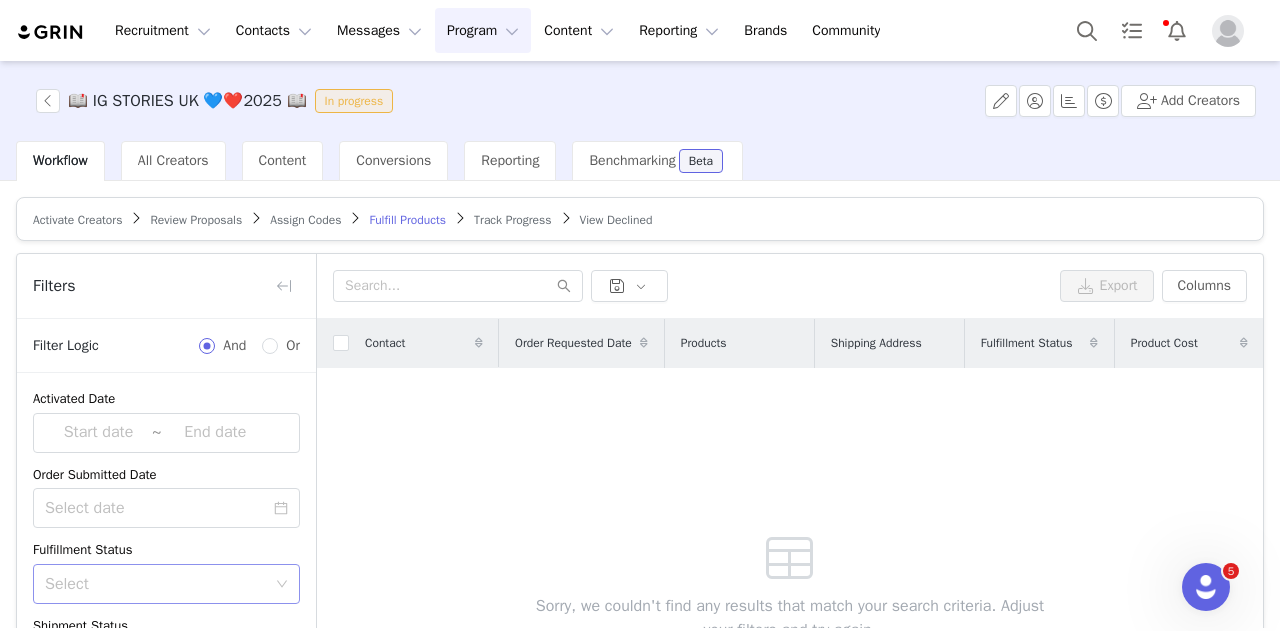 scroll, scrollTop: 205, scrollLeft: 0, axis: vertical 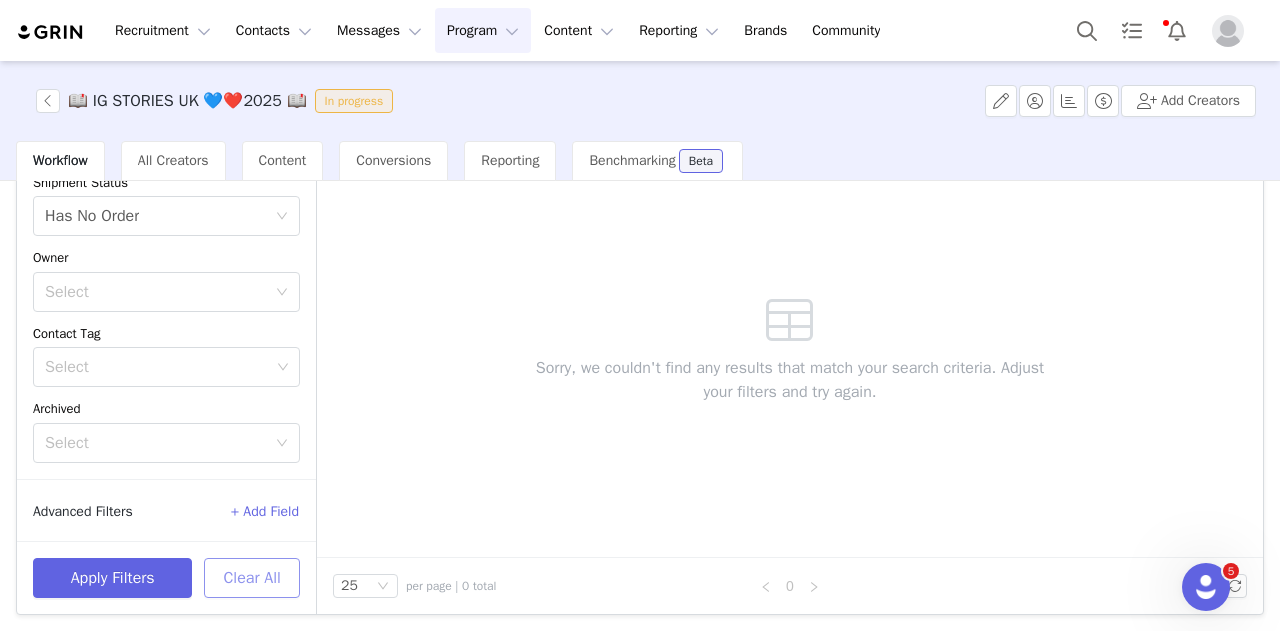 click on "Clear All" at bounding box center (252, 578) 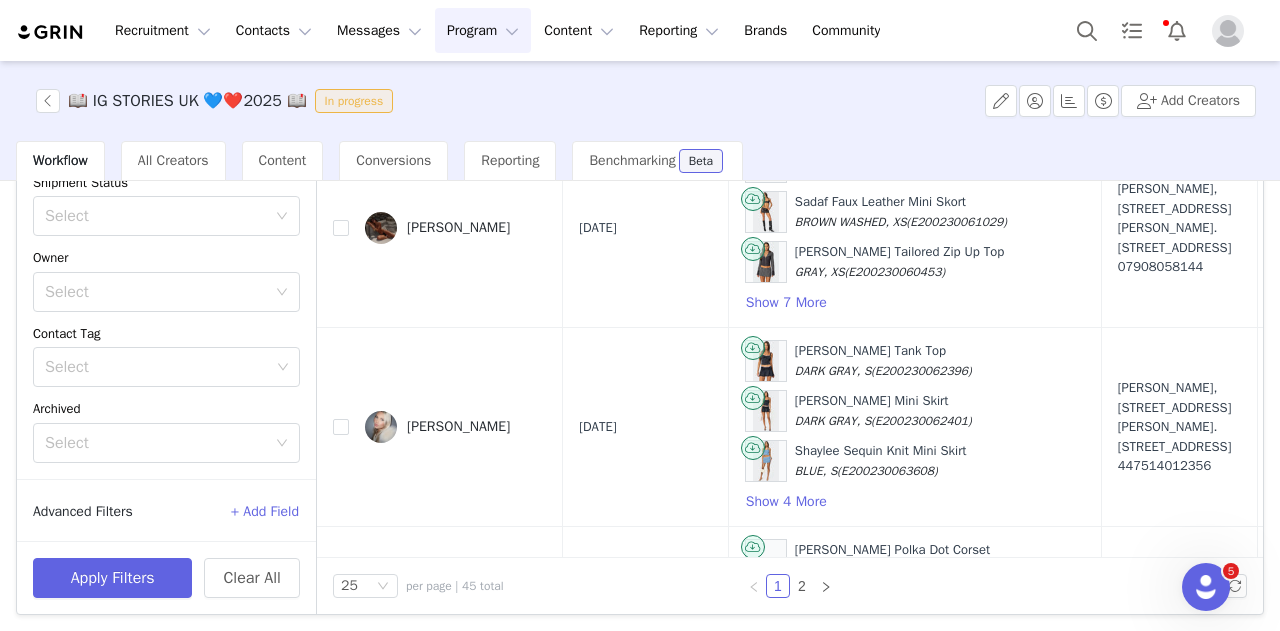 click at bounding box center (284, 48) 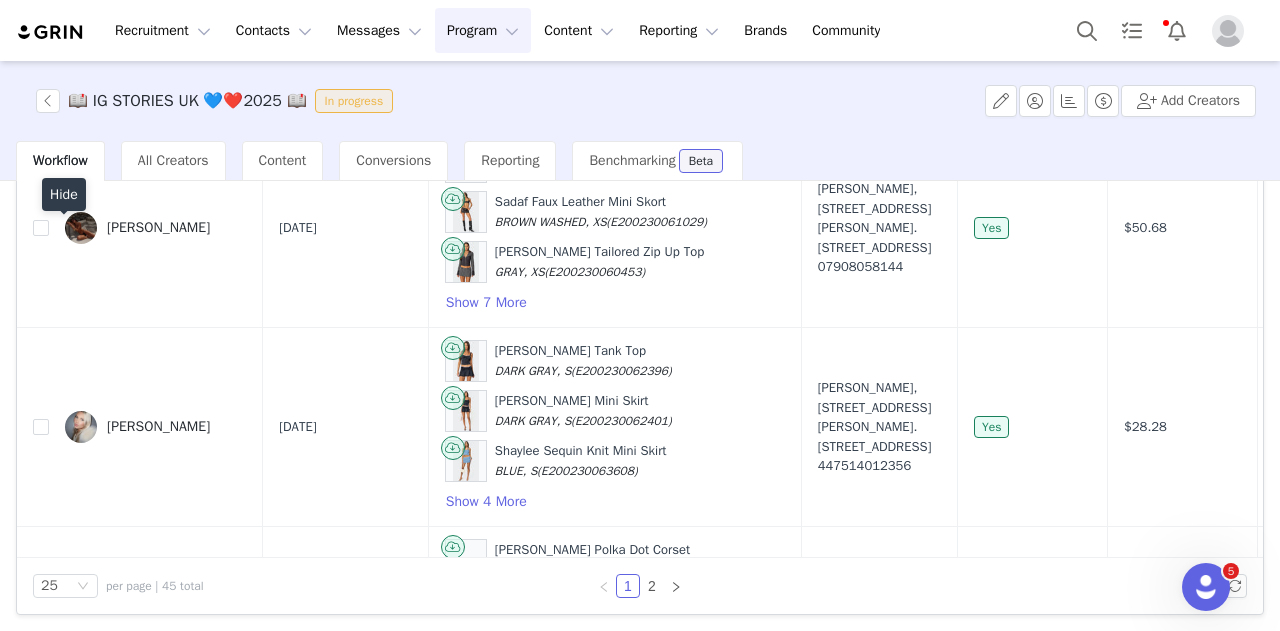 click at bounding box center [249, 48] 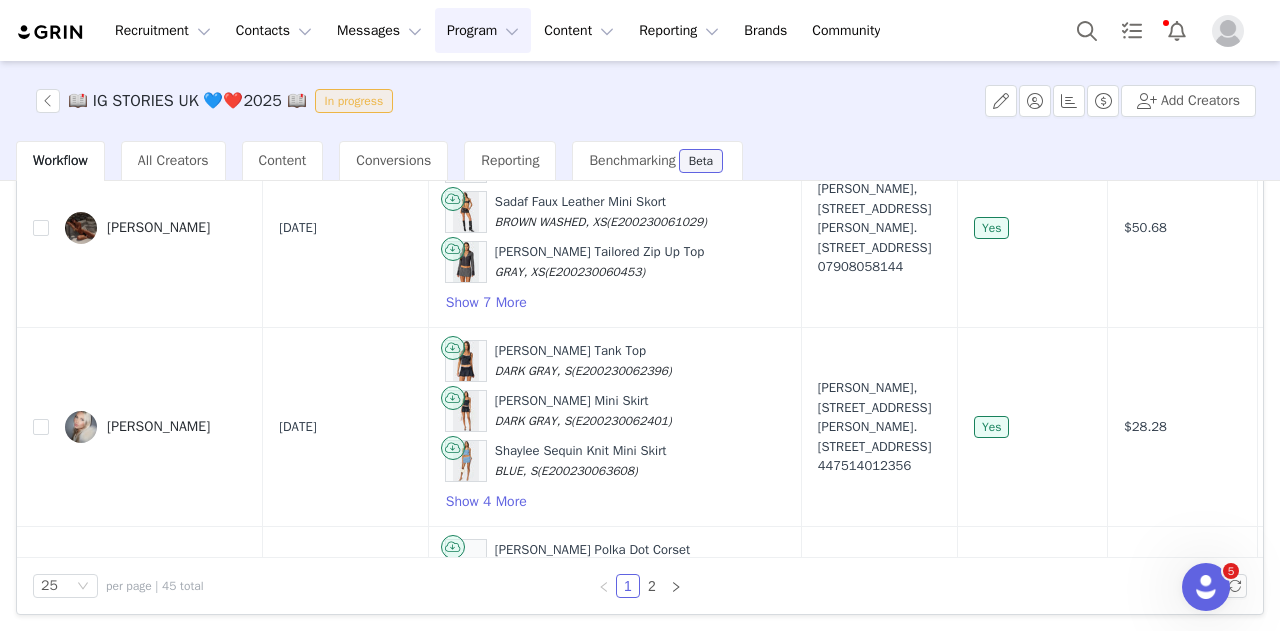 scroll, scrollTop: 0, scrollLeft: 0, axis: both 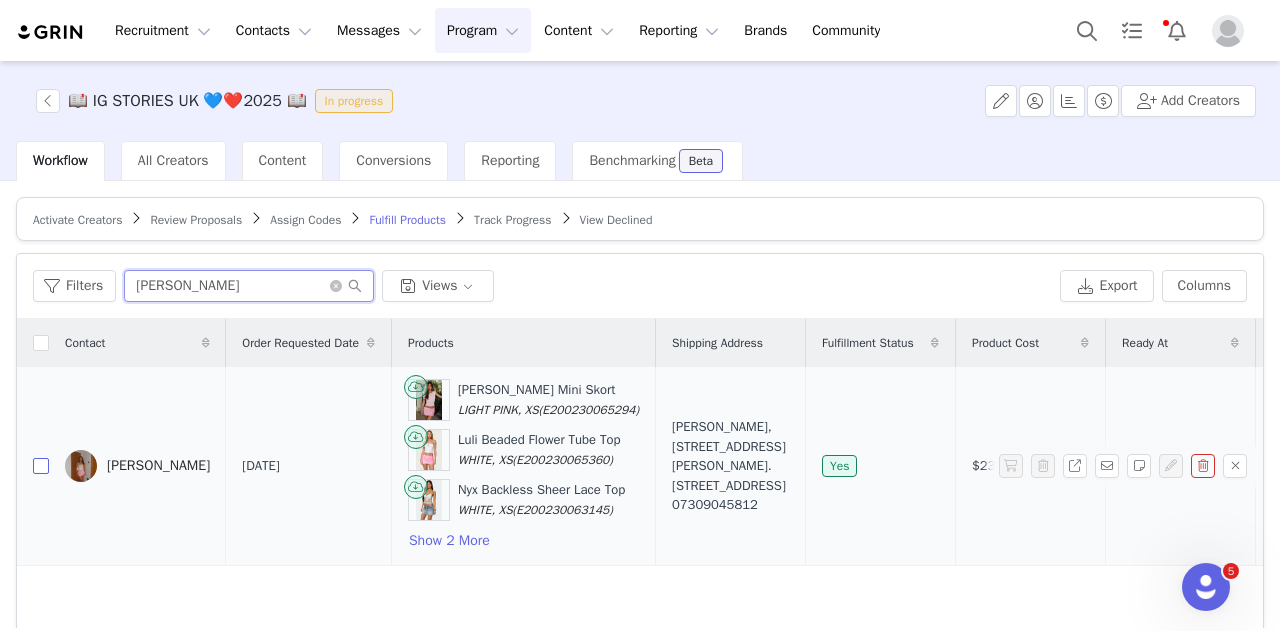 type on "ciara" 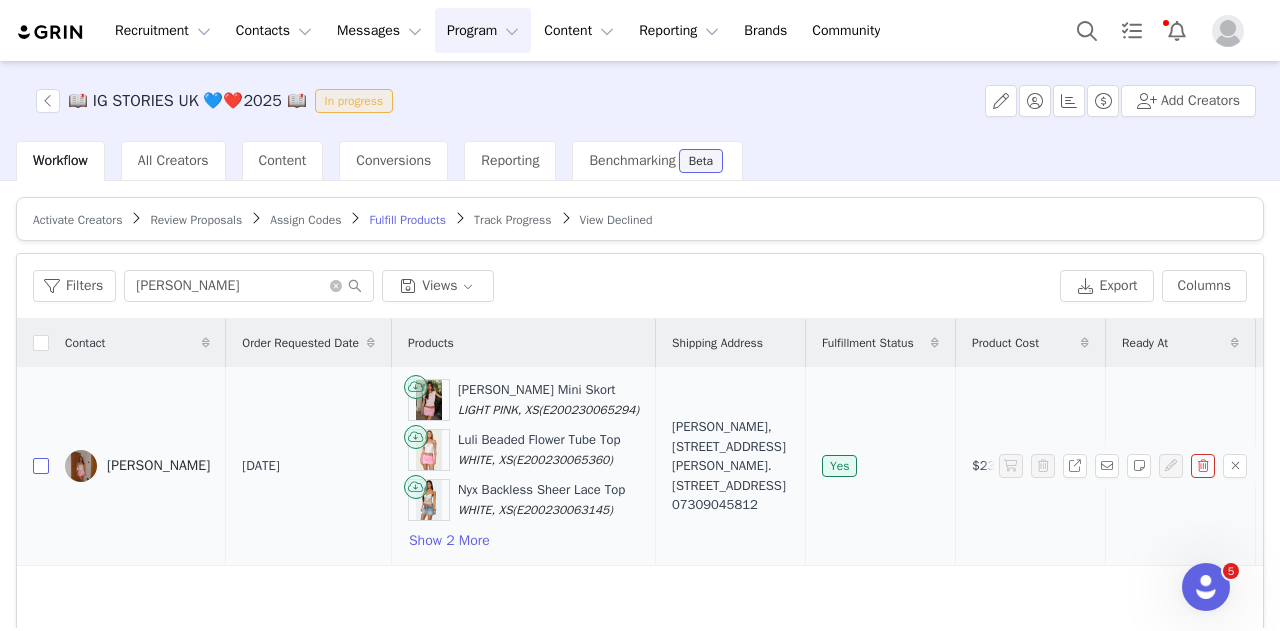 click at bounding box center [41, 466] 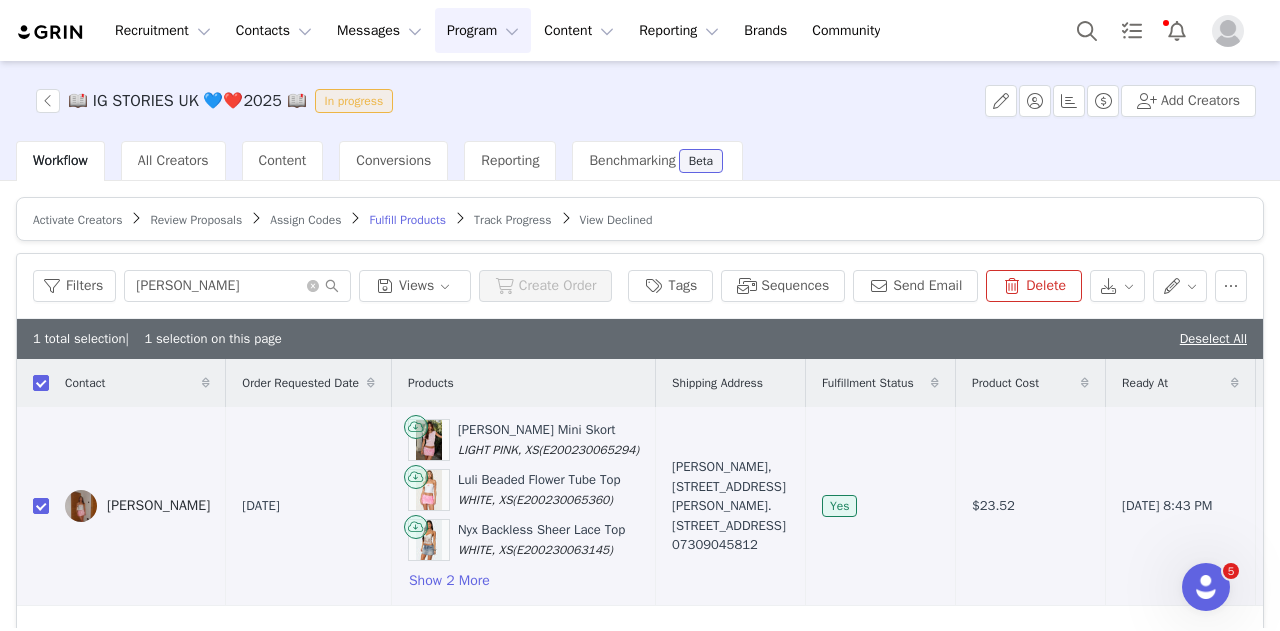 click on "Track Progress" at bounding box center (512, 220) 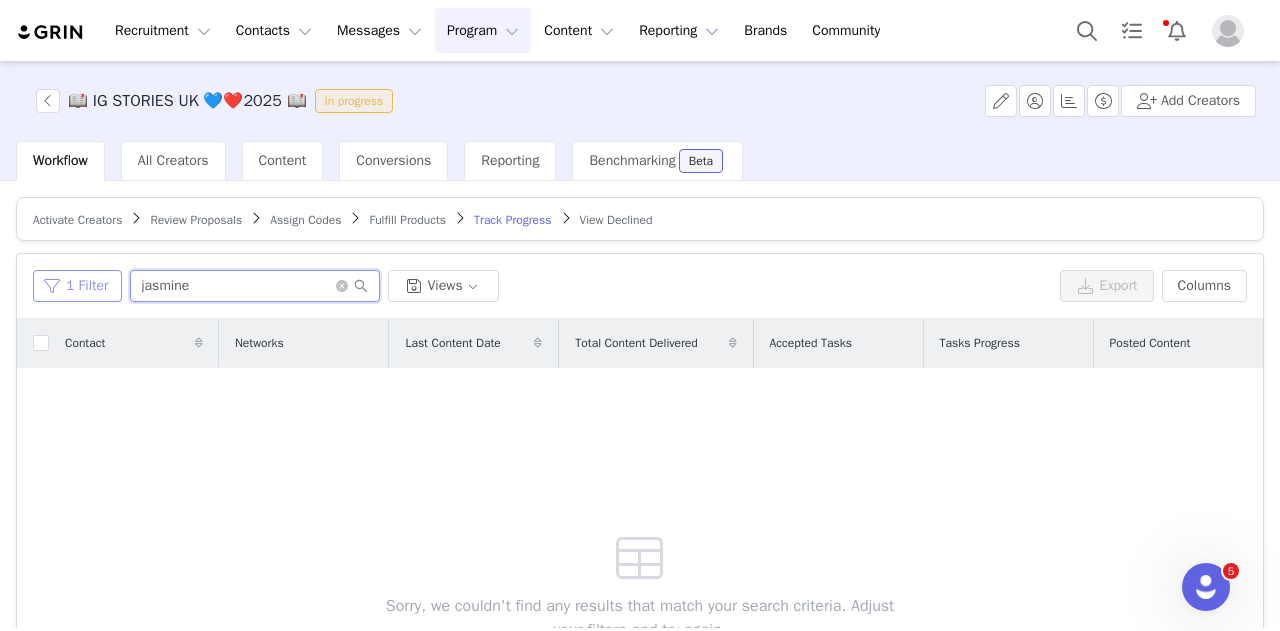 drag, startPoint x: 75, startPoint y: 289, endPoint x: 50, endPoint y: 290, distance: 25.019993 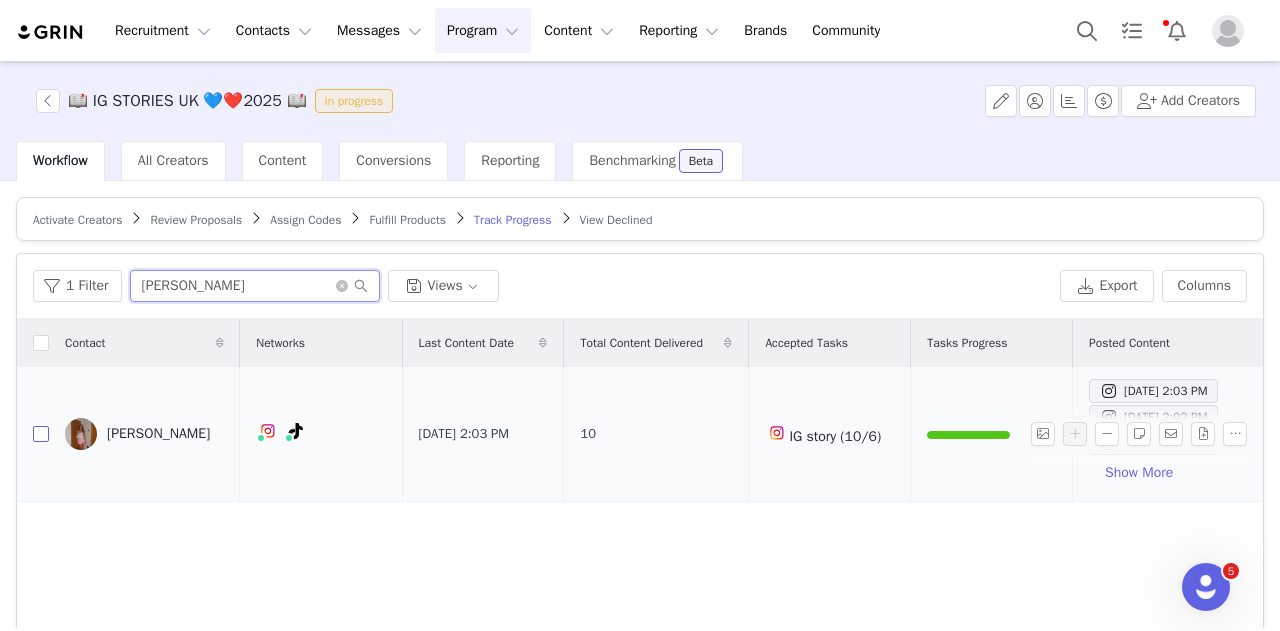 type on "ciara" 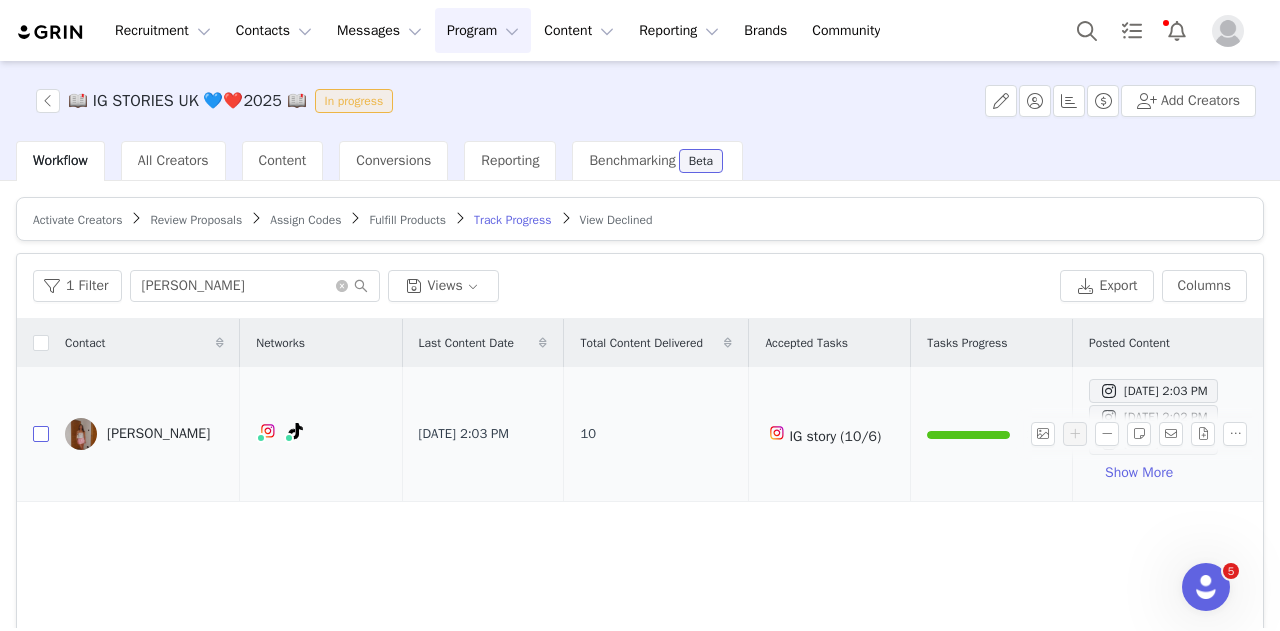 click at bounding box center [41, 434] 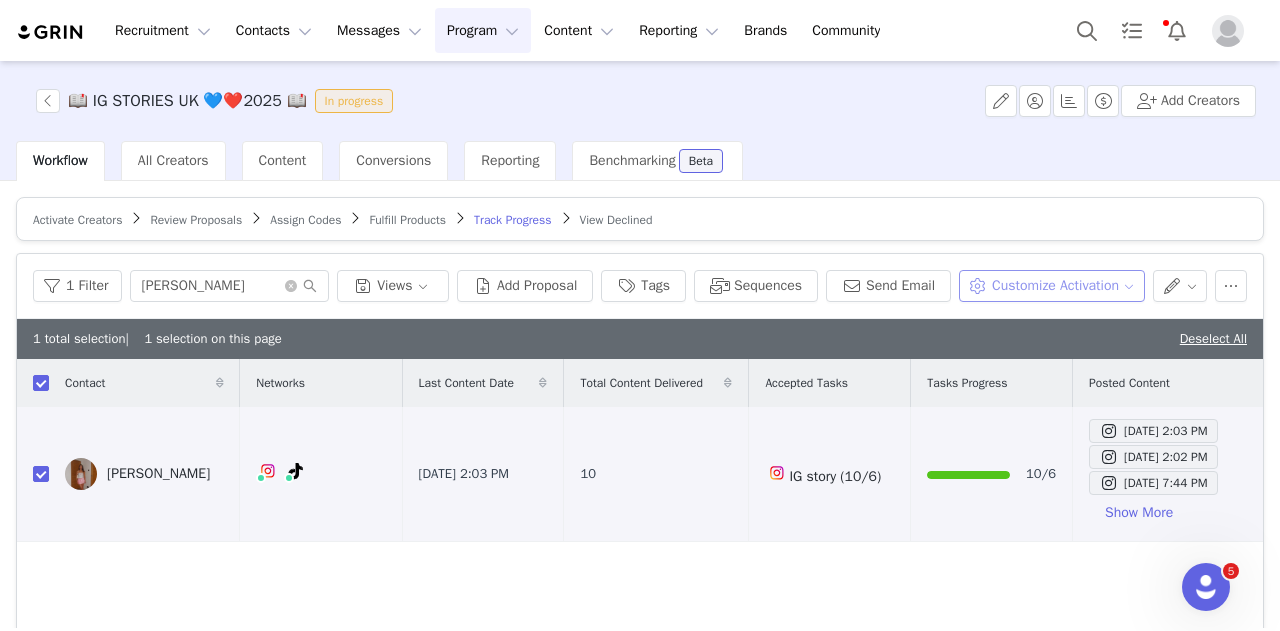 click on "Customize Activation" at bounding box center [1051, 286] 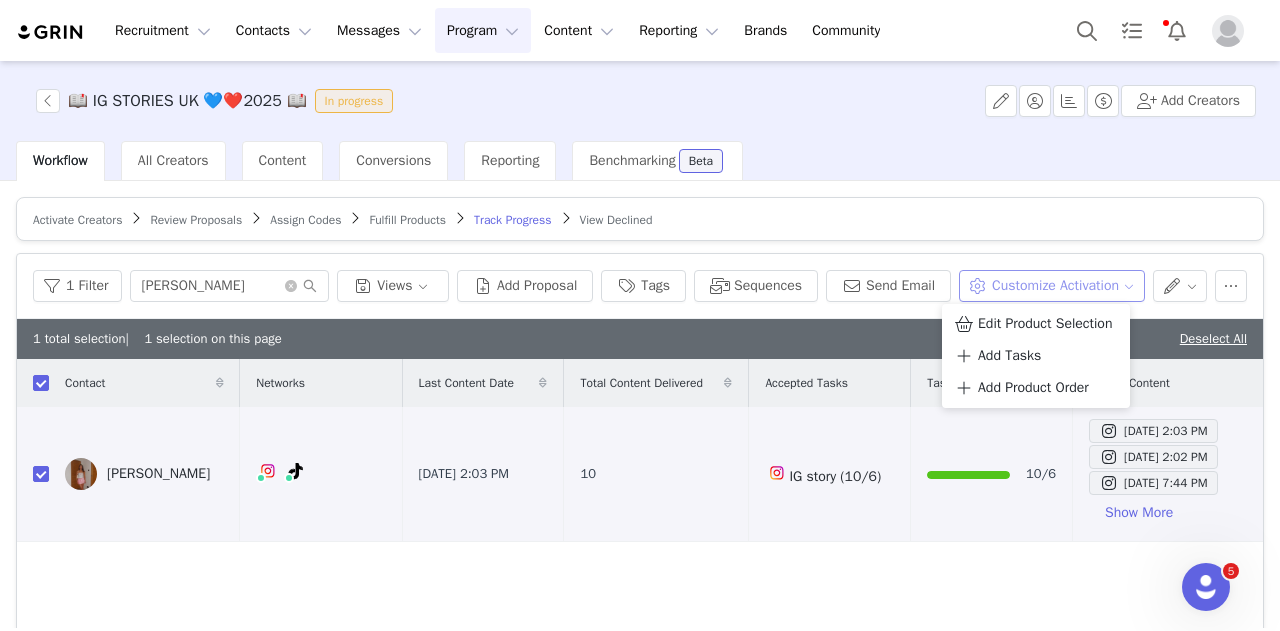 click on "Customize Activation" at bounding box center (1051, 286) 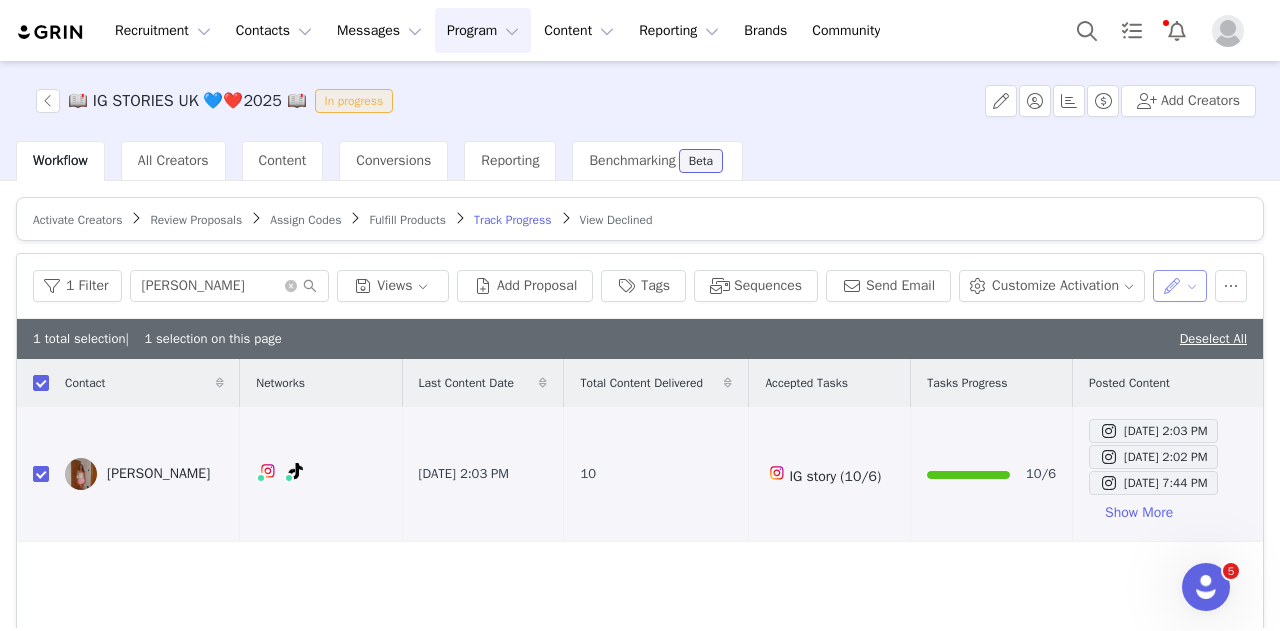 click at bounding box center [1180, 286] 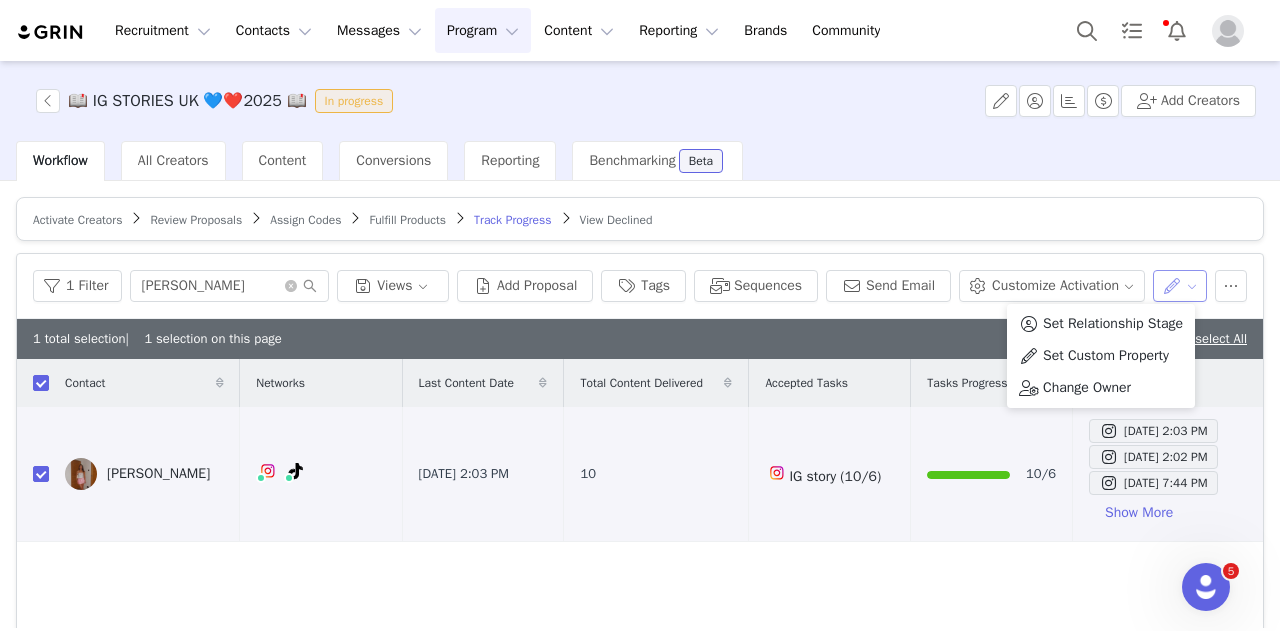 click at bounding box center (1180, 286) 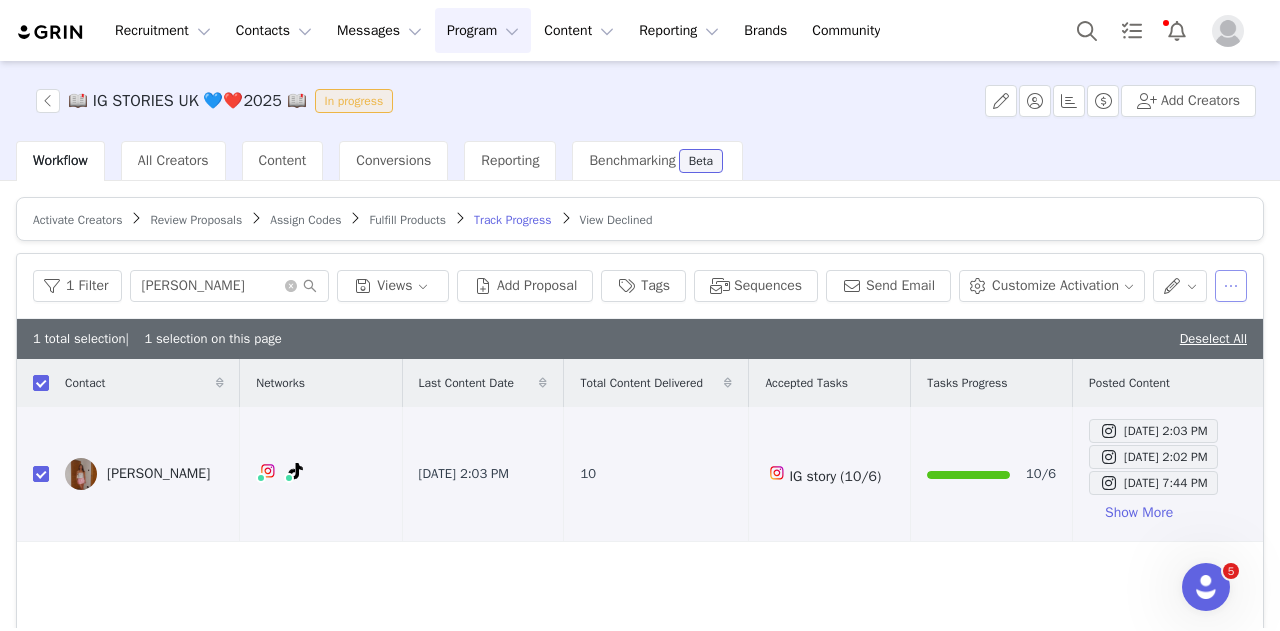 click at bounding box center [1231, 286] 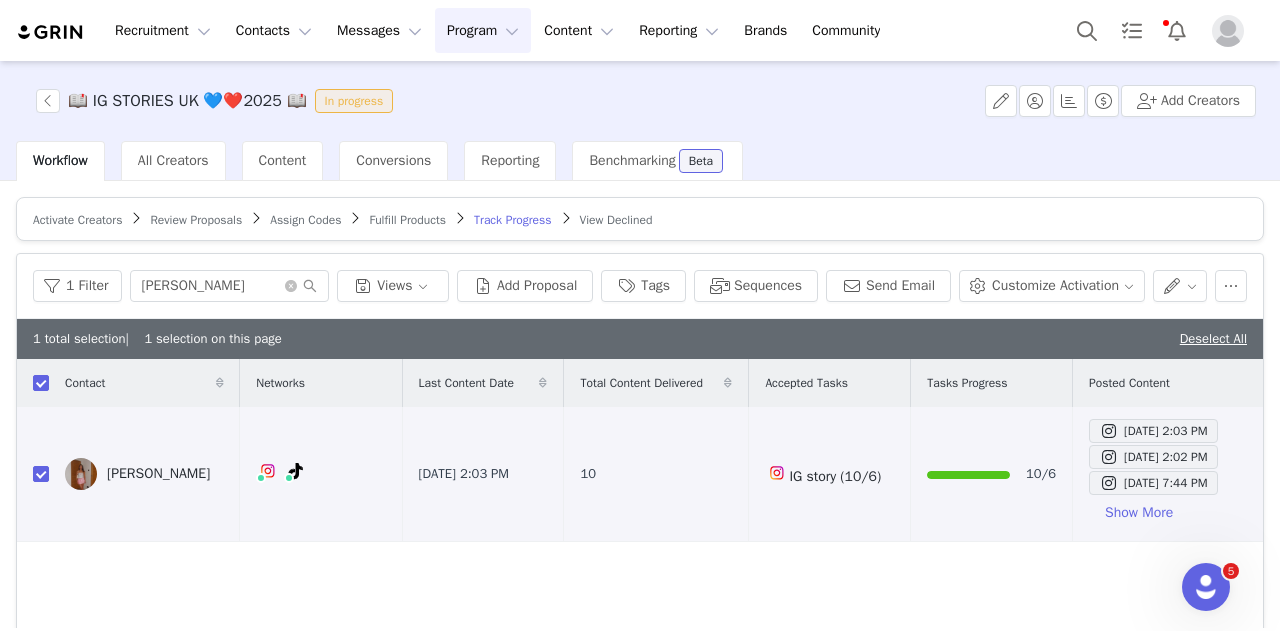 click on "Workflow All Creators Content Conversions Reporting Benchmarking Beta" at bounding box center [648, 161] 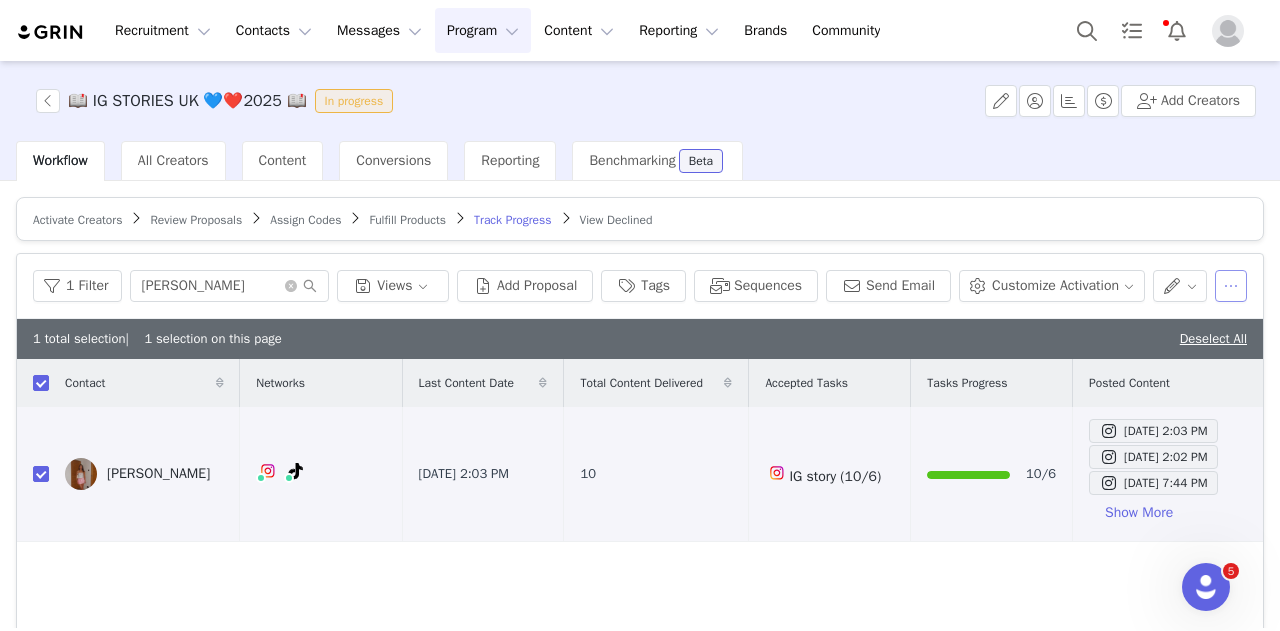 click at bounding box center (1231, 286) 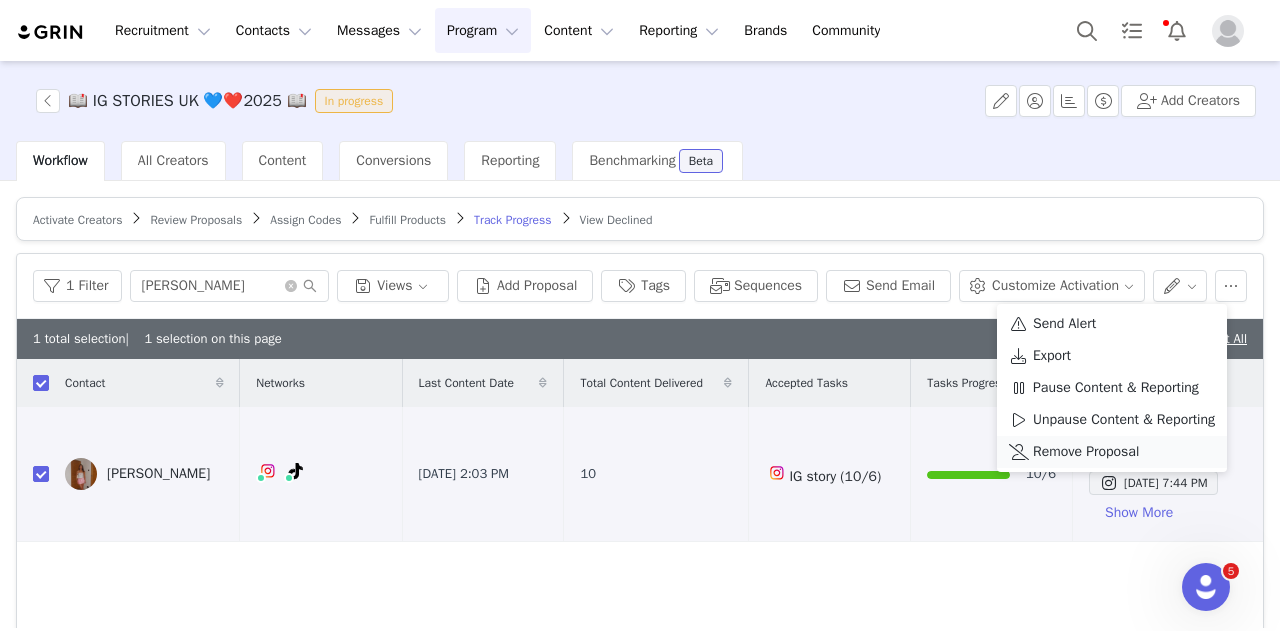 click on "Remove Proposal" at bounding box center (1086, 452) 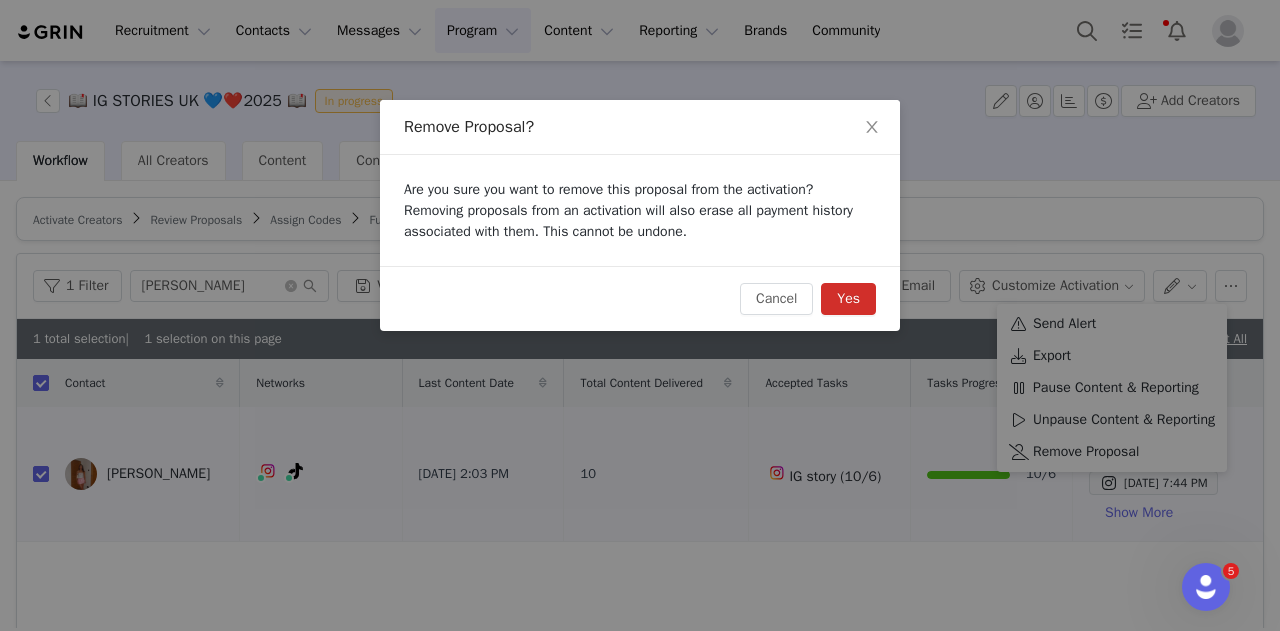 click on "Yes" at bounding box center [848, 299] 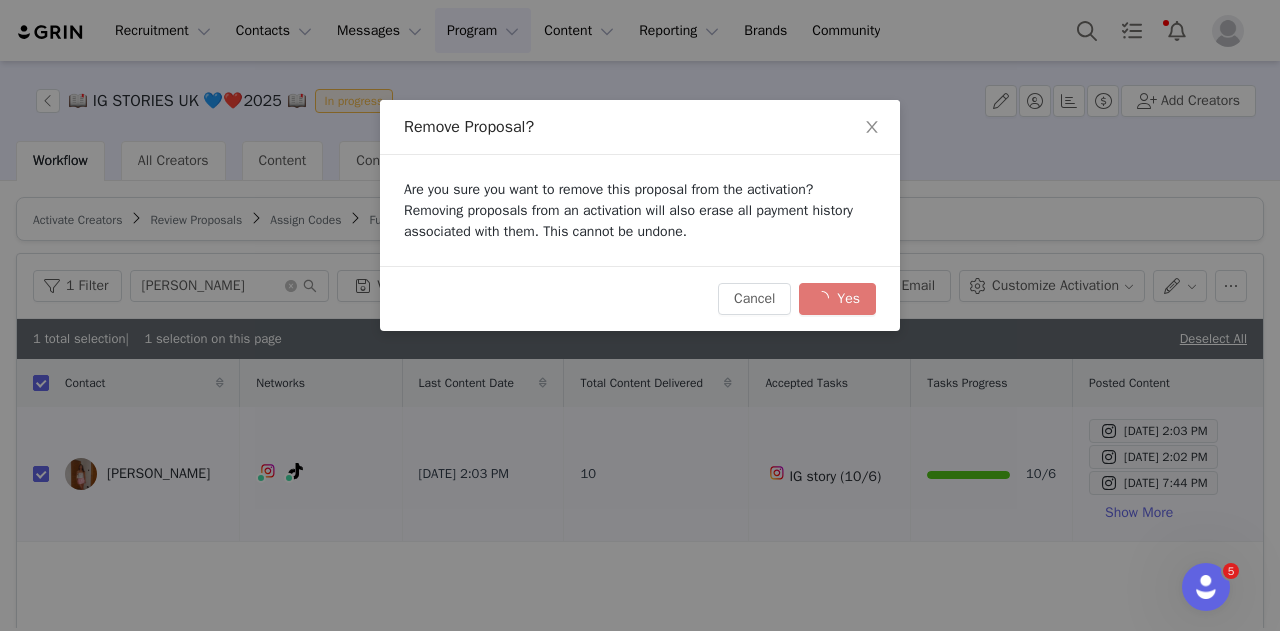 checkbox on "false" 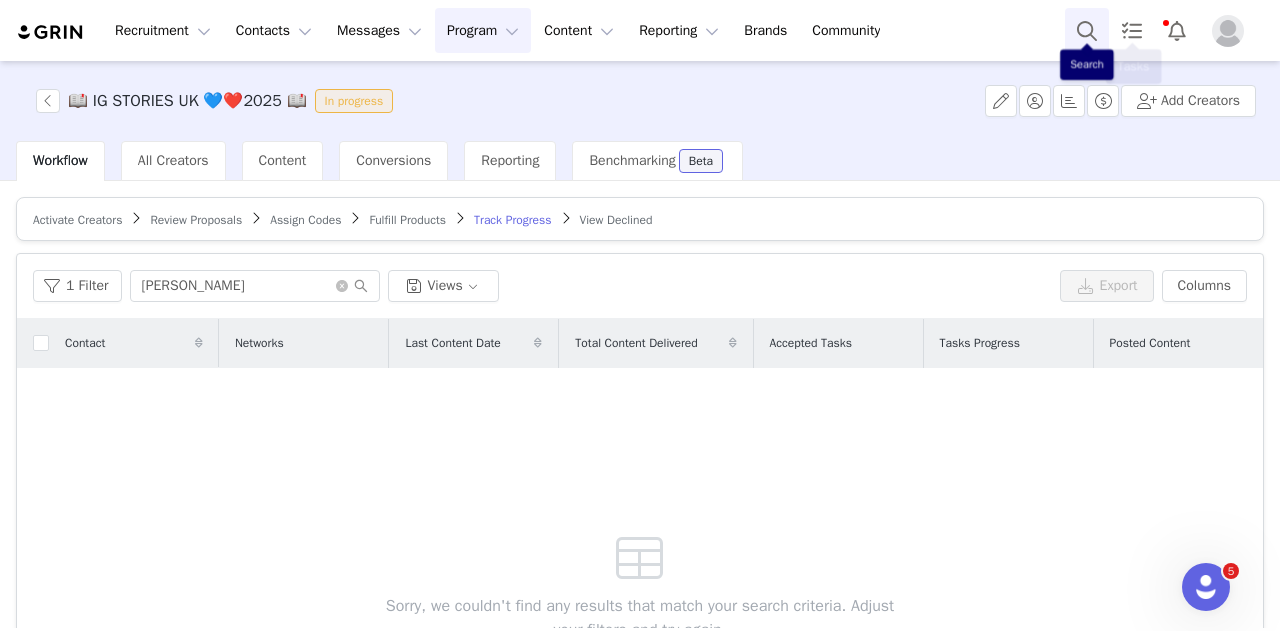 click at bounding box center [1087, 30] 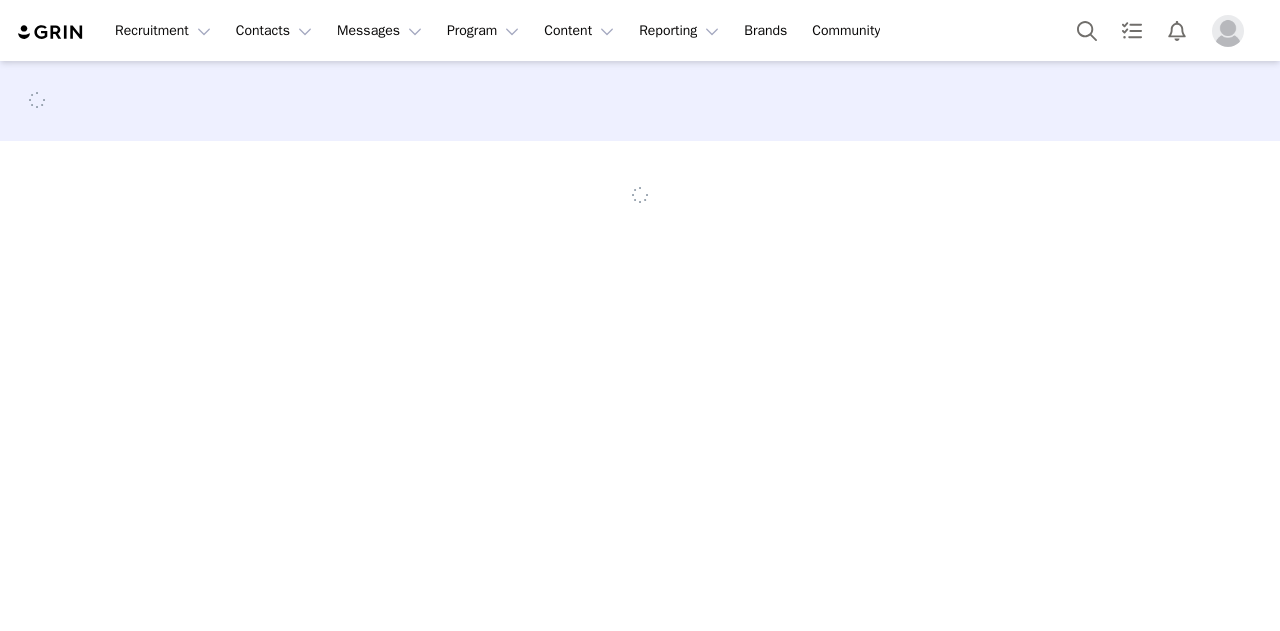 scroll, scrollTop: 0, scrollLeft: 0, axis: both 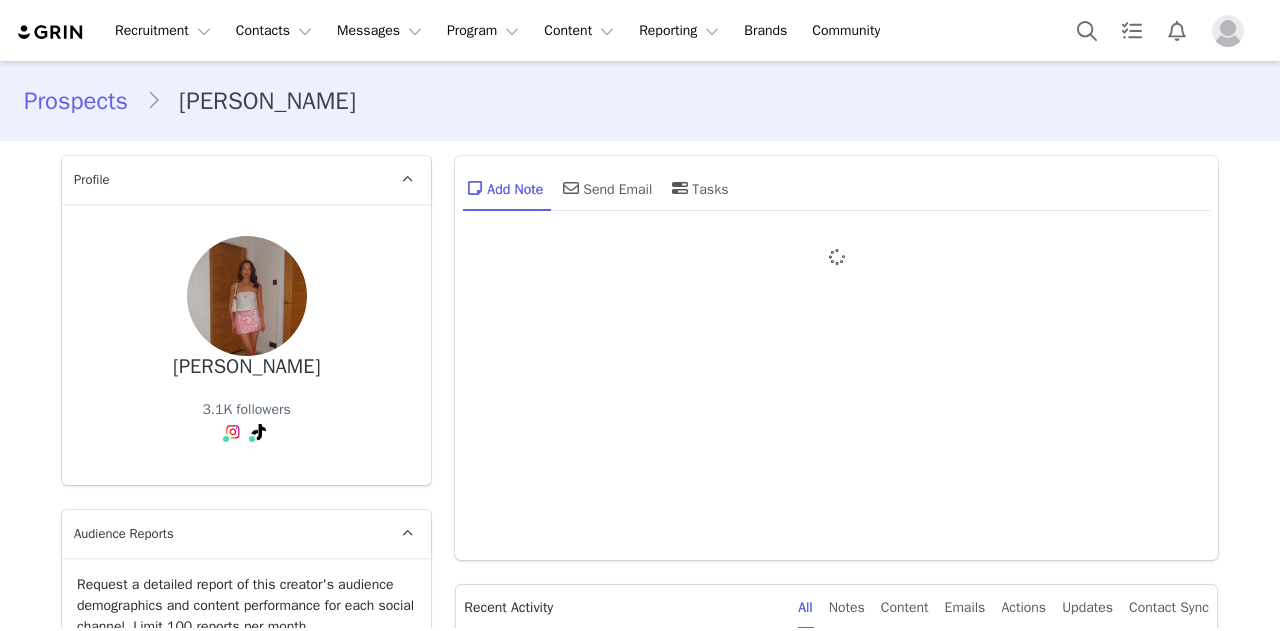 type on "+1 ([GEOGRAPHIC_DATA])" 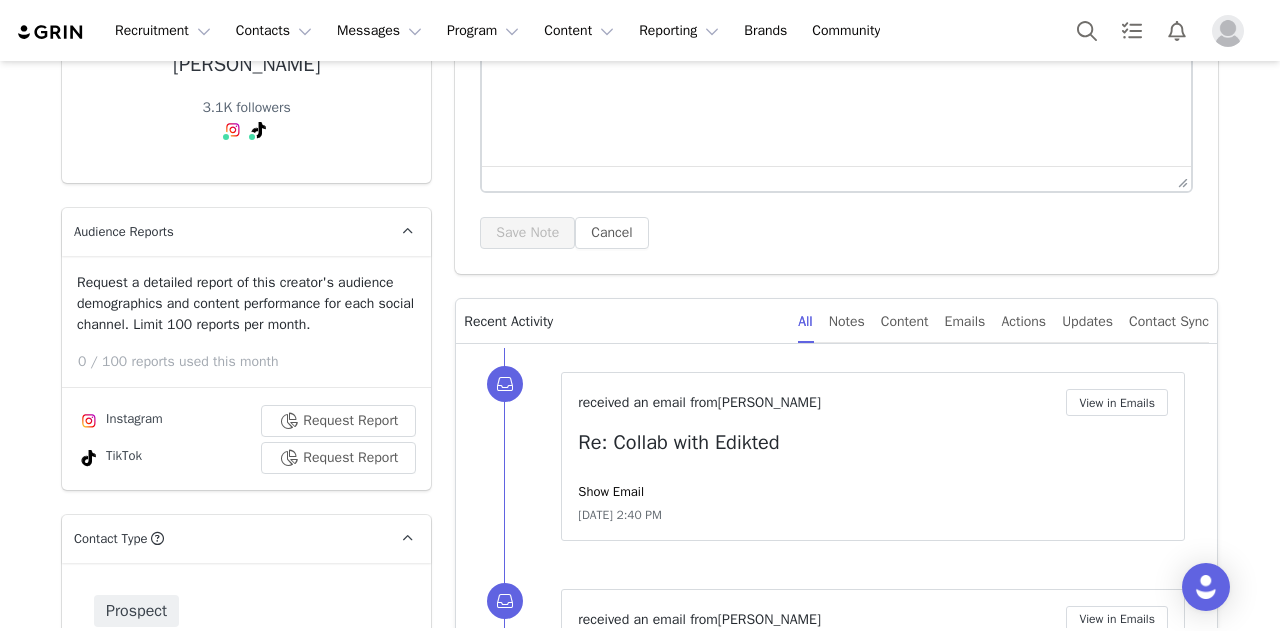 scroll, scrollTop: 553, scrollLeft: 0, axis: vertical 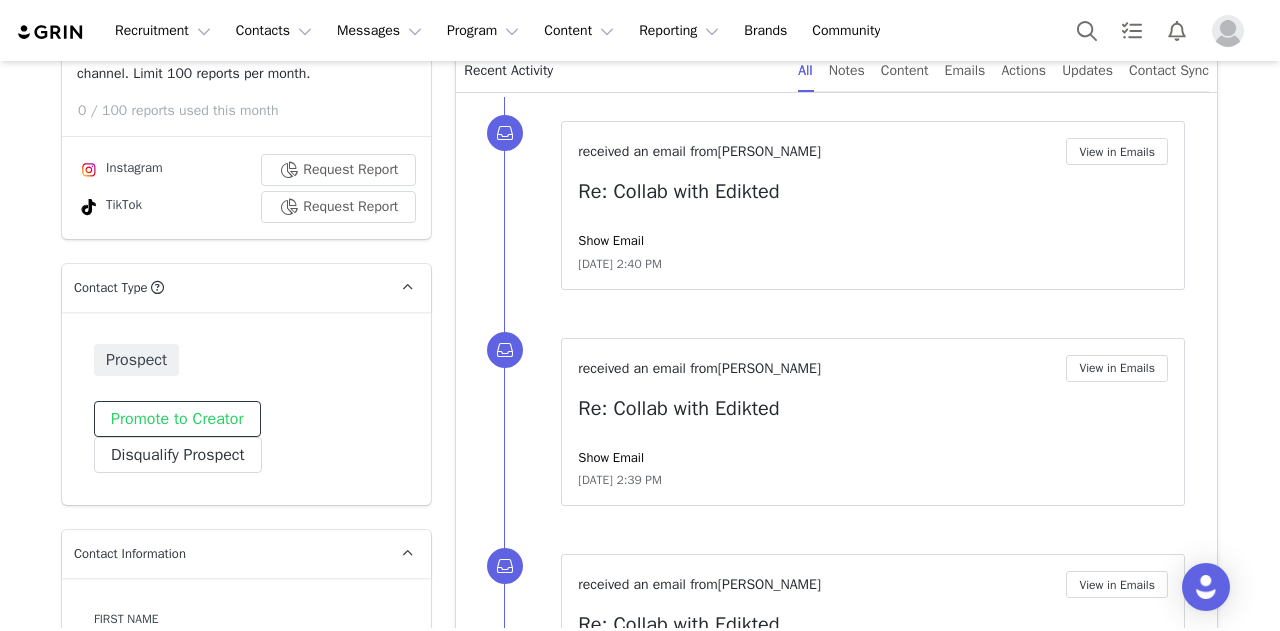 click on "Promote to Creator" at bounding box center [177, 419] 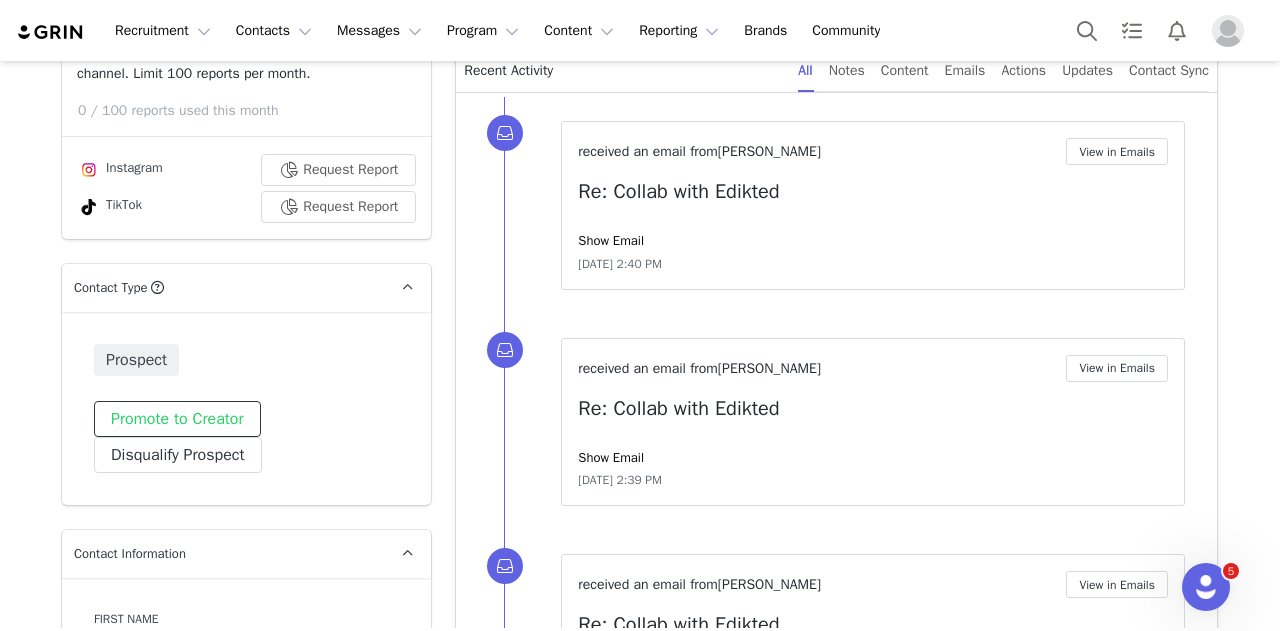 scroll, scrollTop: 0, scrollLeft: 0, axis: both 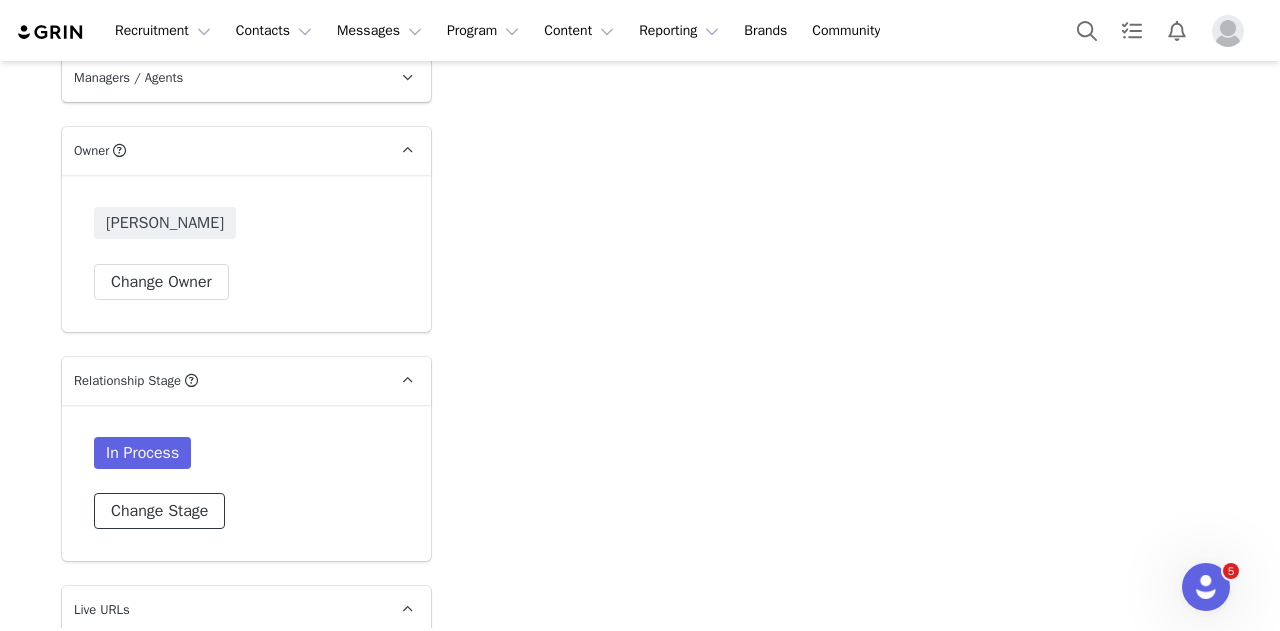 click on "Change Stage" at bounding box center (159, 511) 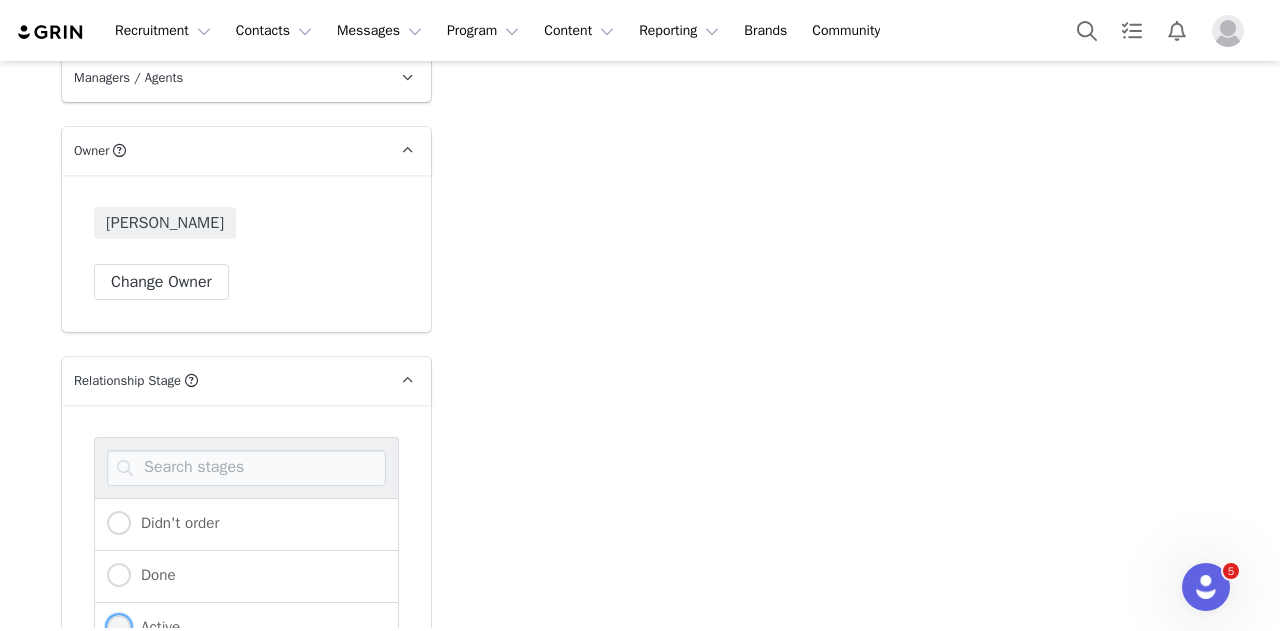 click on "Active" at bounding box center [155, 627] 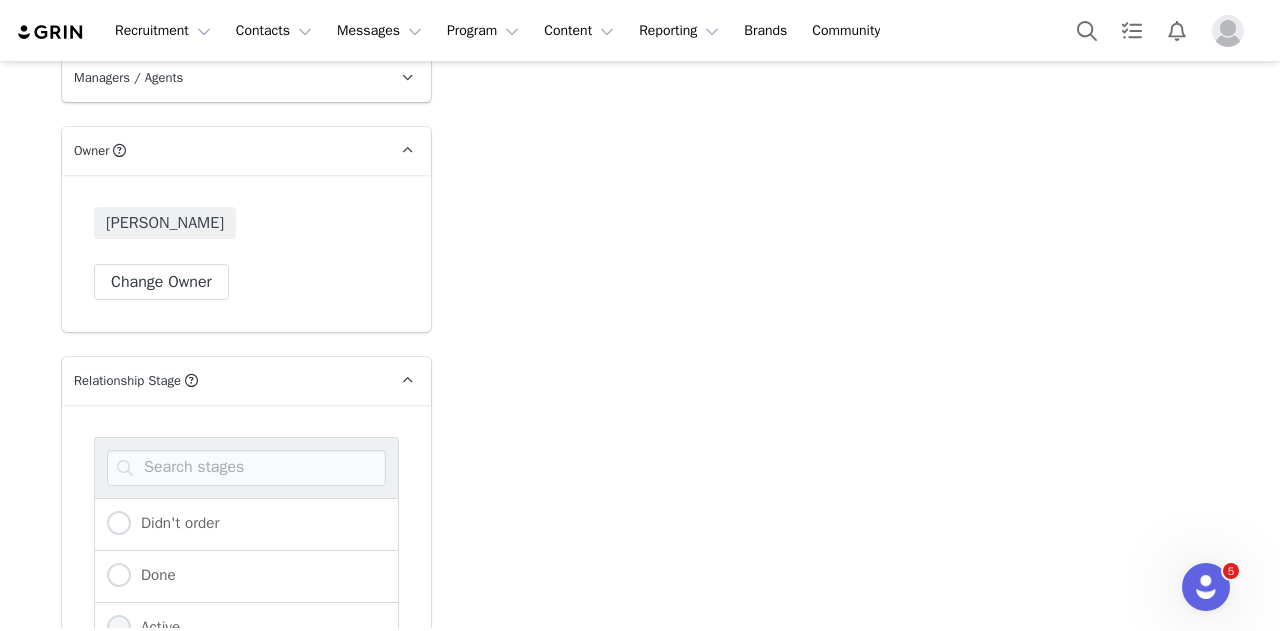 click on "Active" at bounding box center (119, 628) 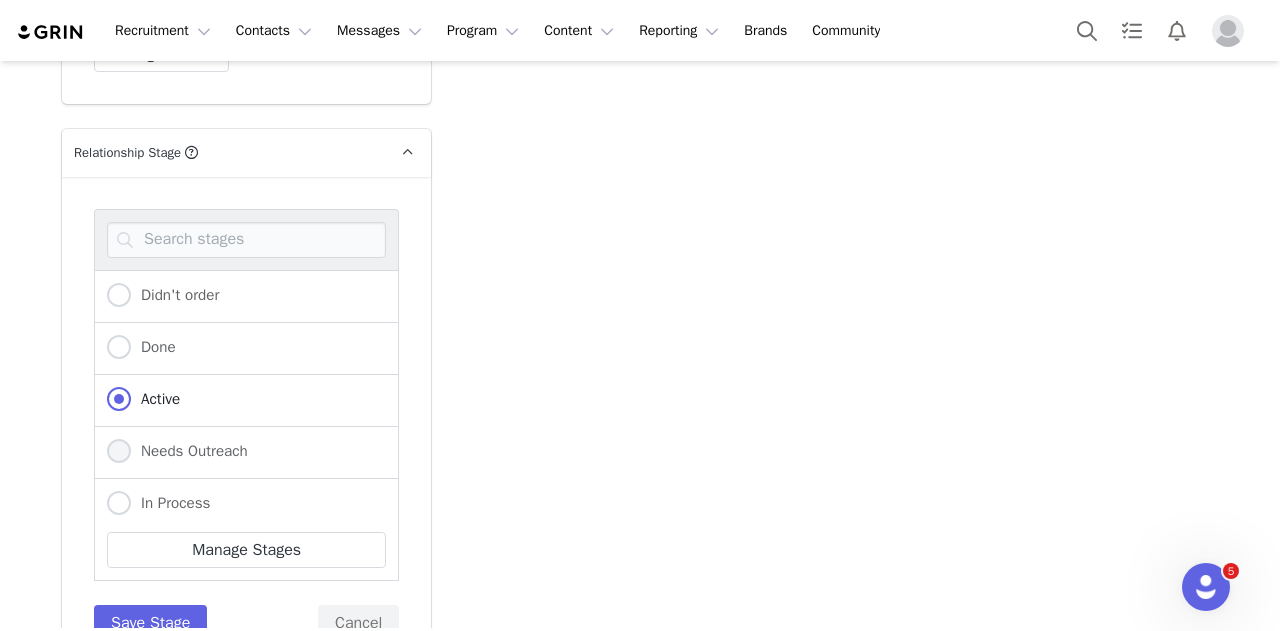 scroll, scrollTop: 3292, scrollLeft: 0, axis: vertical 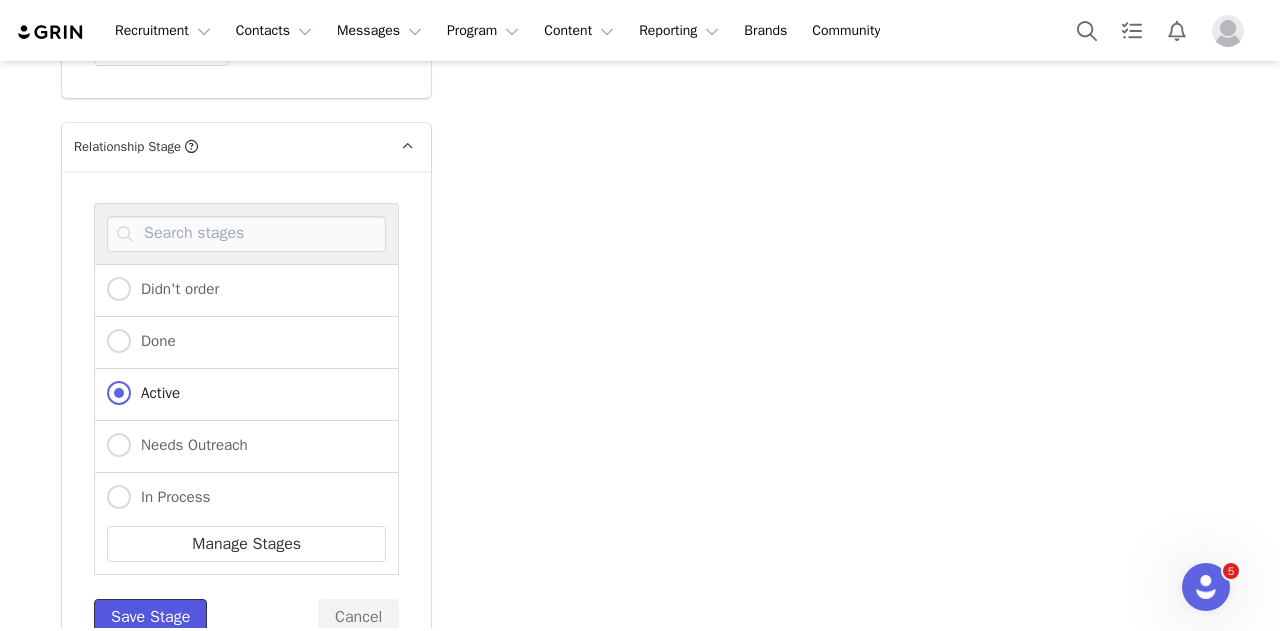 click on "Save Stage" at bounding box center (150, 617) 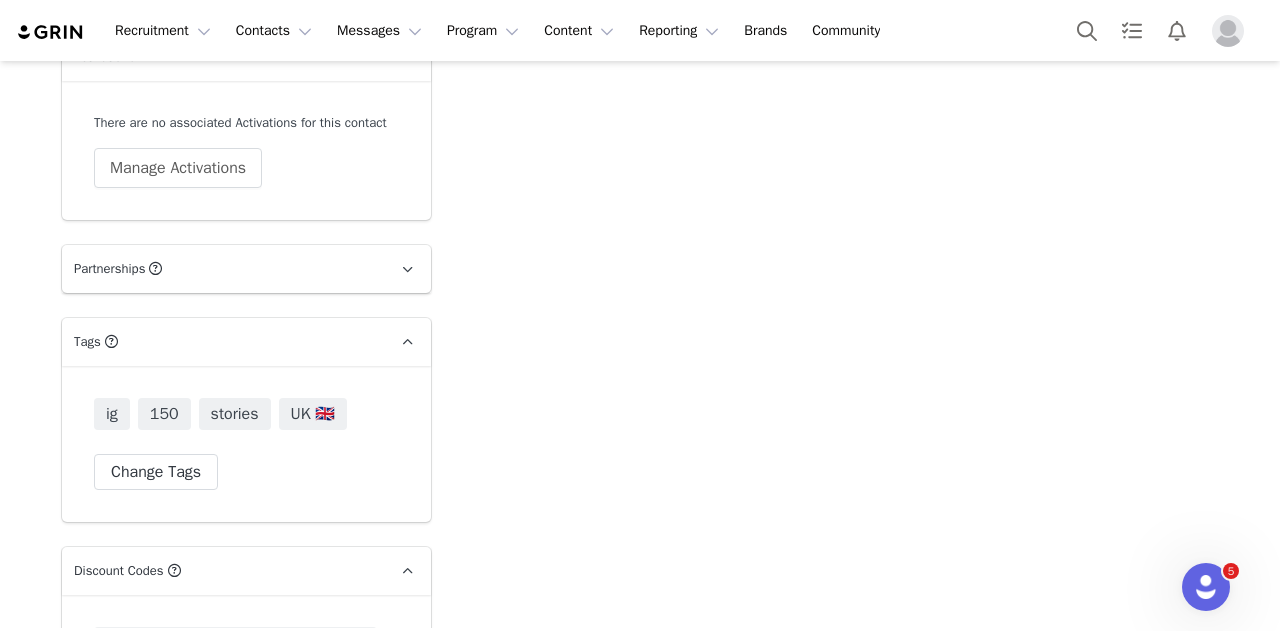 scroll, scrollTop: 3892, scrollLeft: 0, axis: vertical 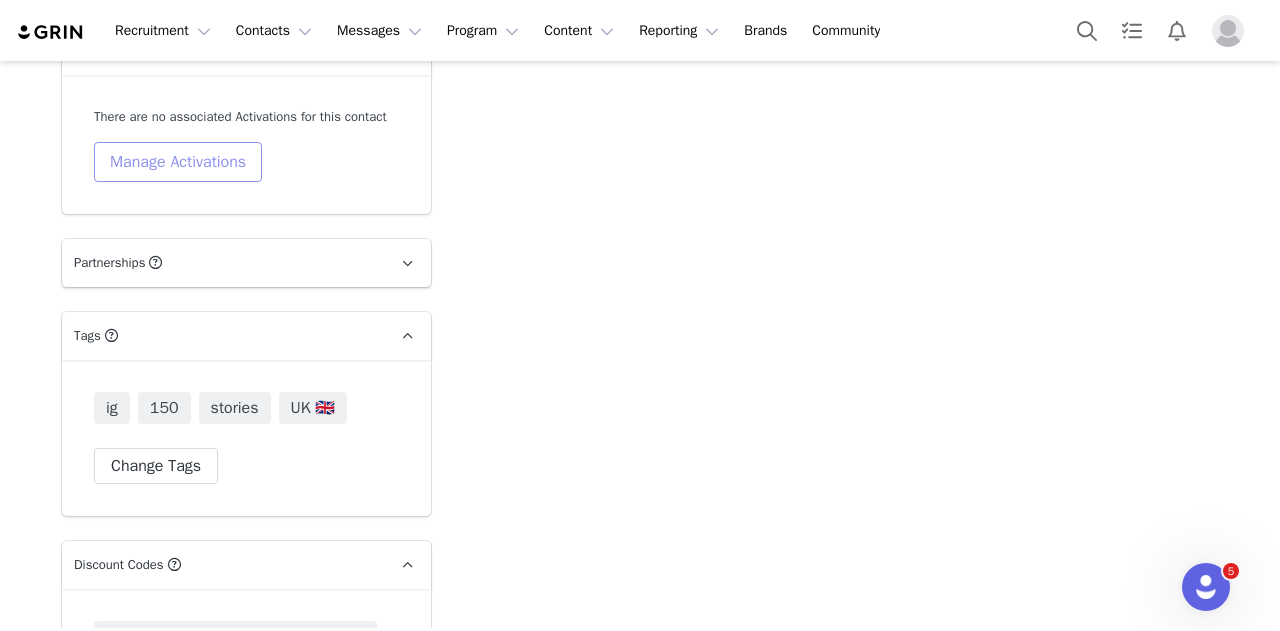 click on "Manage Activations" at bounding box center (178, 162) 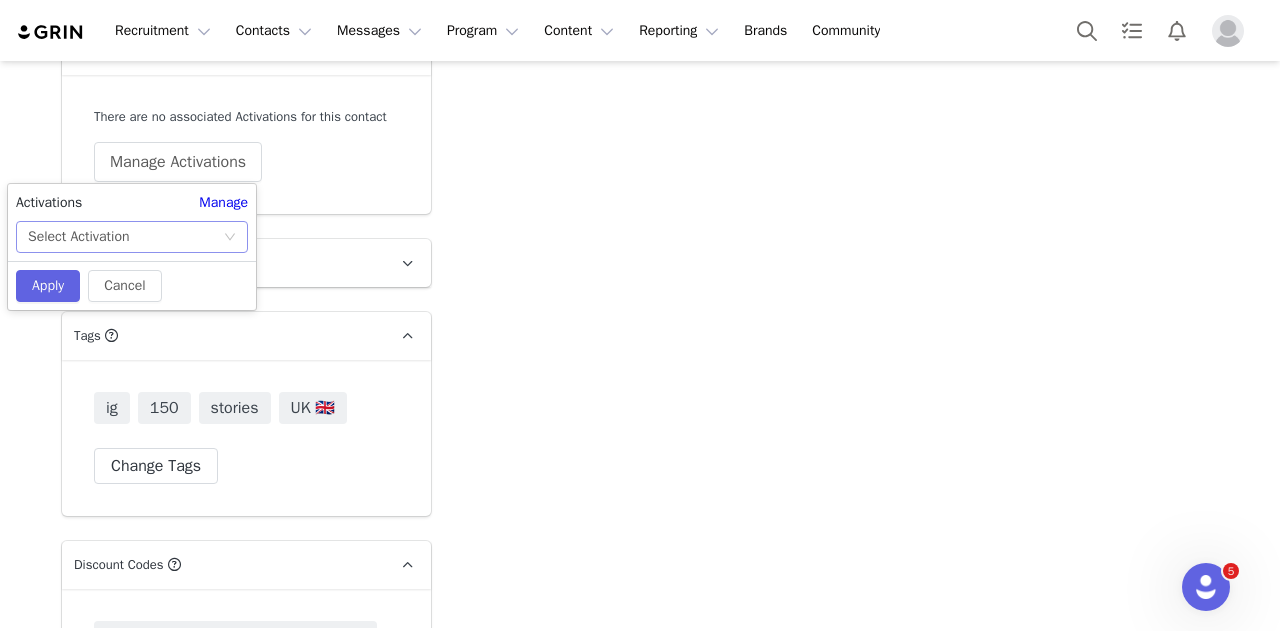 click on "Select Activation" at bounding box center (125, 237) 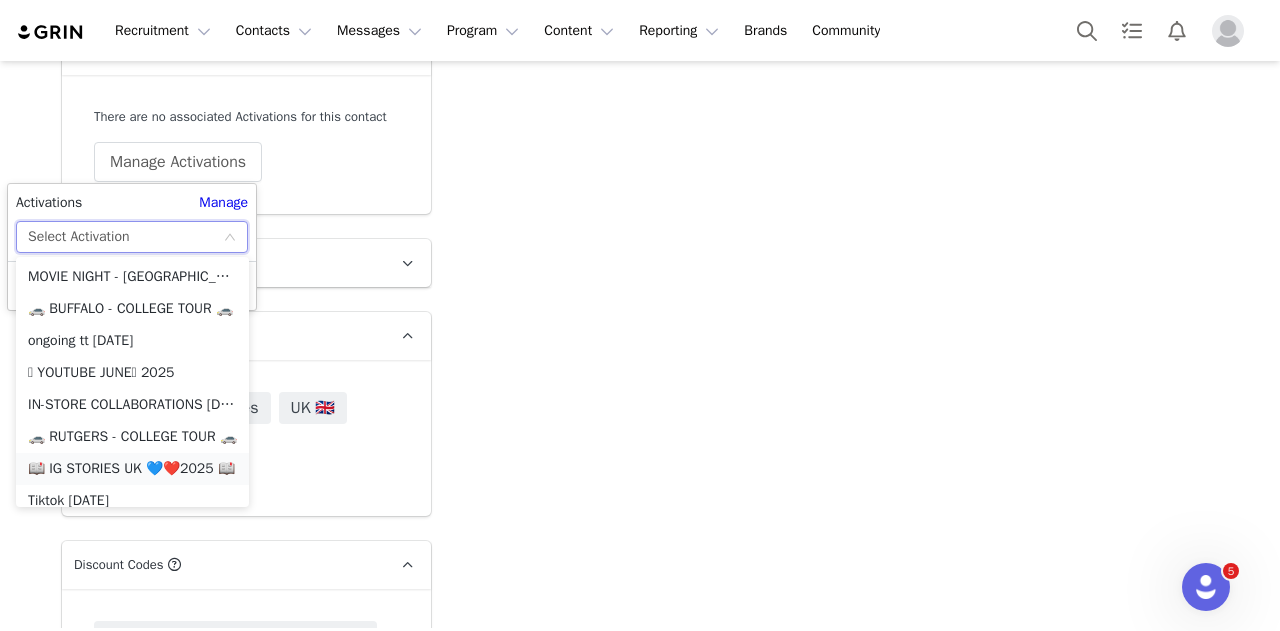 click on "📖 IG STORIES UK 💙❤️2025 📖" at bounding box center [132, 469] 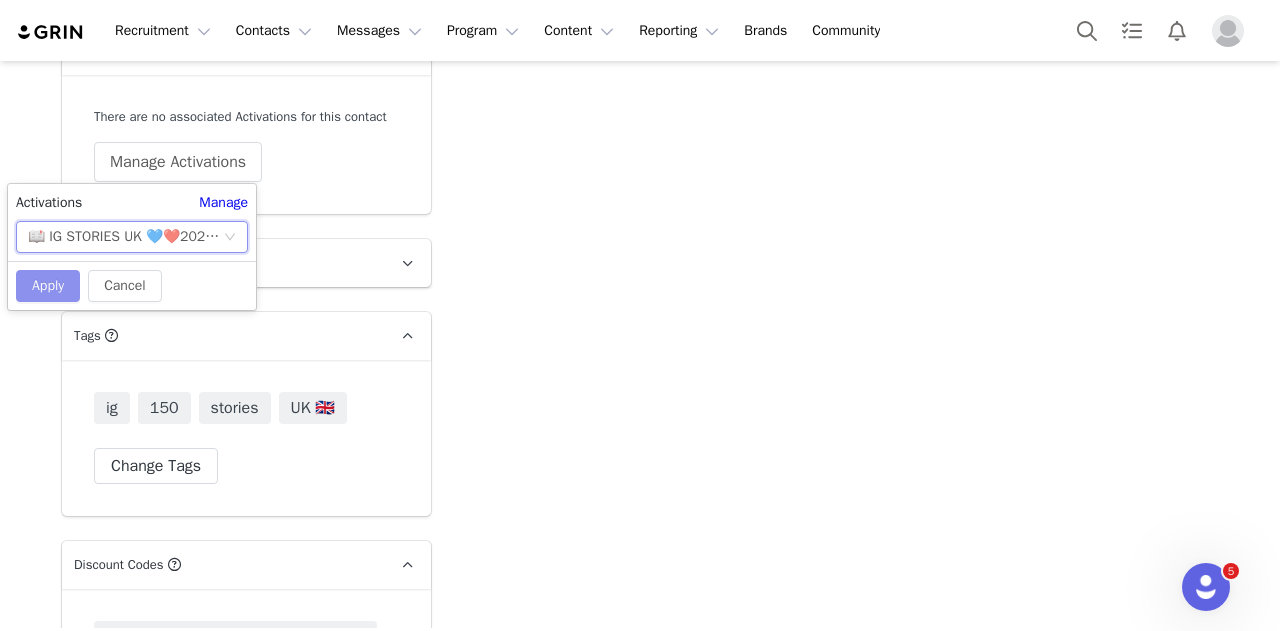 click on "Apply" at bounding box center (48, 286) 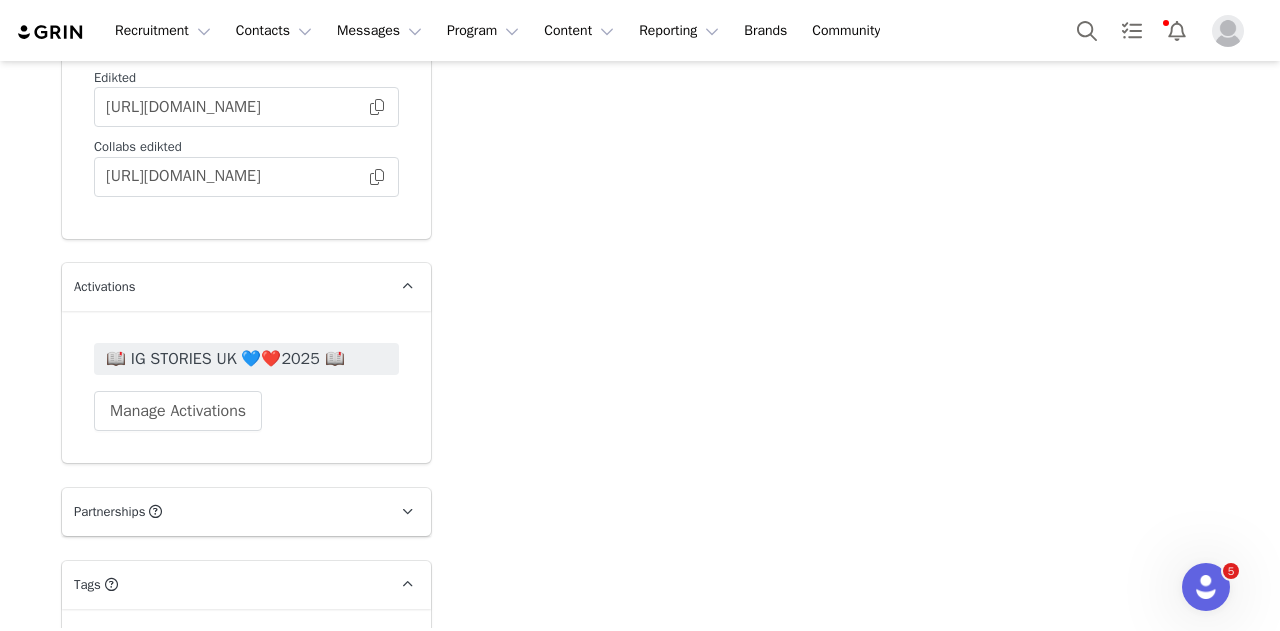 scroll, scrollTop: 3620, scrollLeft: 0, axis: vertical 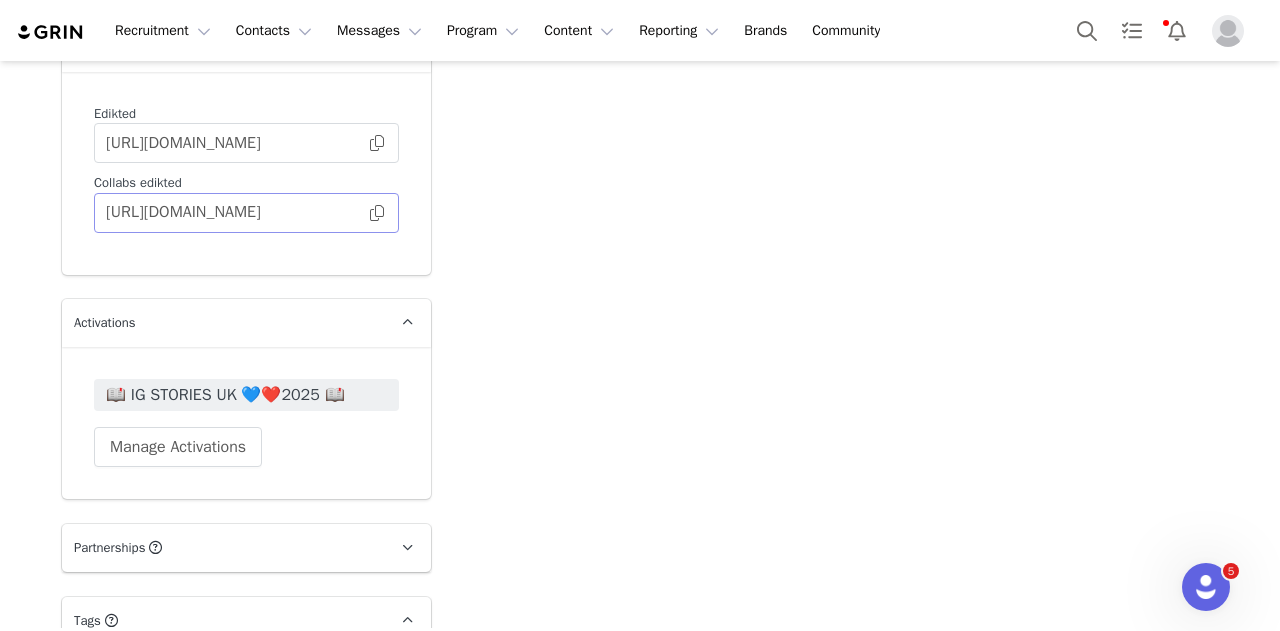 click at bounding box center (377, 213) 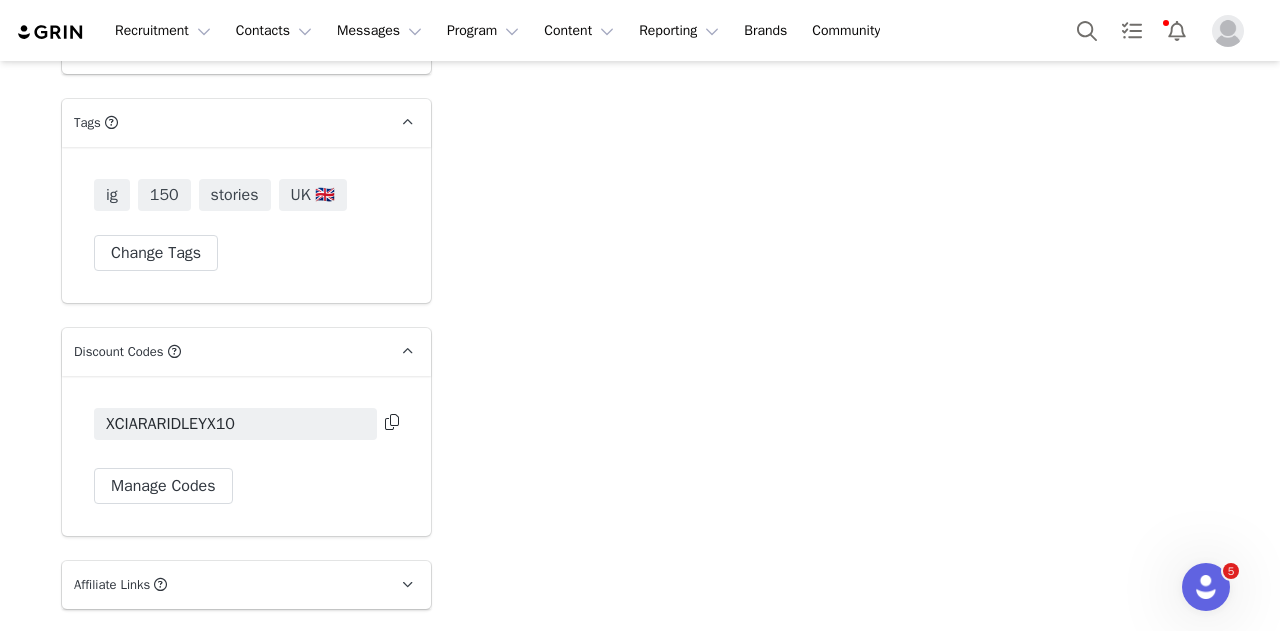 scroll, scrollTop: 4219, scrollLeft: 0, axis: vertical 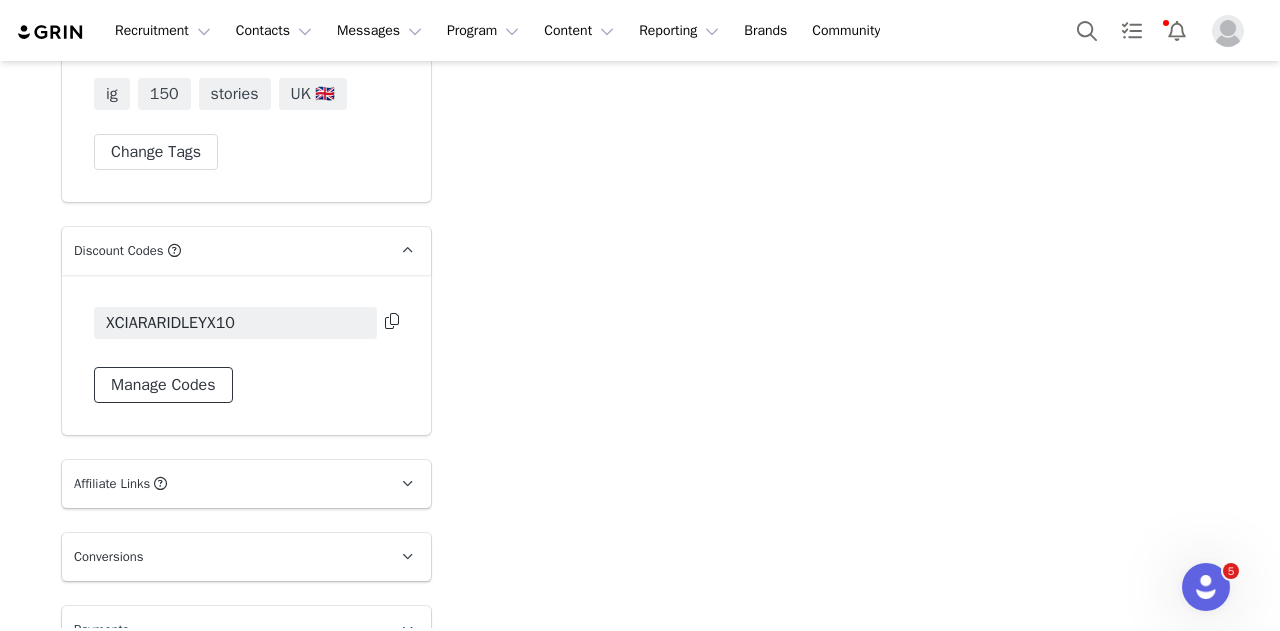 click on "Manage Codes" at bounding box center [163, 385] 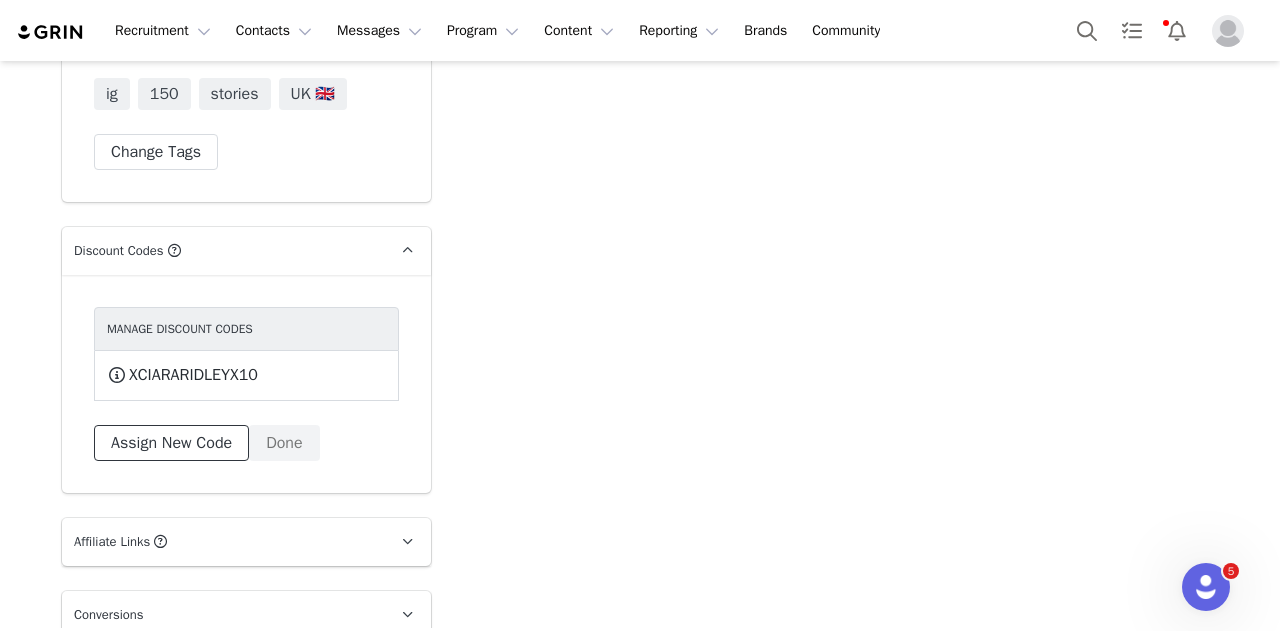 click on "Assign New Code" at bounding box center [171, 443] 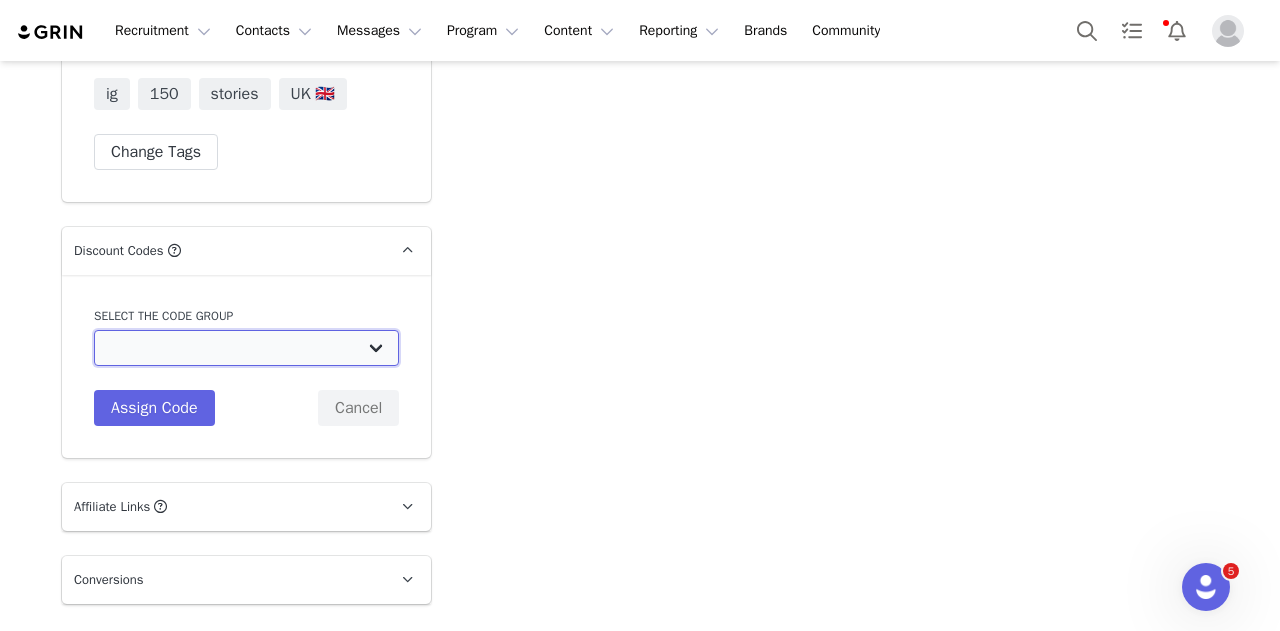 click on "Edikted: Students + IG   Edikted: Tiktok   Edikted: Youtube   Edikted: GRIN TEST GROUP" at bounding box center [246, 348] 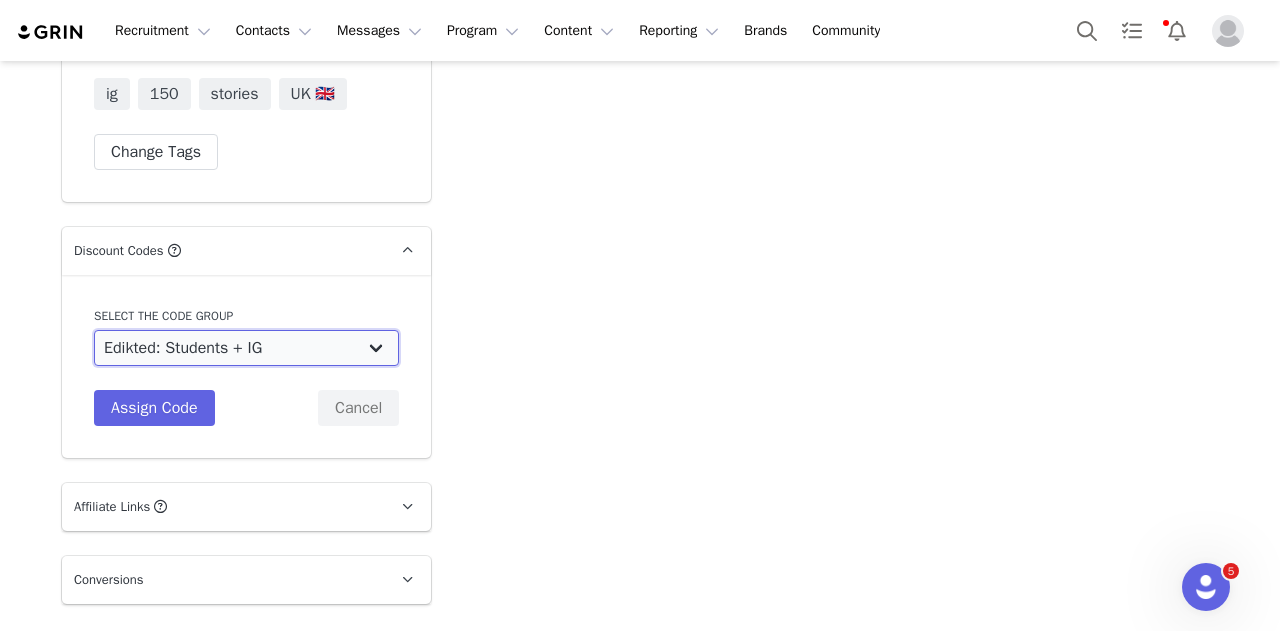 click on "Edikted: Students + IG   Edikted: Tiktok   Edikted: Youtube   Edikted: GRIN TEST GROUP" at bounding box center [246, 348] 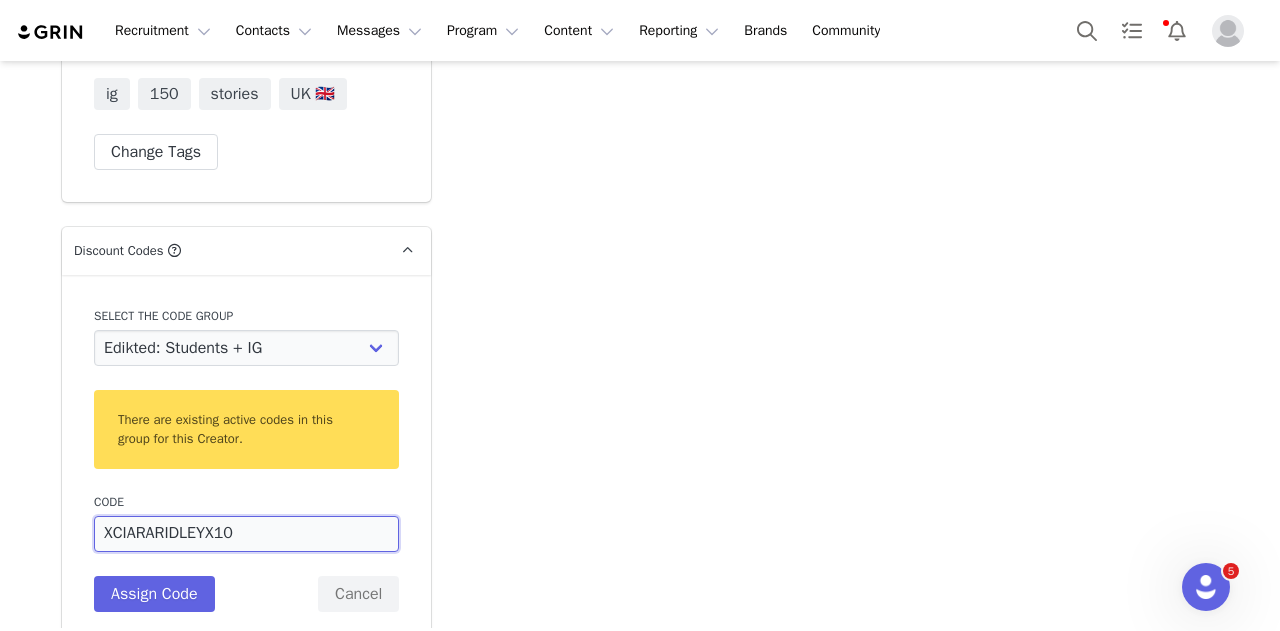 click on "XCIARARIDLEYX10" at bounding box center [246, 534] 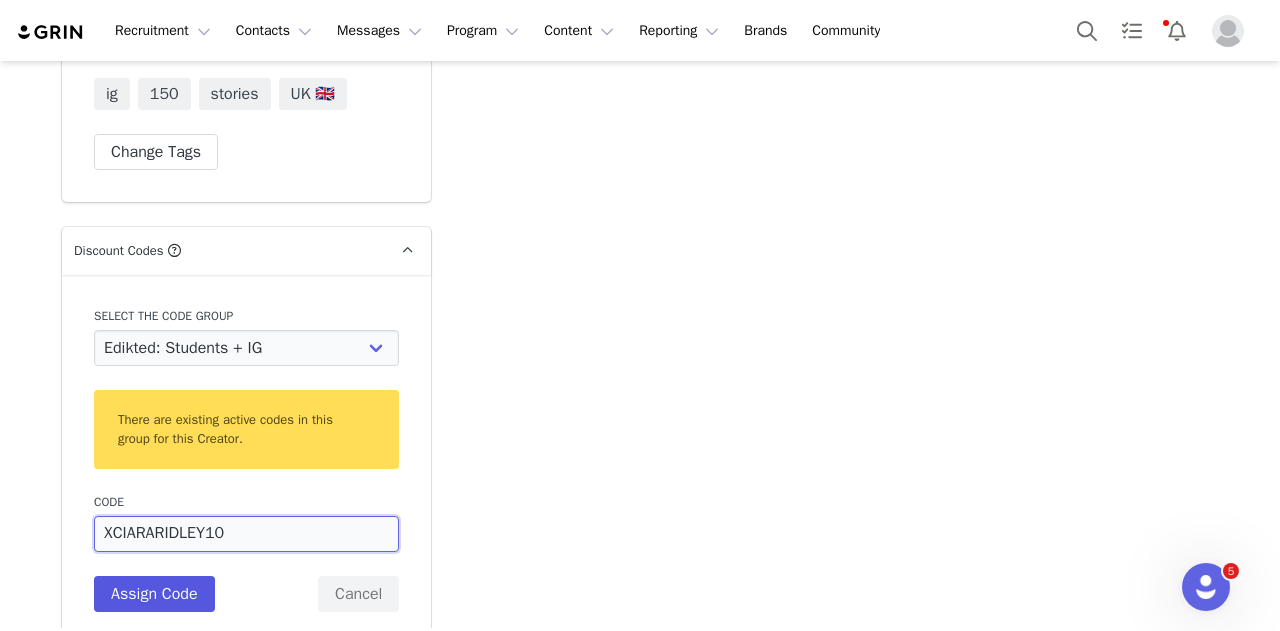 type on "XCIARARIDLEY10" 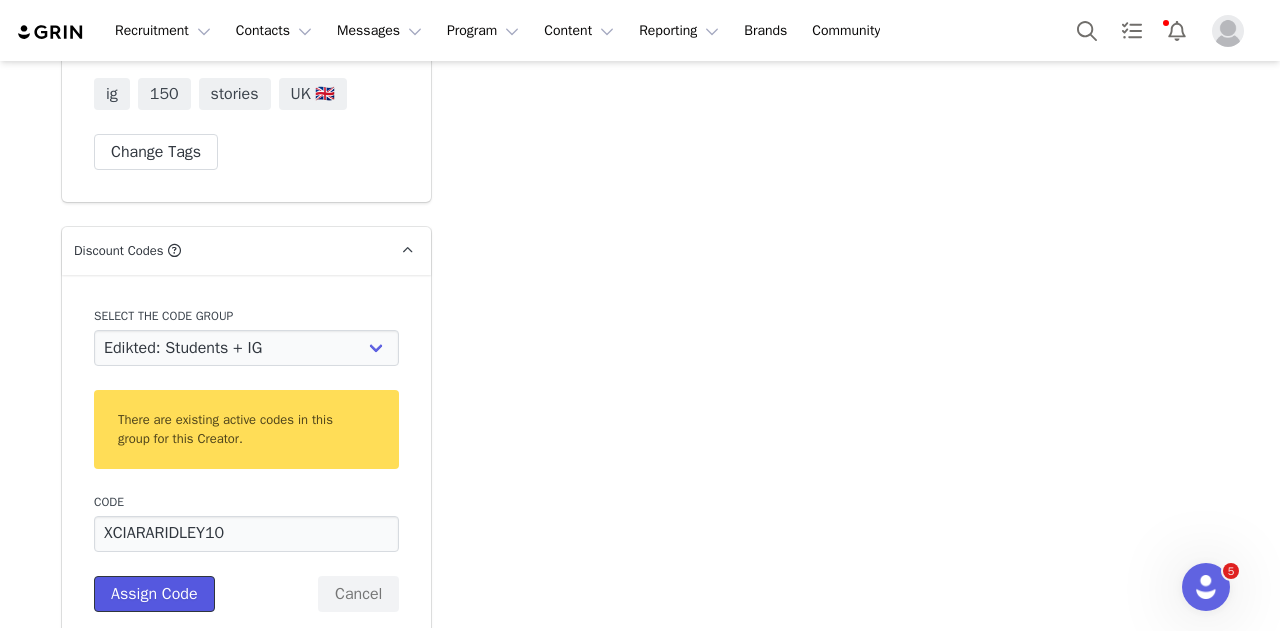 click on "Assign Code" at bounding box center [154, 594] 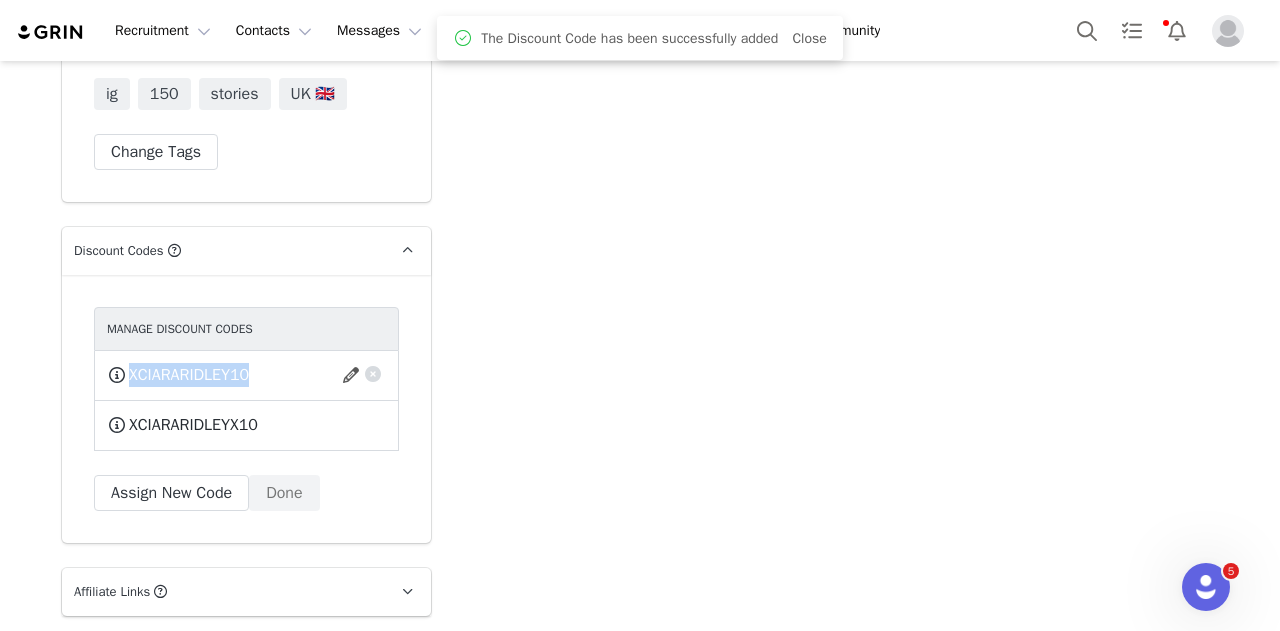 drag, startPoint x: 280, startPoint y: 361, endPoint x: 114, endPoint y: 360, distance: 166.003 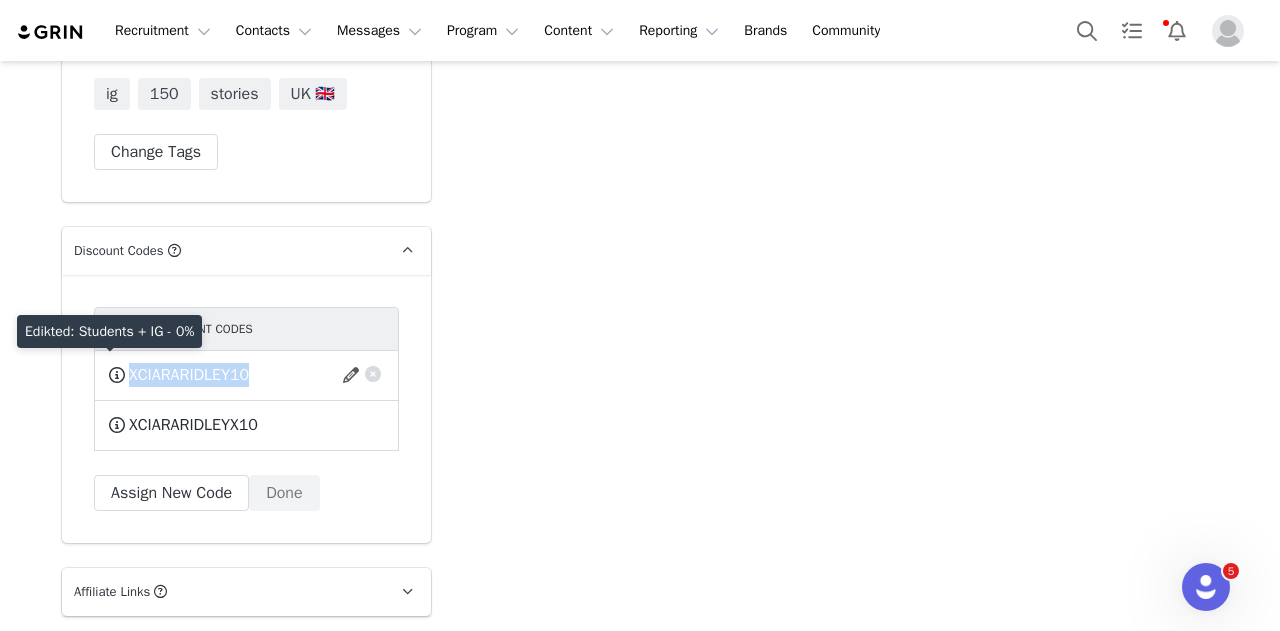 copy on "XCIARARIDLEY10 This code will no longer be usable and any revenue attribution will be lost. Delete from GRIN only Delete from GRIN and my Shopify store  Delete" 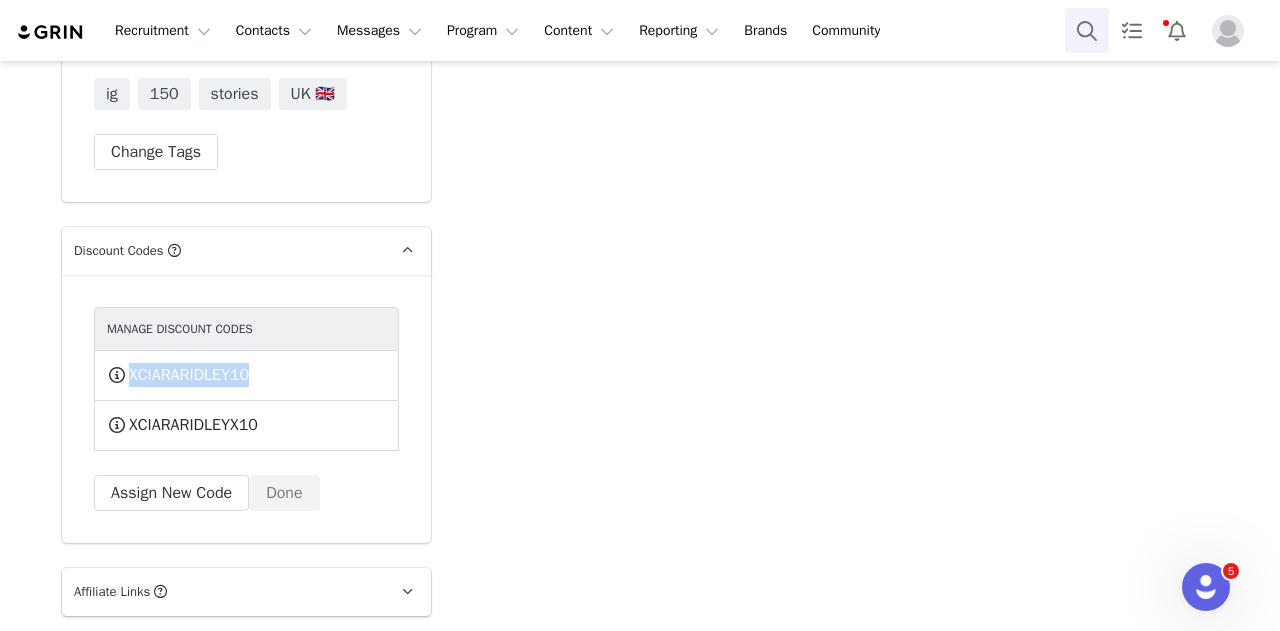 click at bounding box center (1087, 30) 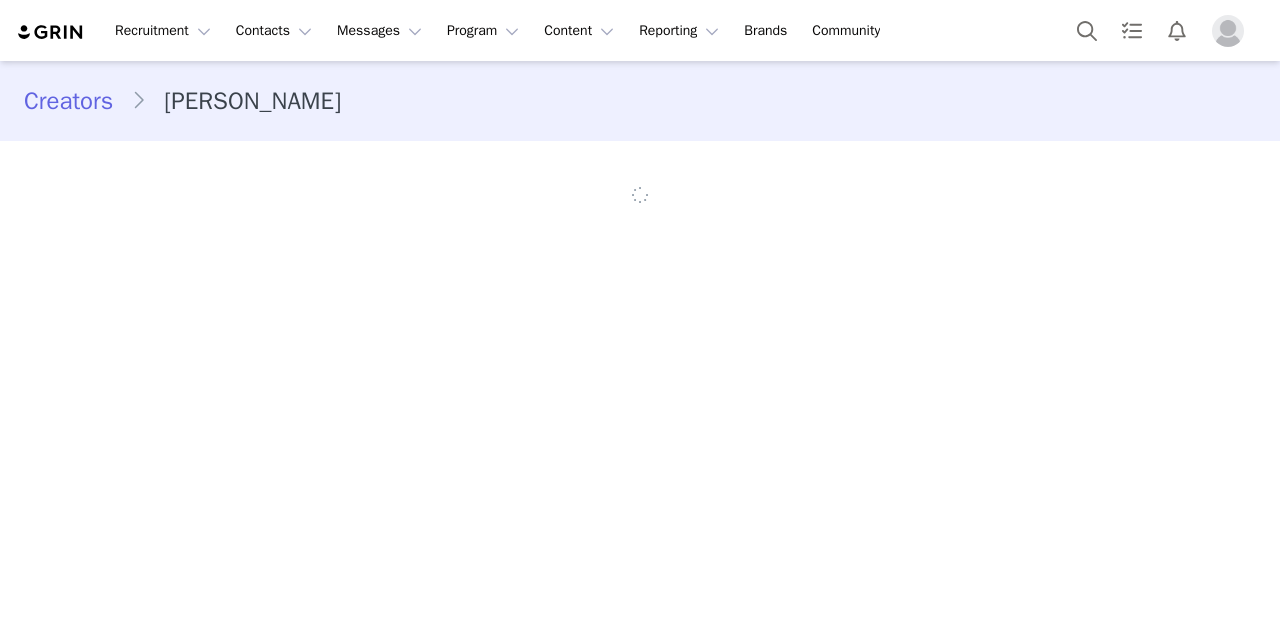 scroll, scrollTop: 0, scrollLeft: 0, axis: both 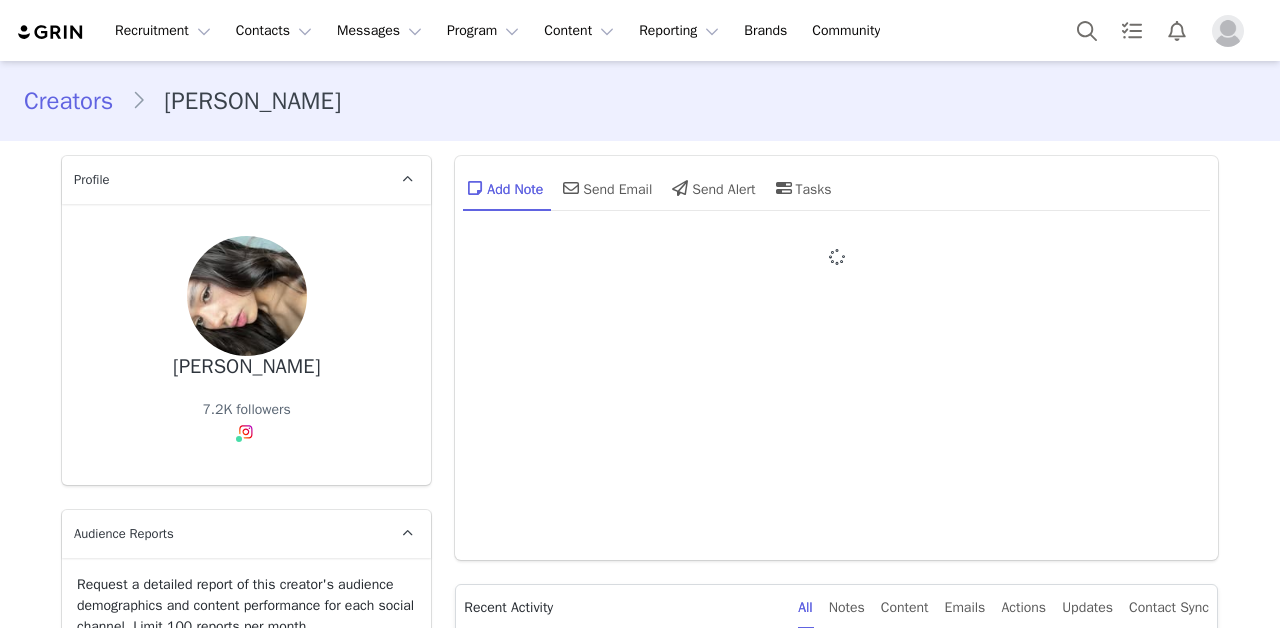 type on "+1 ([GEOGRAPHIC_DATA])" 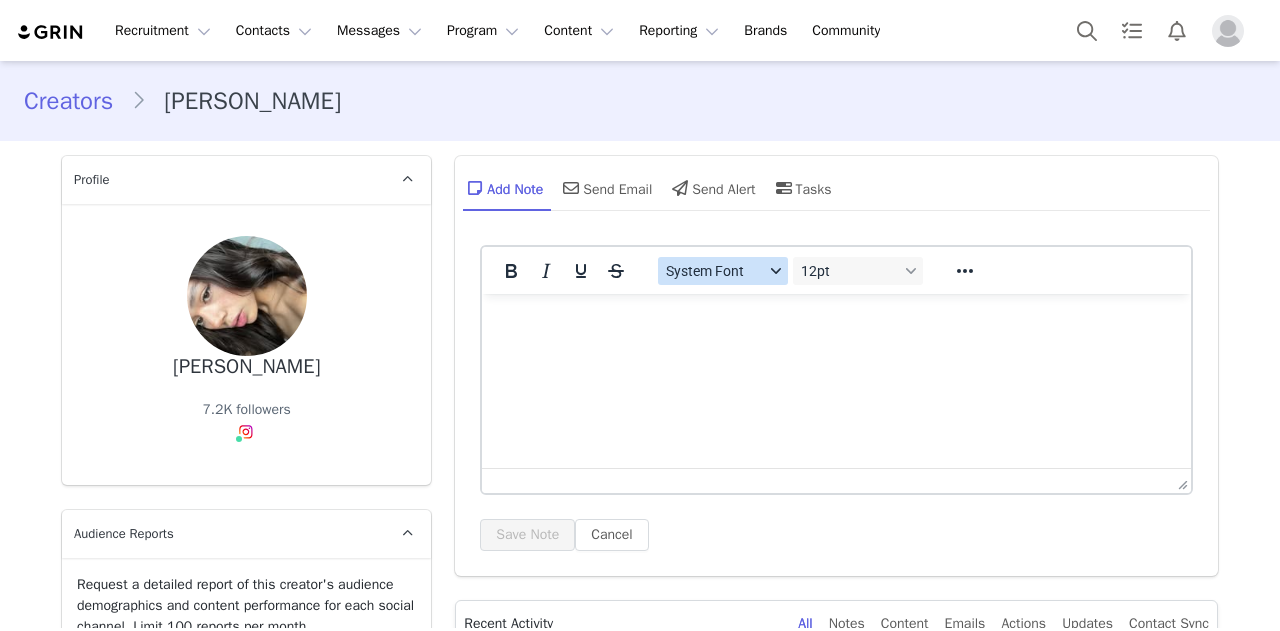 scroll, scrollTop: 216, scrollLeft: 0, axis: vertical 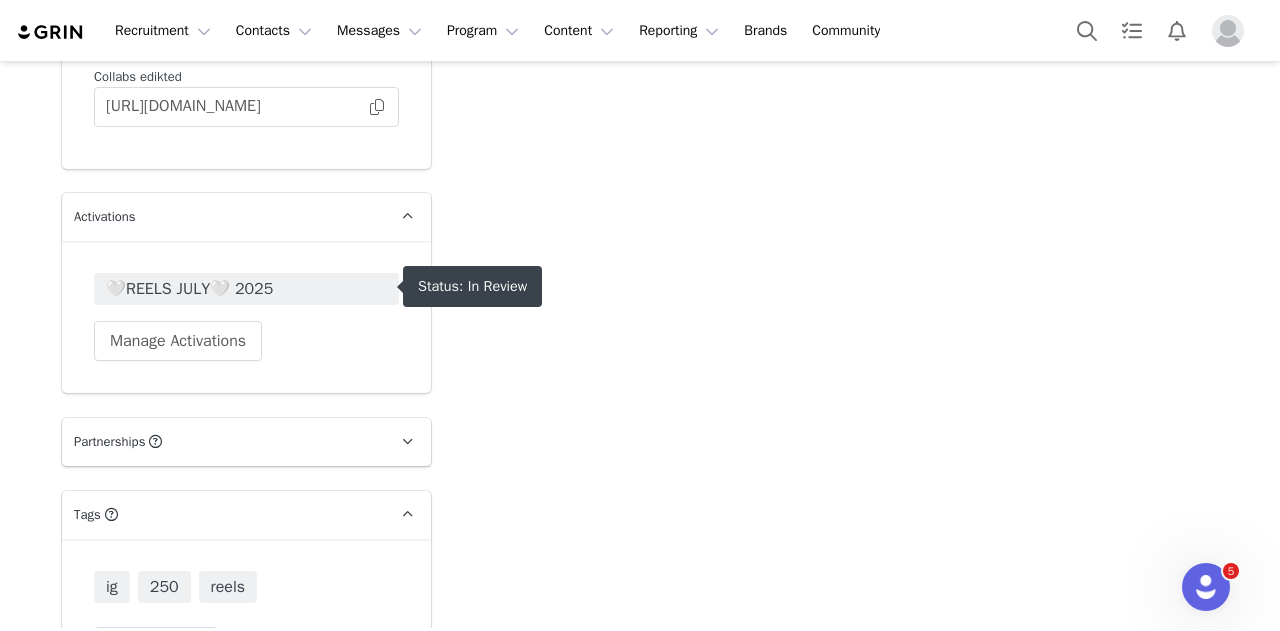 click on "🤍REELS JULY🤍 2025" at bounding box center (246, 289) 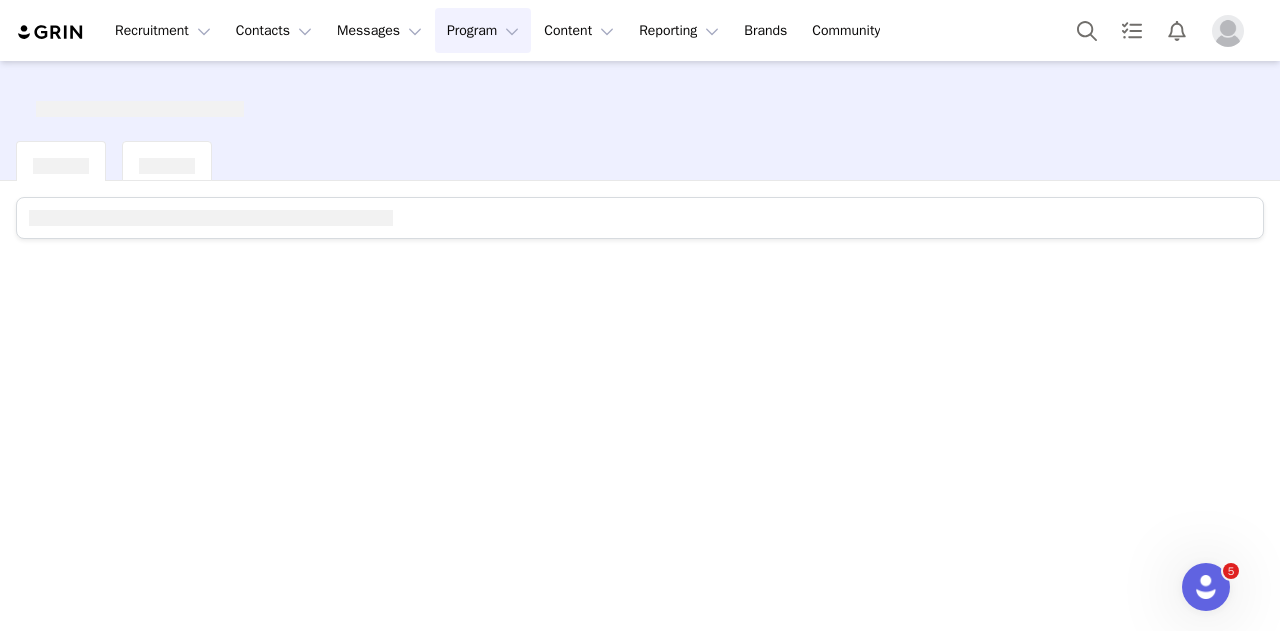 scroll, scrollTop: 0, scrollLeft: 0, axis: both 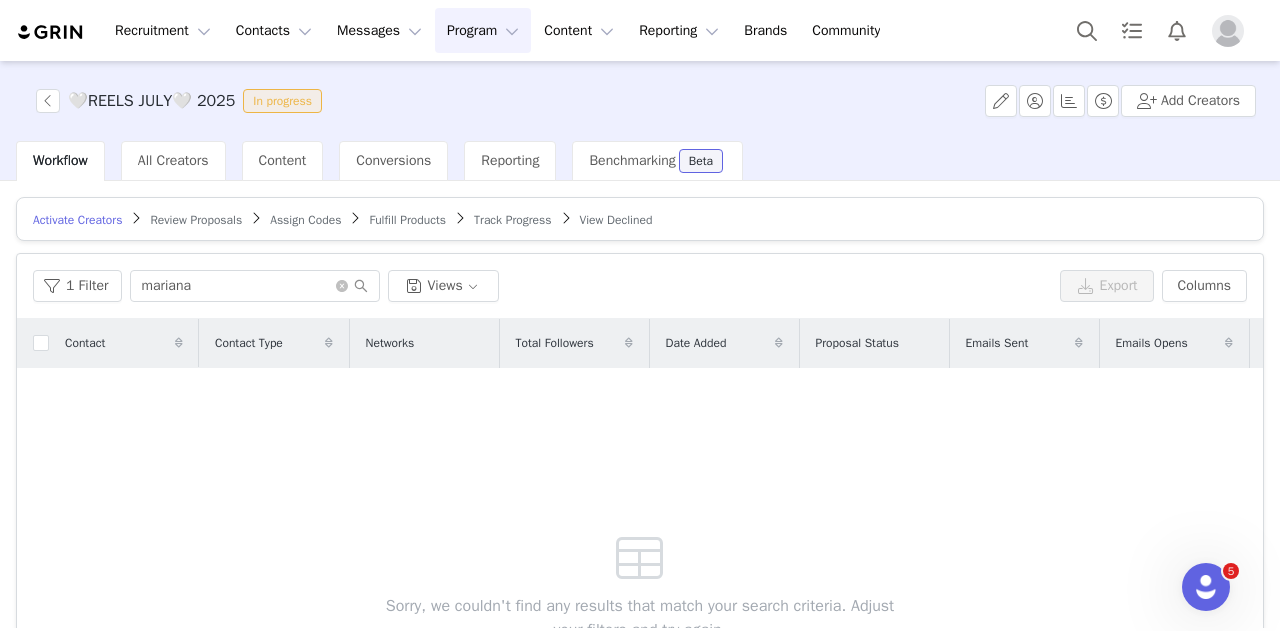 click on "Review Proposals" at bounding box center (196, 220) 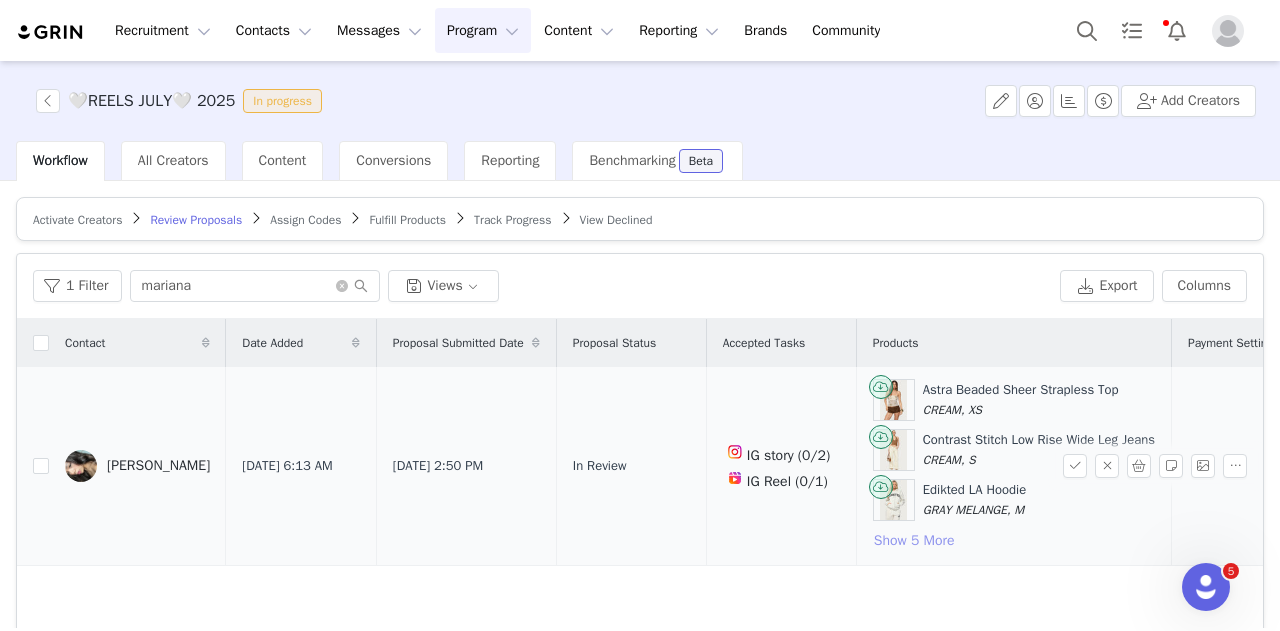 click on "Show 5 More" at bounding box center (914, 541) 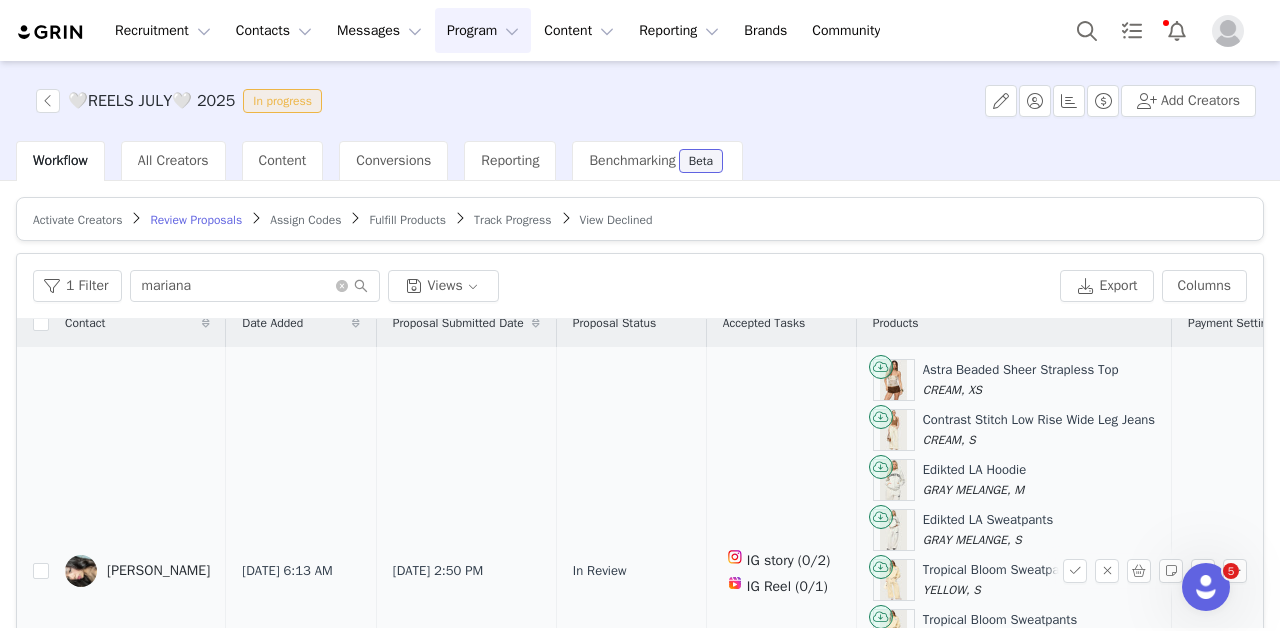 scroll, scrollTop: 29, scrollLeft: 0, axis: vertical 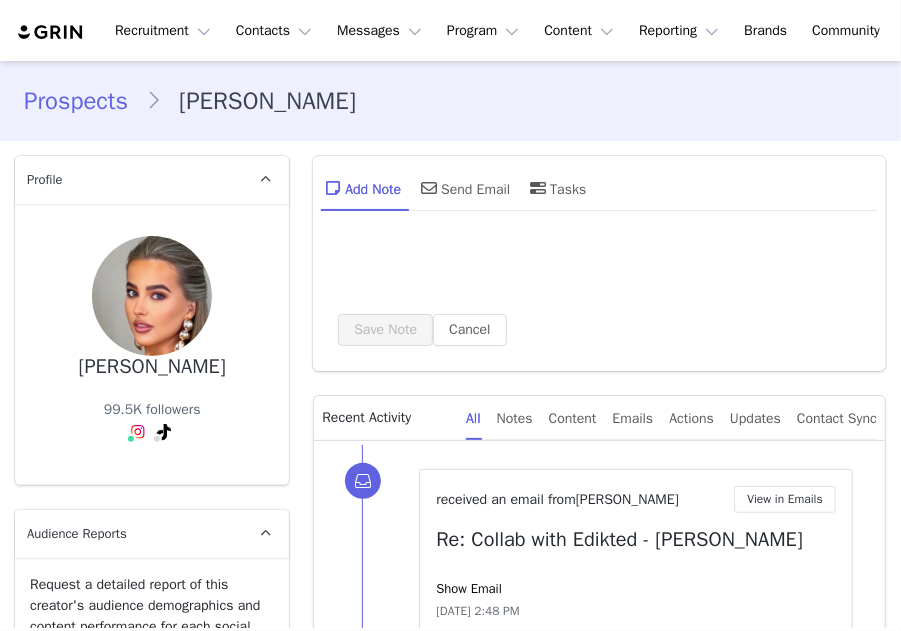 type on "+1 ([GEOGRAPHIC_DATA])" 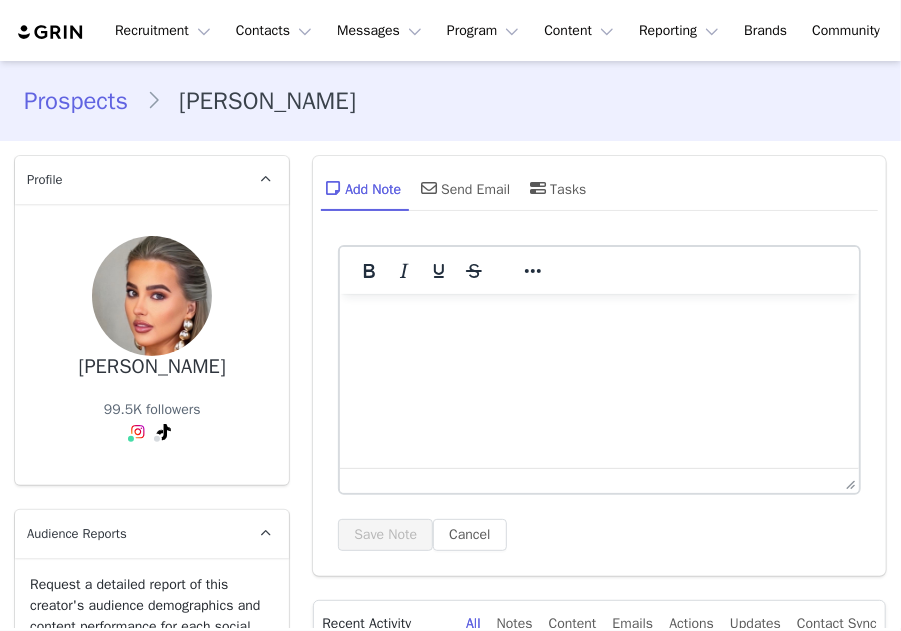 scroll, scrollTop: 0, scrollLeft: 0, axis: both 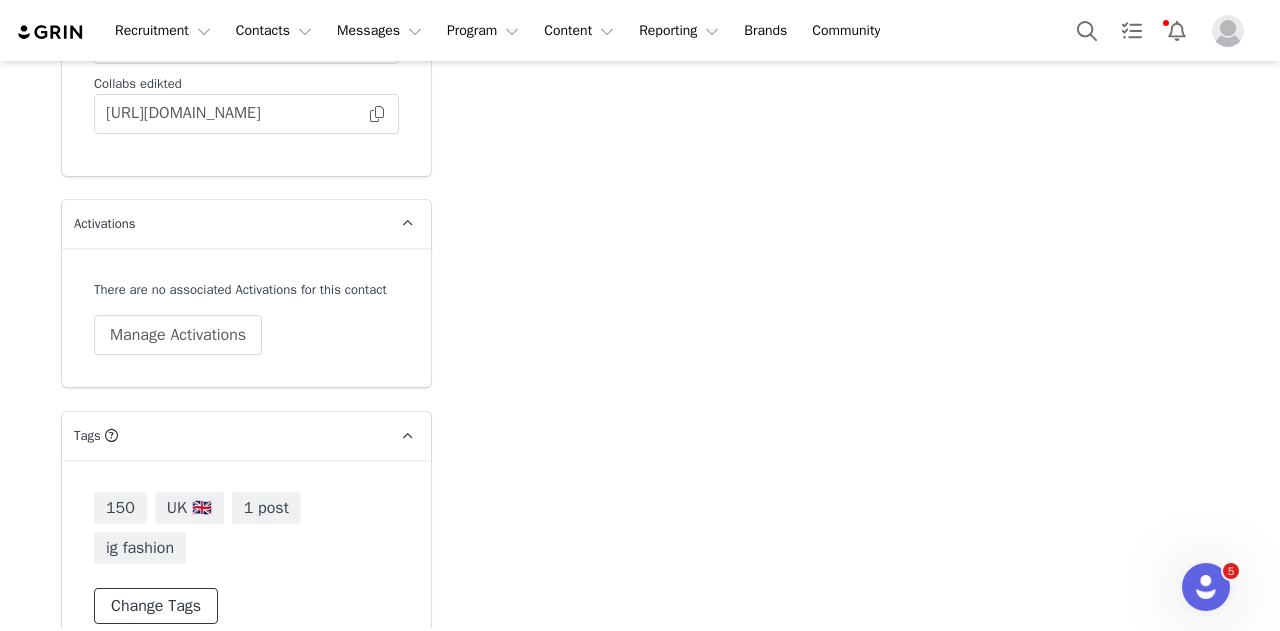 click on "Change Tags" at bounding box center [156, 606] 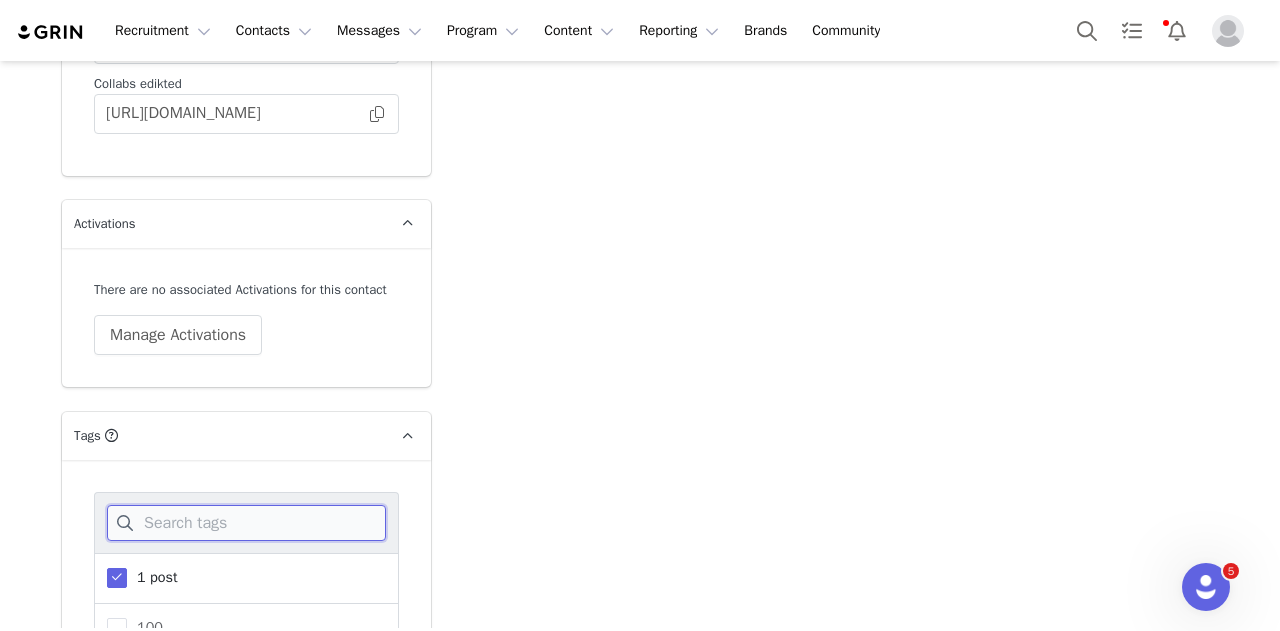 click at bounding box center (246, 523) 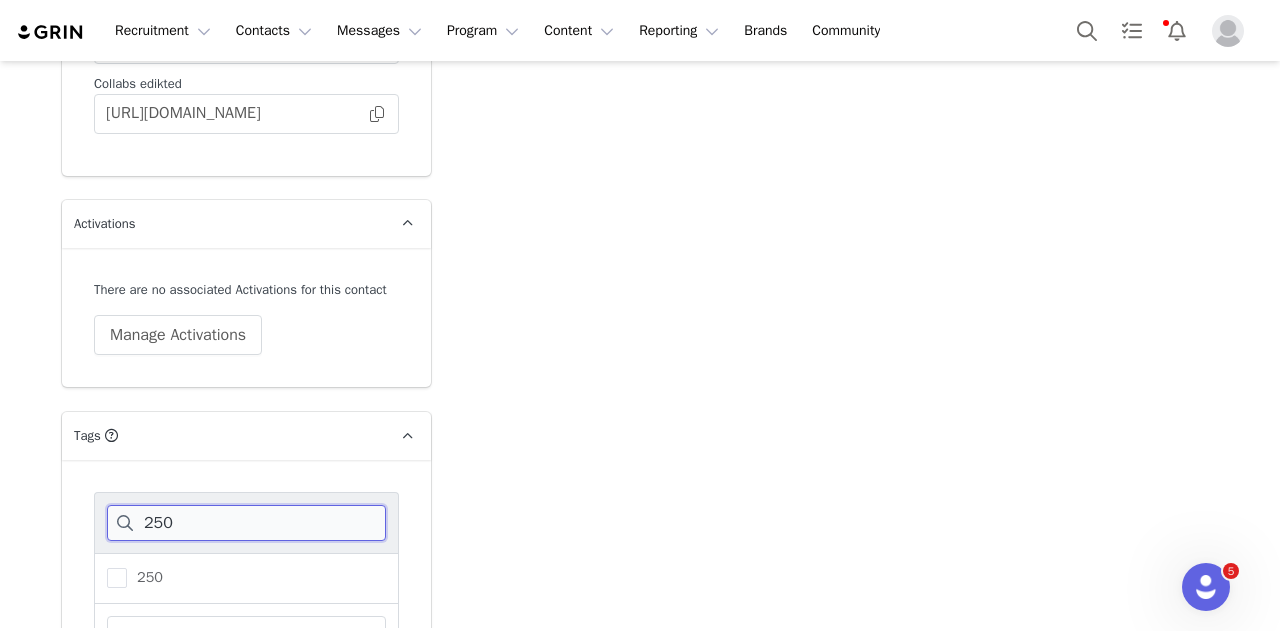 scroll, scrollTop: 3797, scrollLeft: 0, axis: vertical 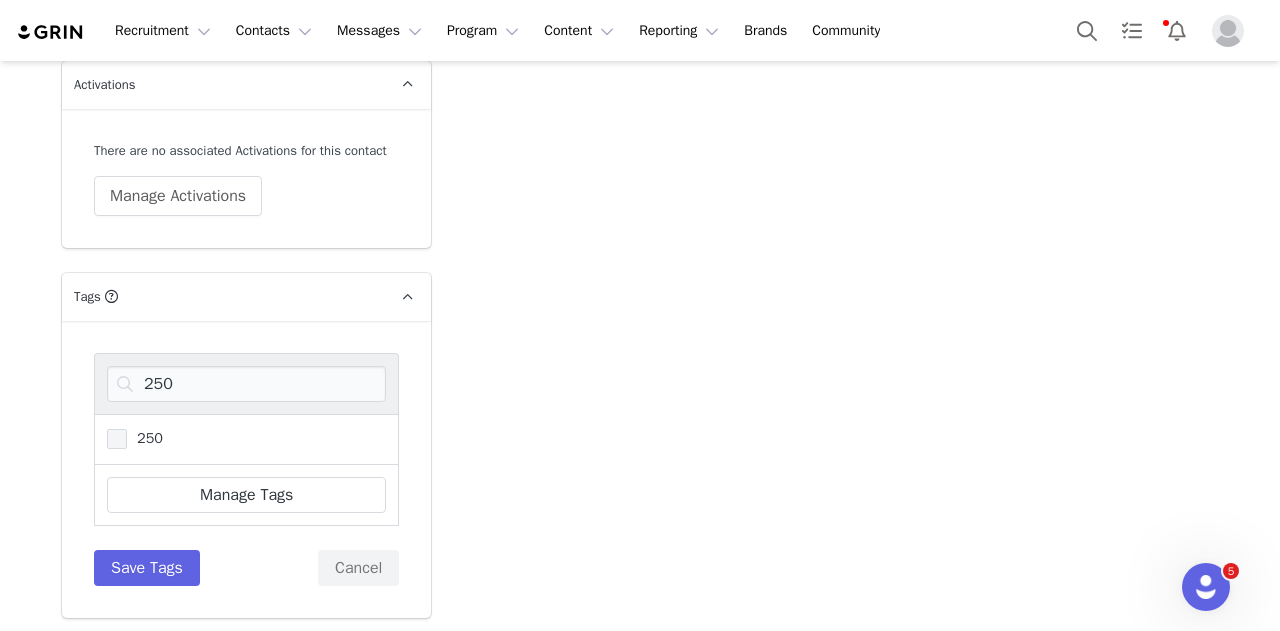 click at bounding box center (117, 439) 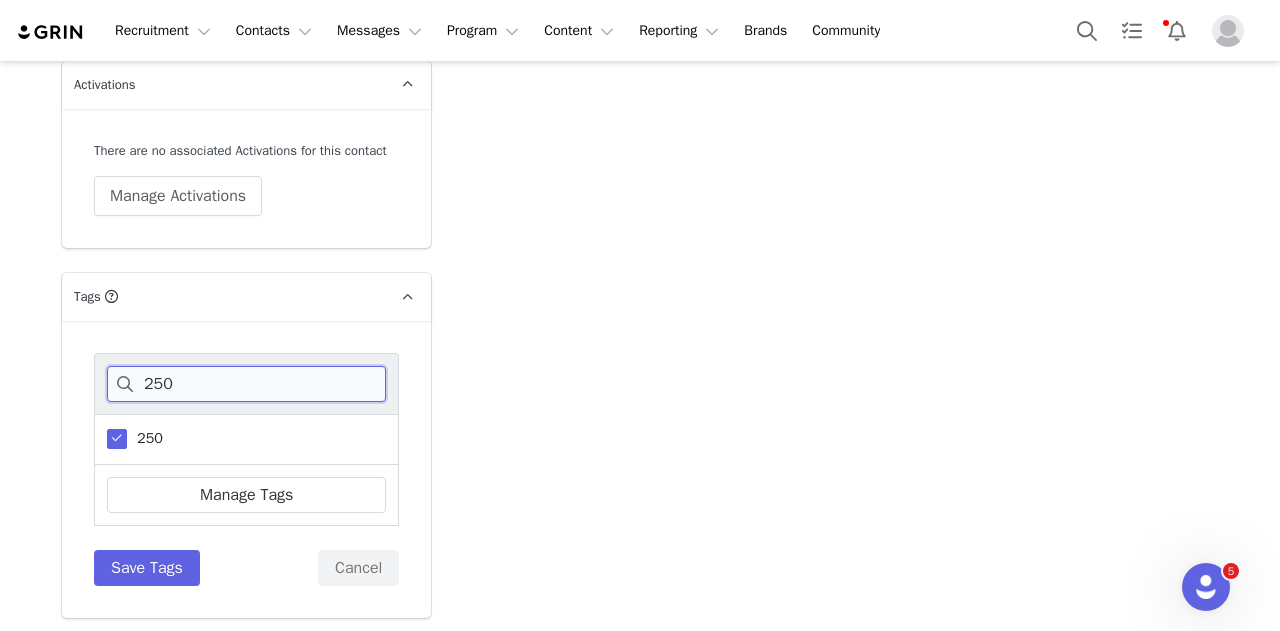 drag, startPoint x: 190, startPoint y: 387, endPoint x: 0, endPoint y: 332, distance: 197.8004 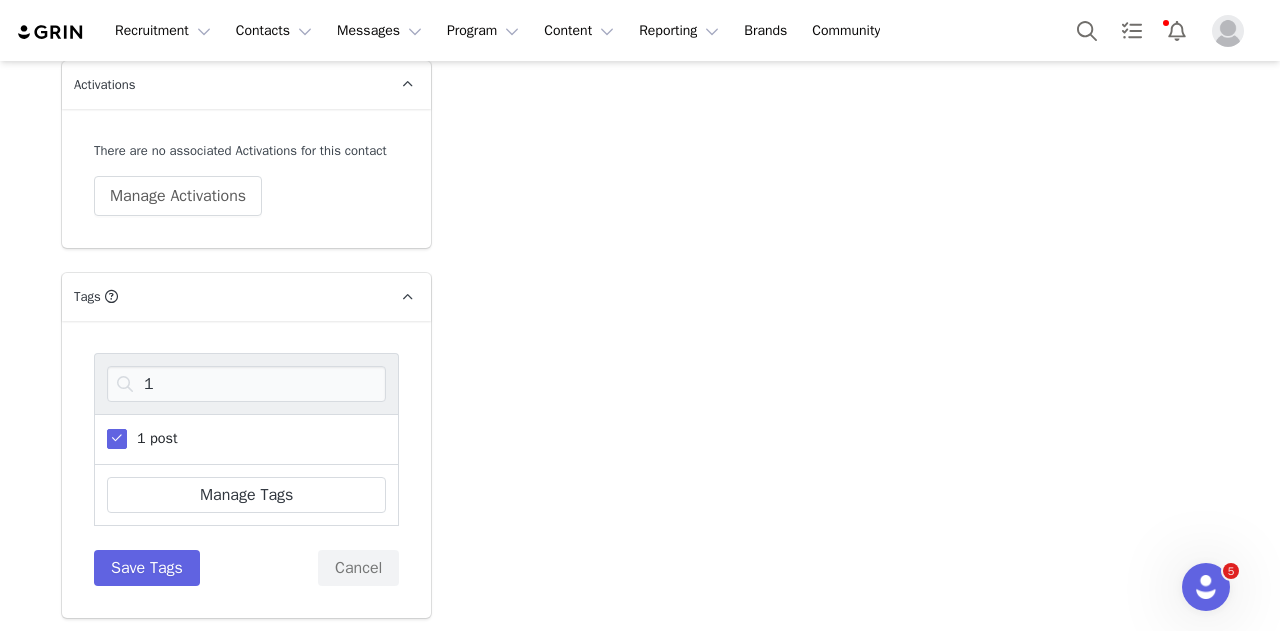 click at bounding box center (117, 439) 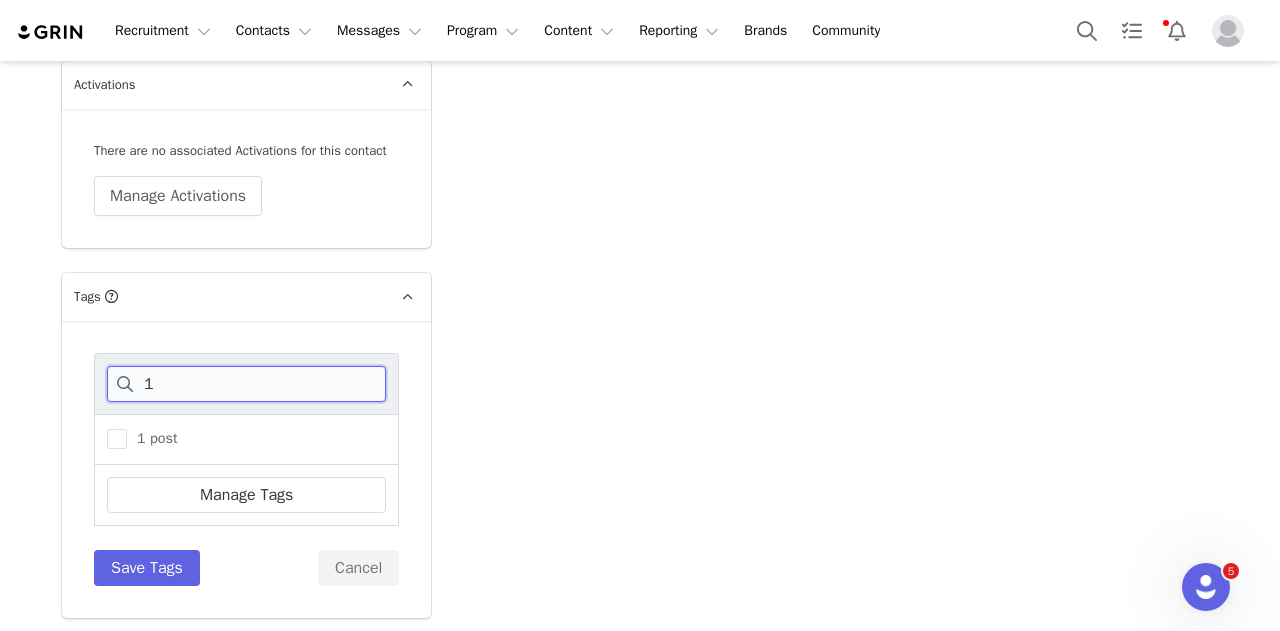drag, startPoint x: 192, startPoint y: 371, endPoint x: 68, endPoint y: 378, distance: 124.197426 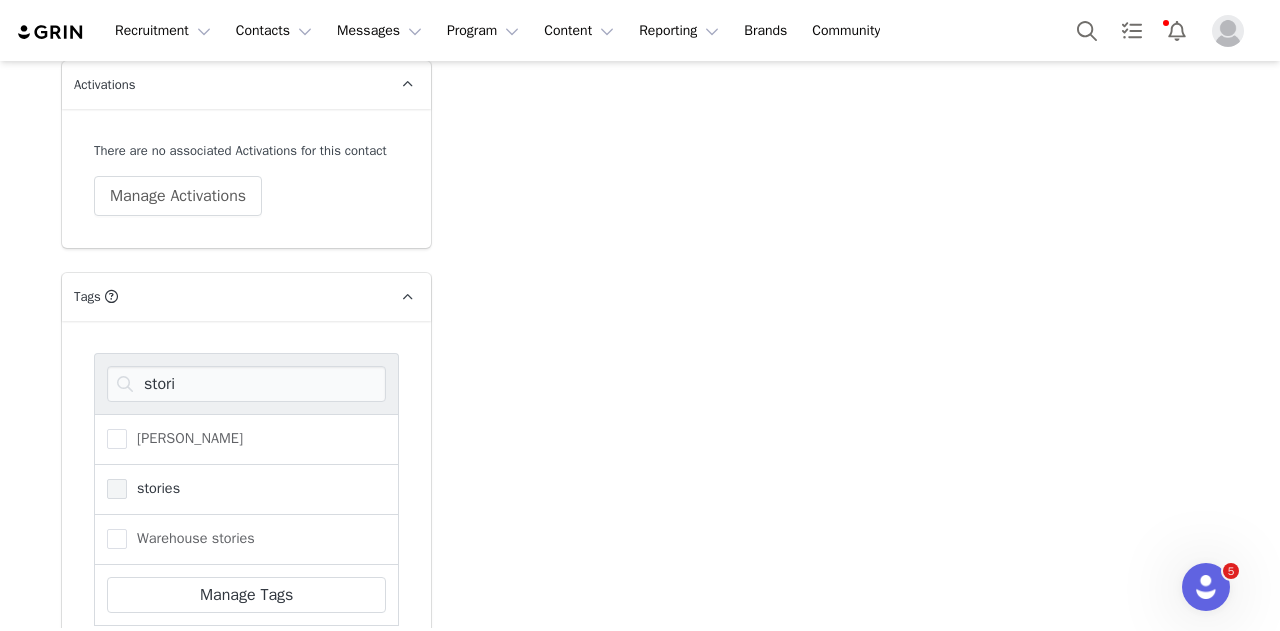 click at bounding box center (117, 489) 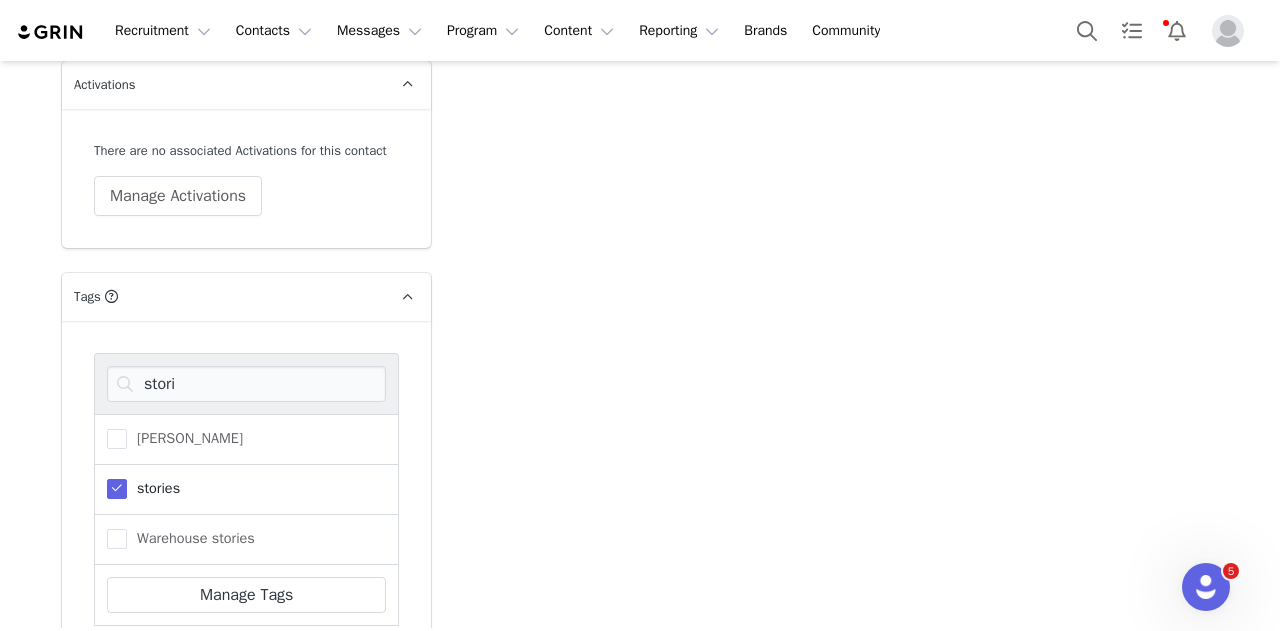 scroll, scrollTop: 3894, scrollLeft: 0, axis: vertical 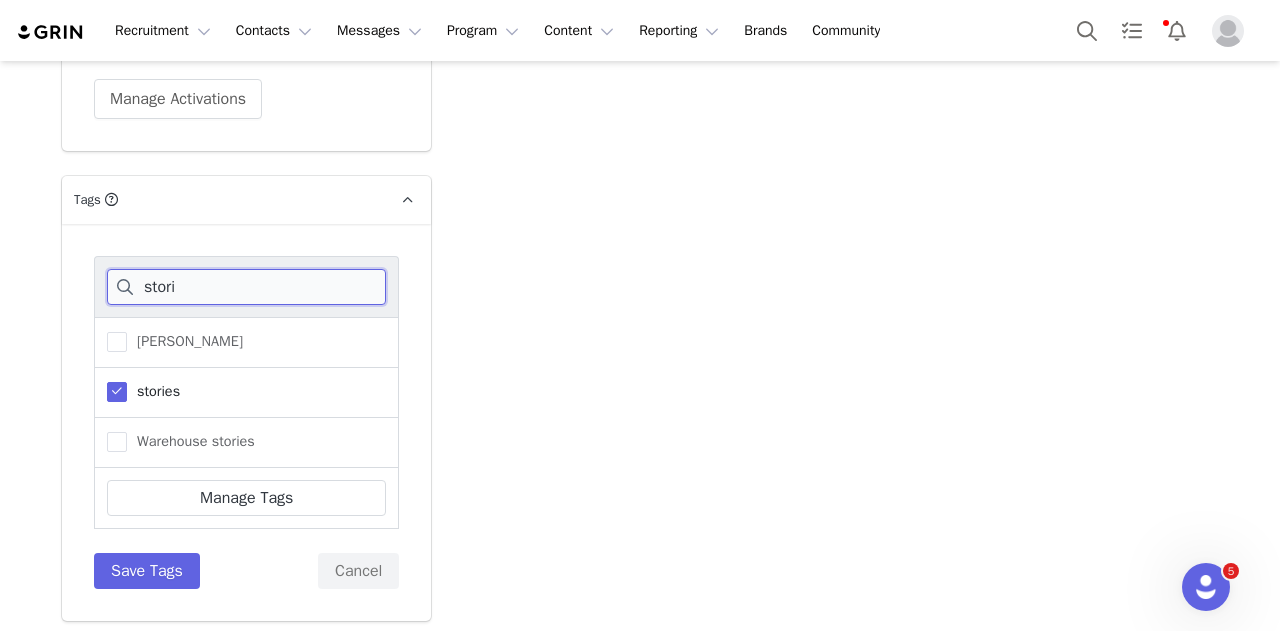 drag, startPoint x: 184, startPoint y: 281, endPoint x: 0, endPoint y: 185, distance: 207.53795 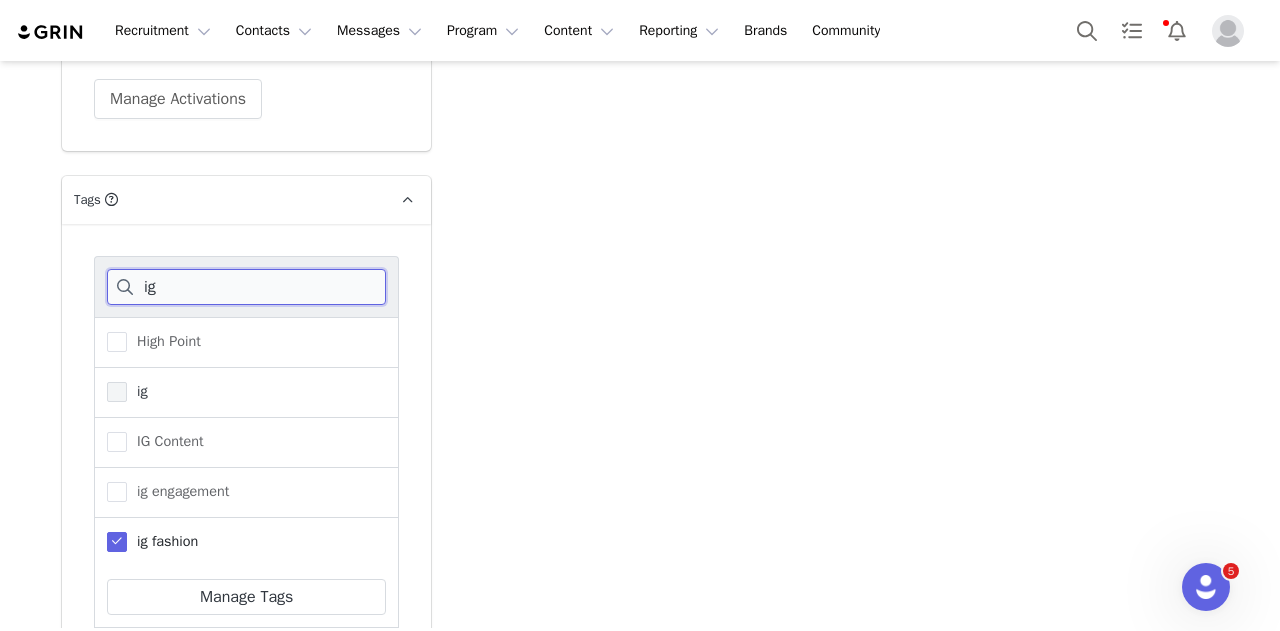type on "ig" 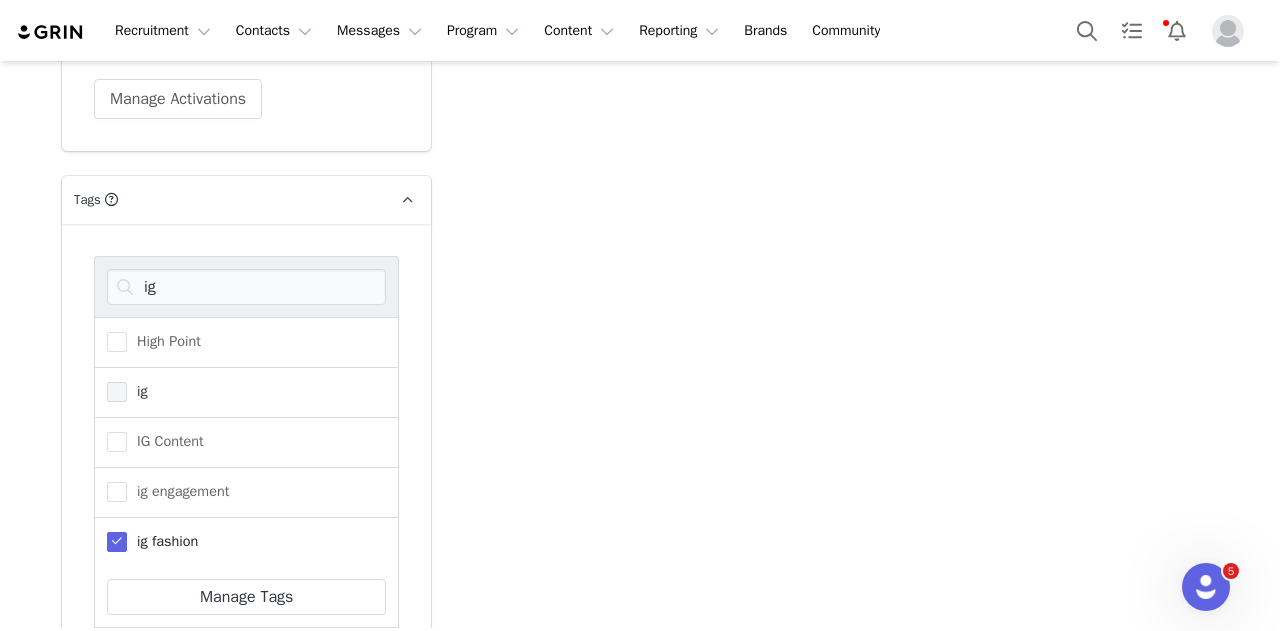 click at bounding box center (117, 392) 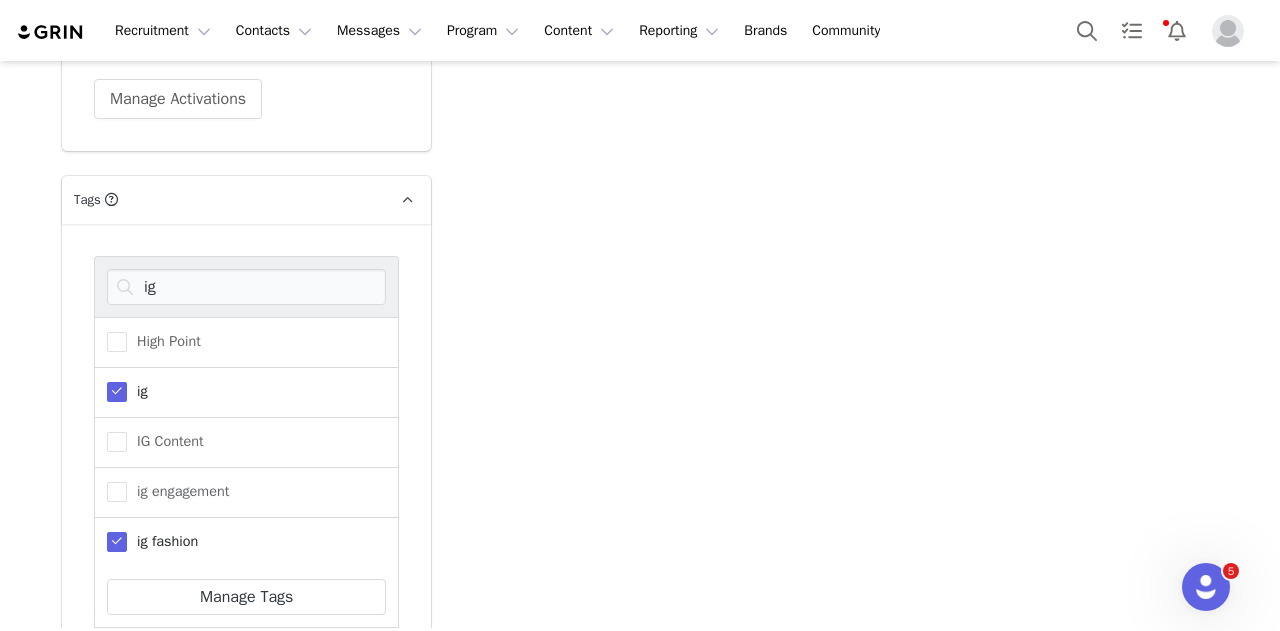 click at bounding box center (117, 542) 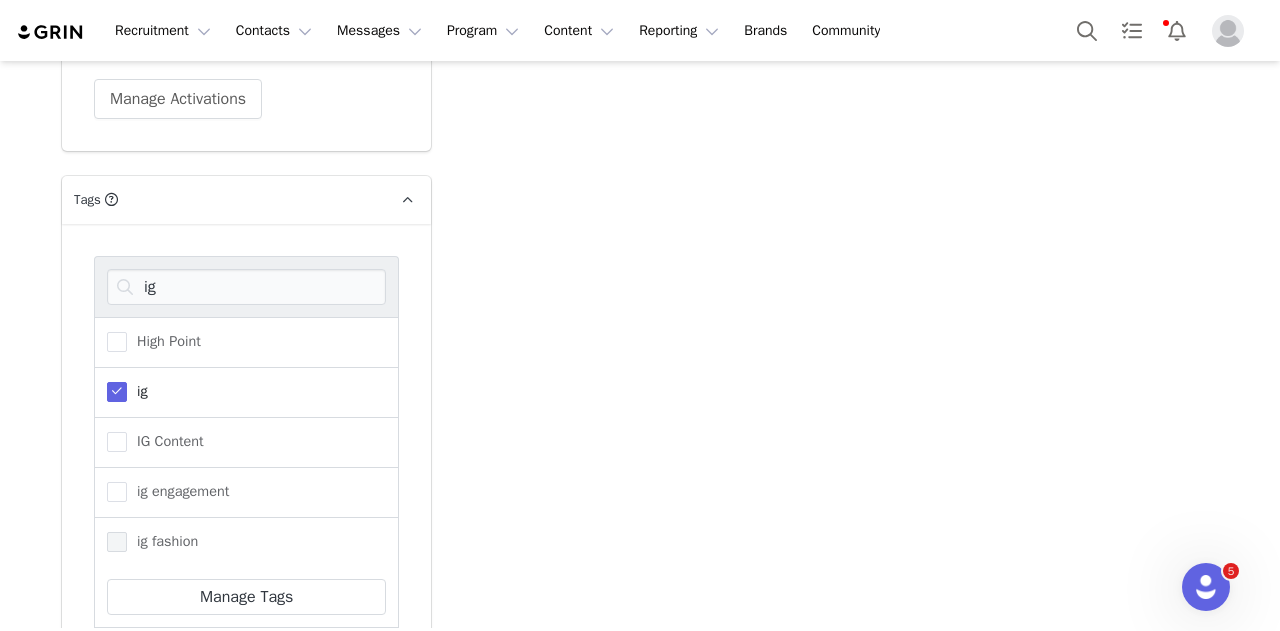 scroll, scrollTop: 3998, scrollLeft: 0, axis: vertical 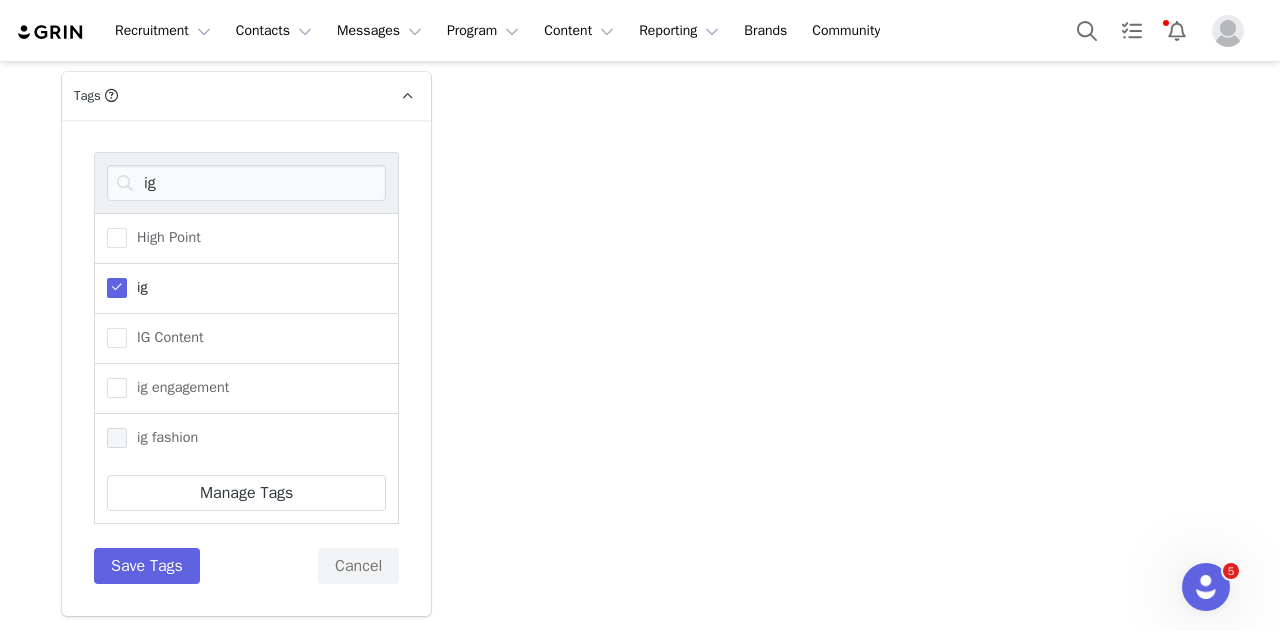 click on "ig fashion" at bounding box center [246, 439] 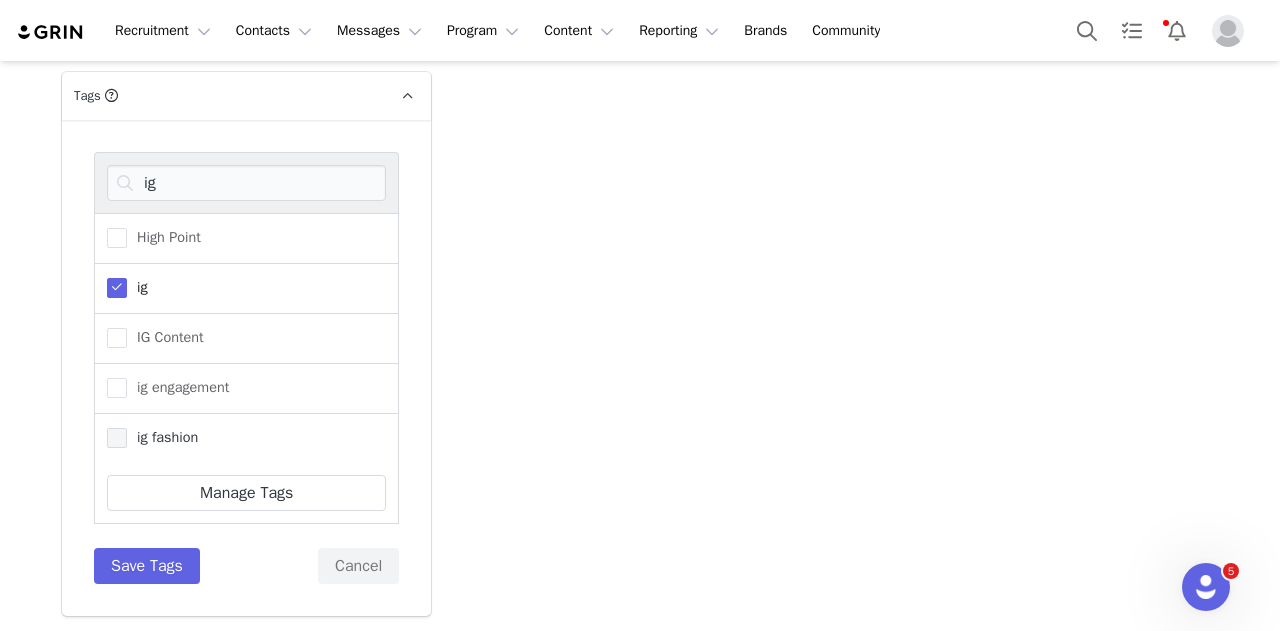 click at bounding box center [117, 438] 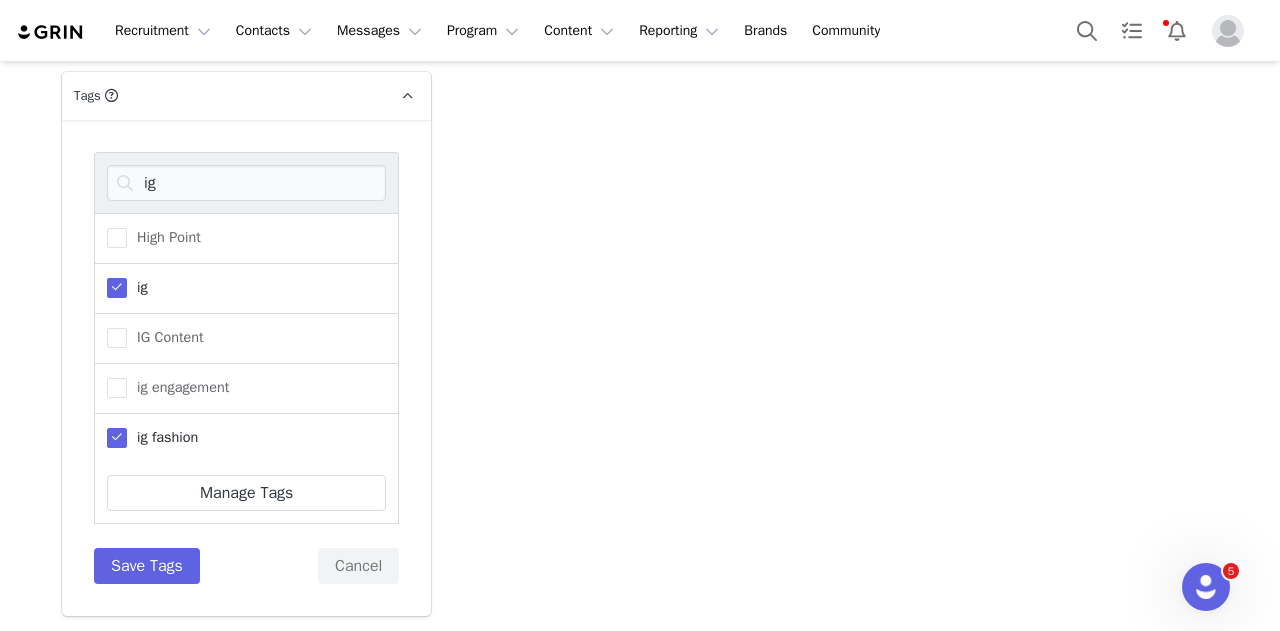 click at bounding box center (117, 288) 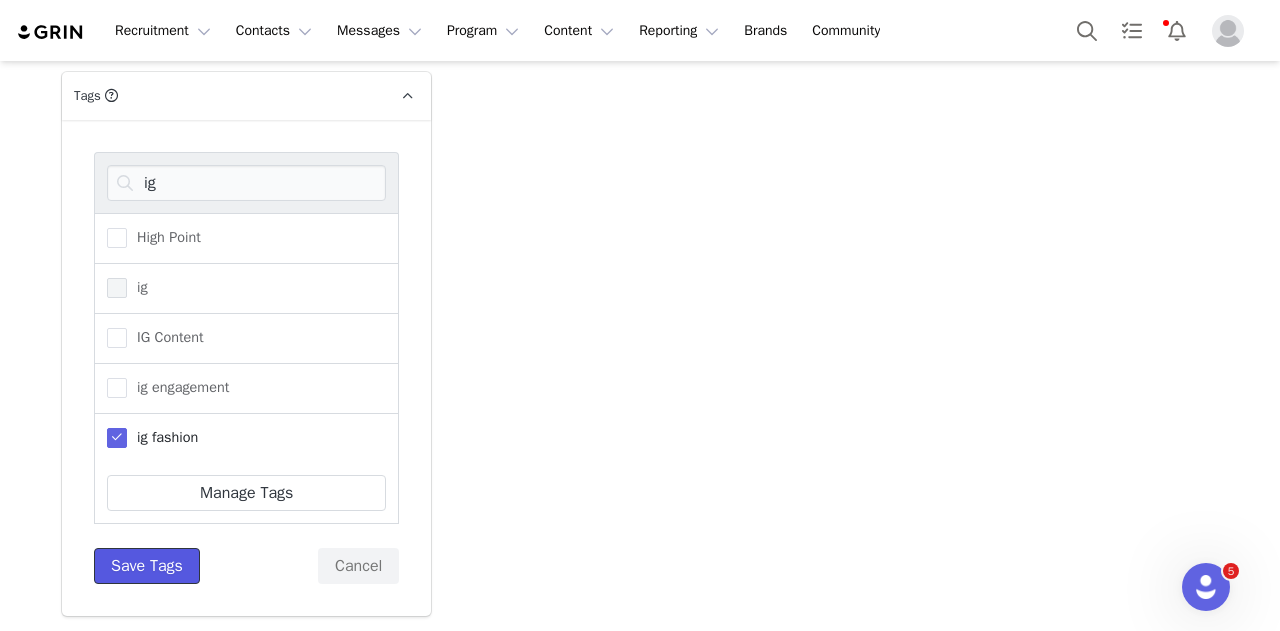 click on "Save Tags" at bounding box center (147, 566) 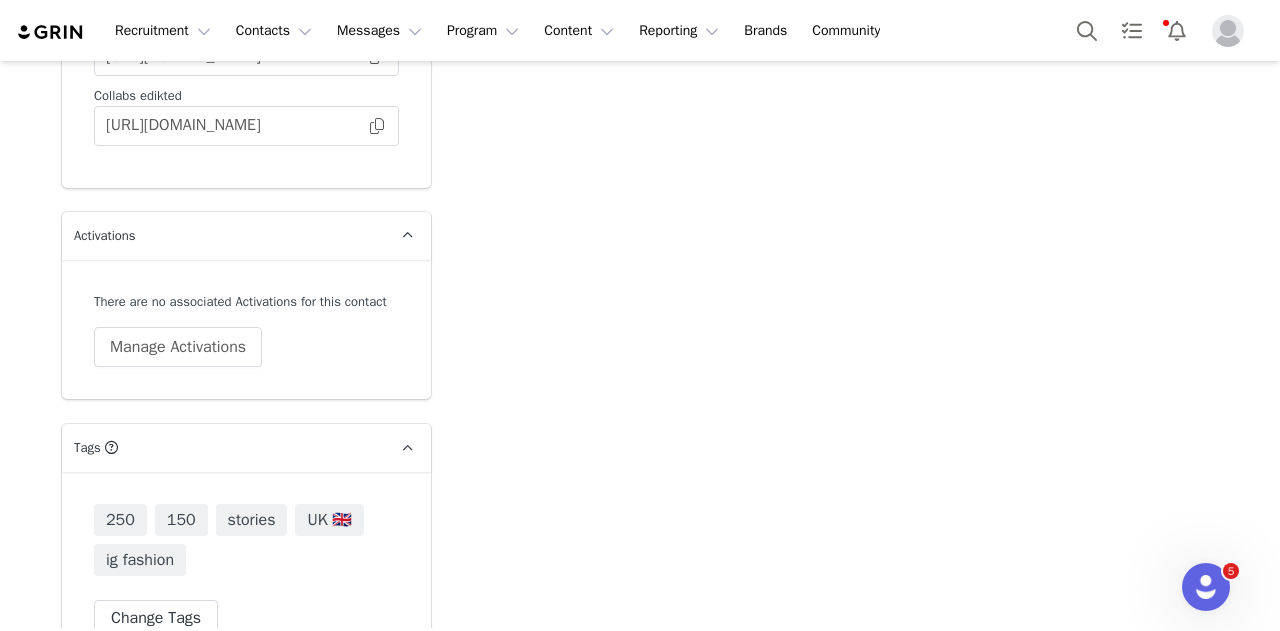 scroll, scrollTop: 3698, scrollLeft: 0, axis: vertical 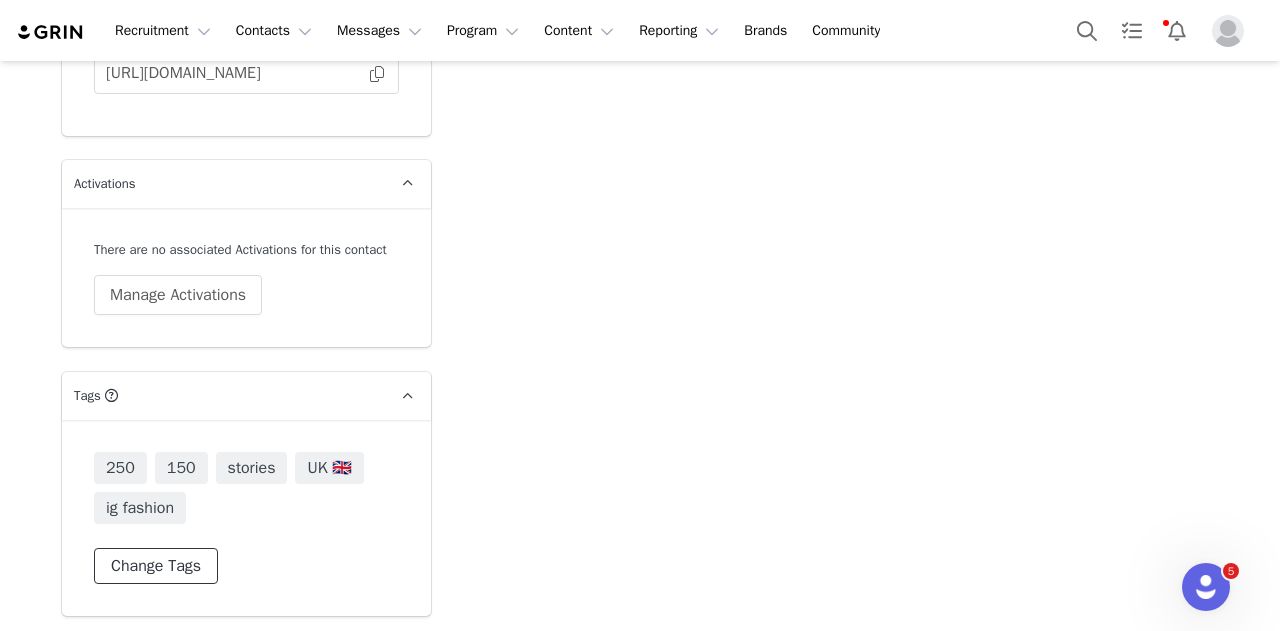 click on "Change Tags" at bounding box center (156, 566) 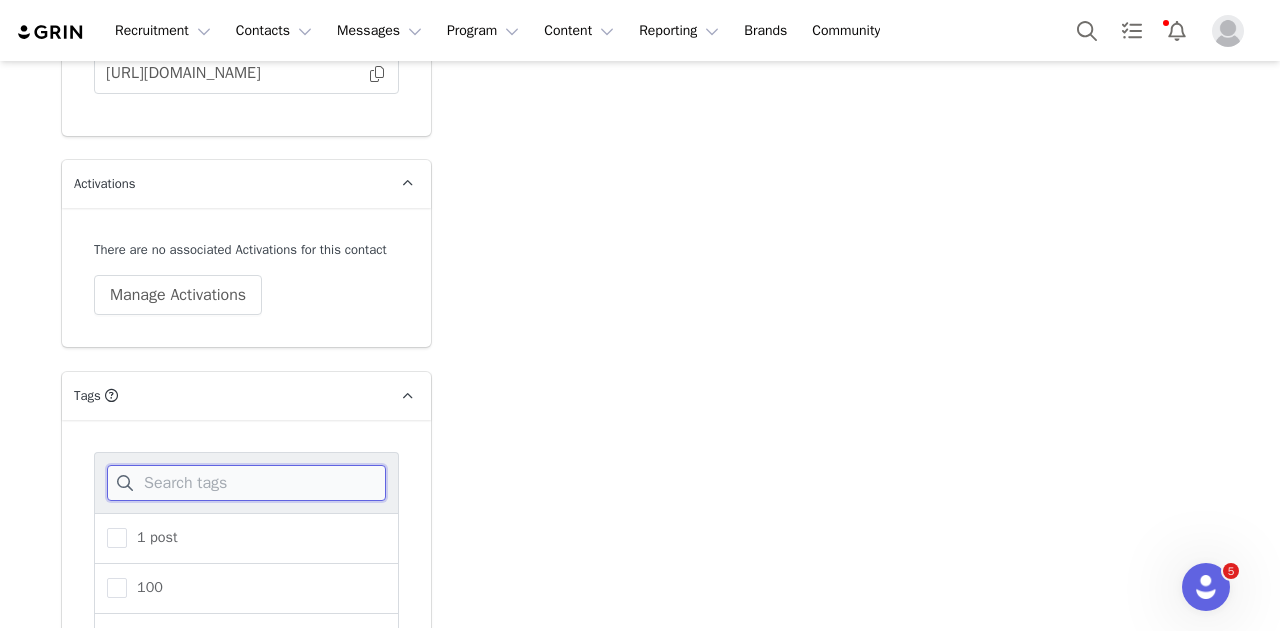 click at bounding box center [246, 483] 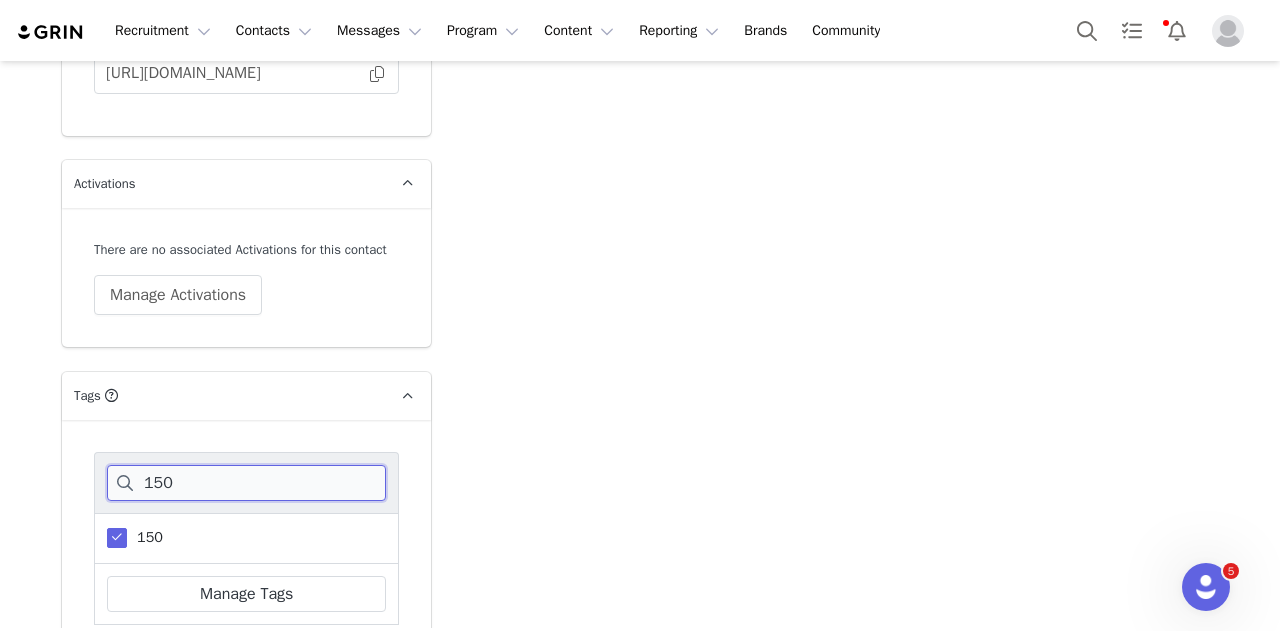 type on "150" 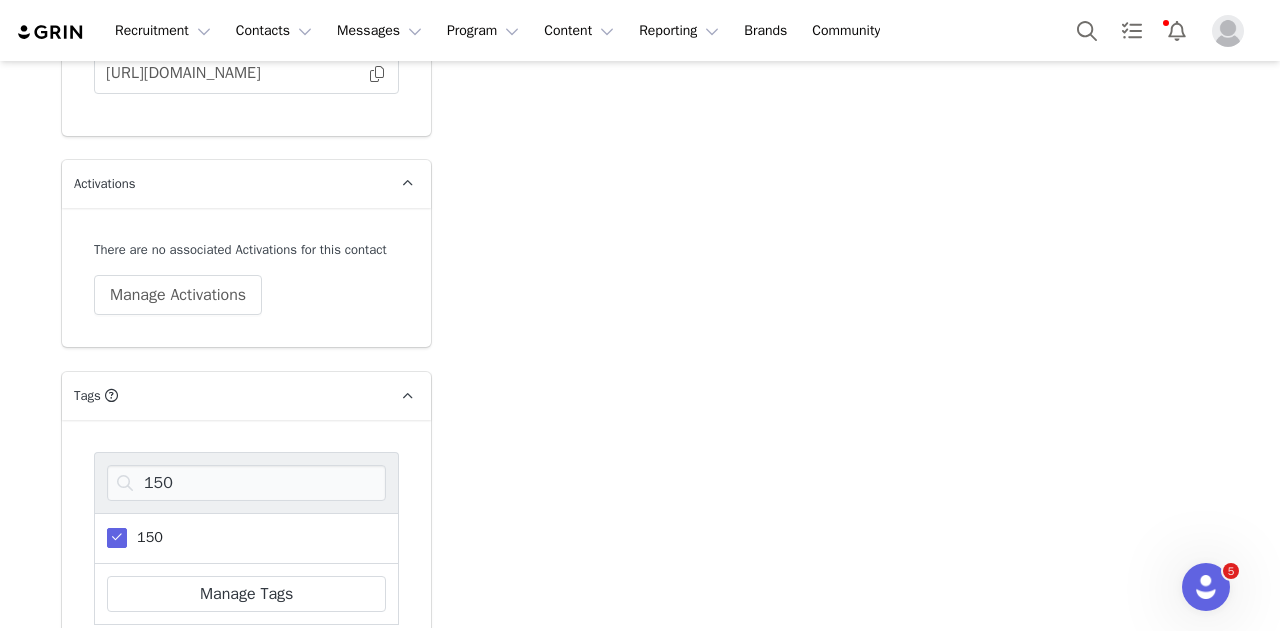 click at bounding box center (117, 538) 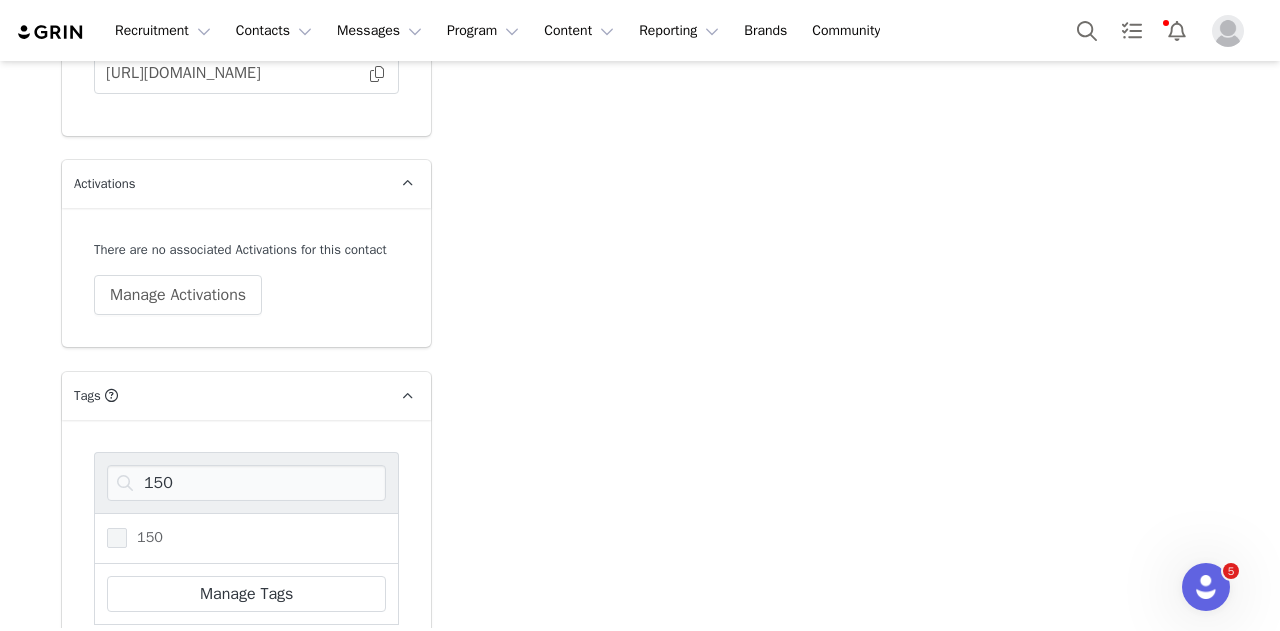 scroll, scrollTop: 3797, scrollLeft: 0, axis: vertical 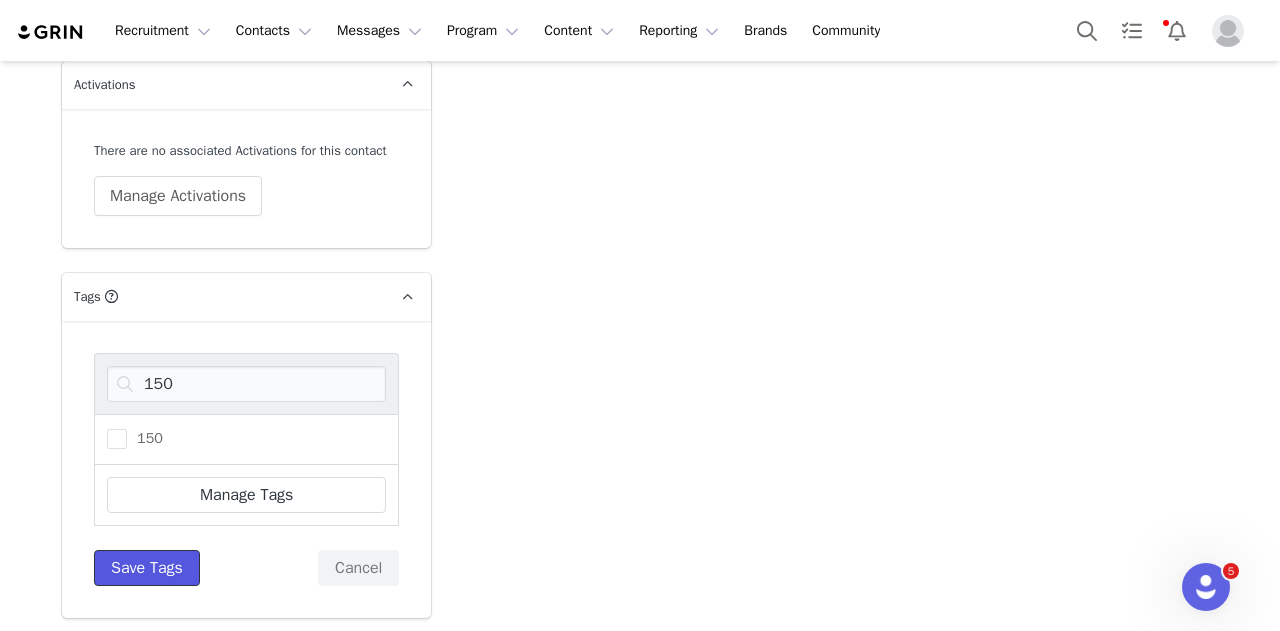 click on "Save Tags" at bounding box center (147, 568) 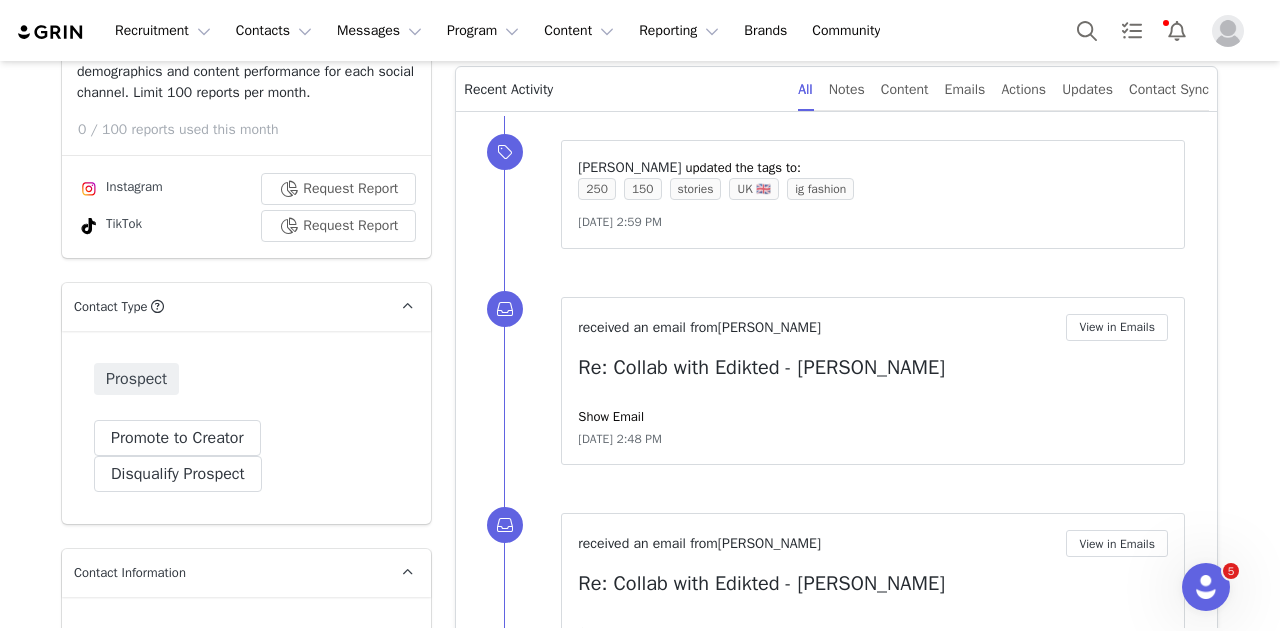 scroll, scrollTop: 610, scrollLeft: 0, axis: vertical 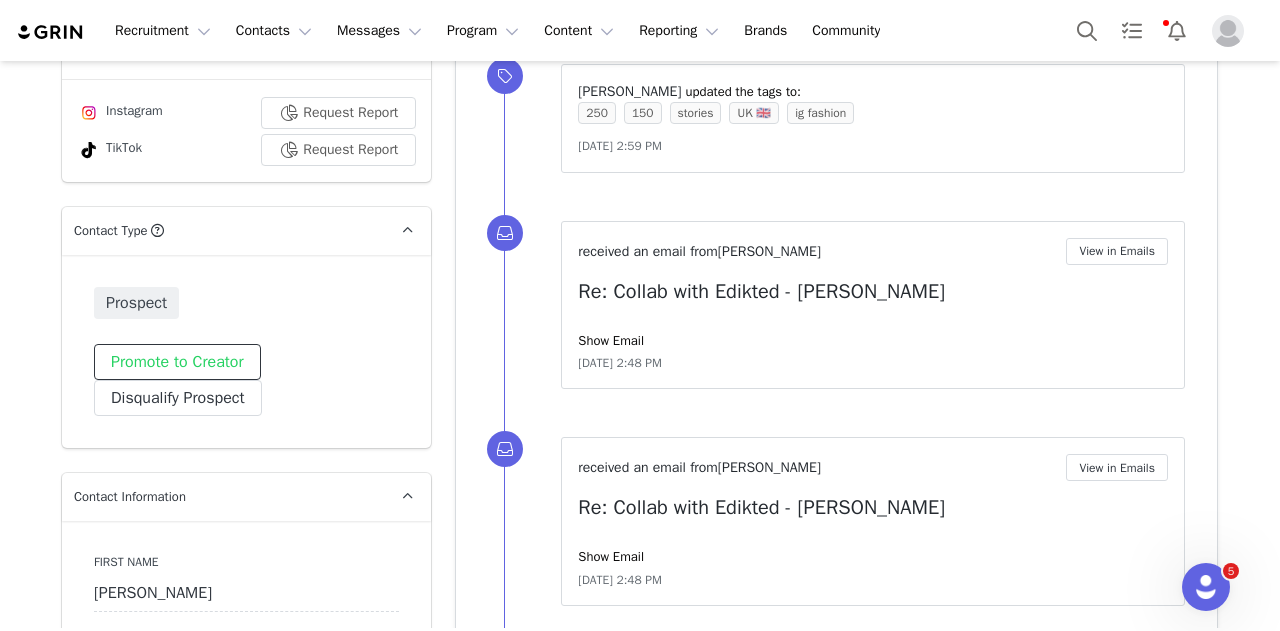 click on "Promote to Creator" at bounding box center [177, 362] 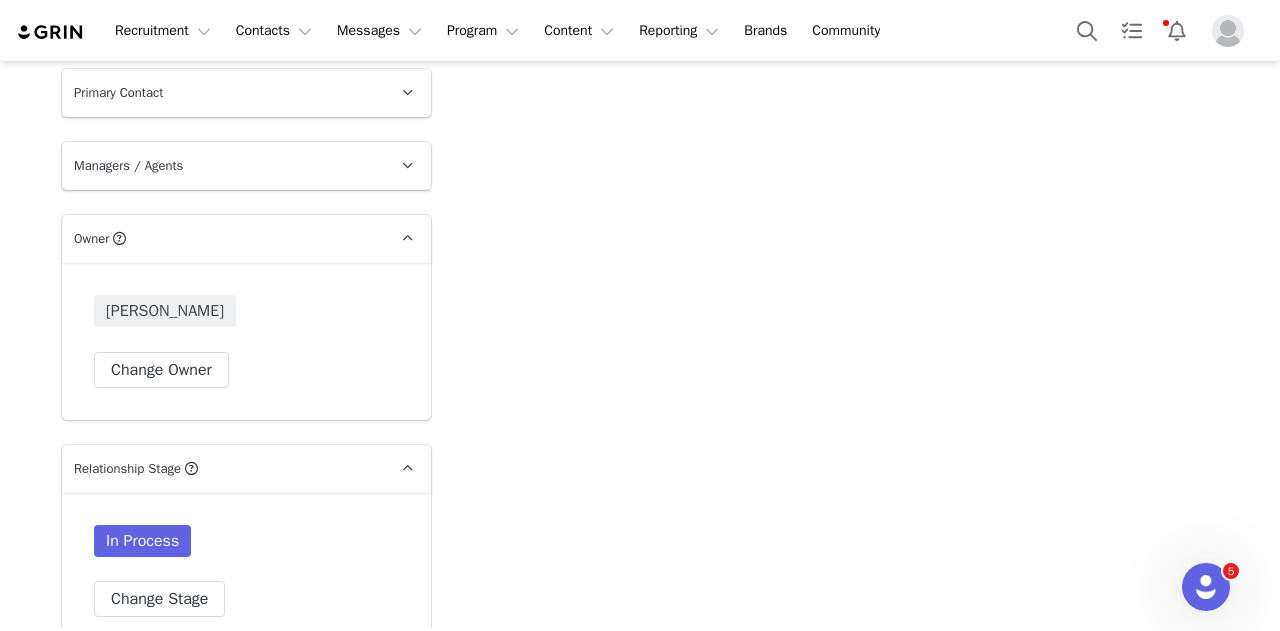 scroll, scrollTop: 2952, scrollLeft: 0, axis: vertical 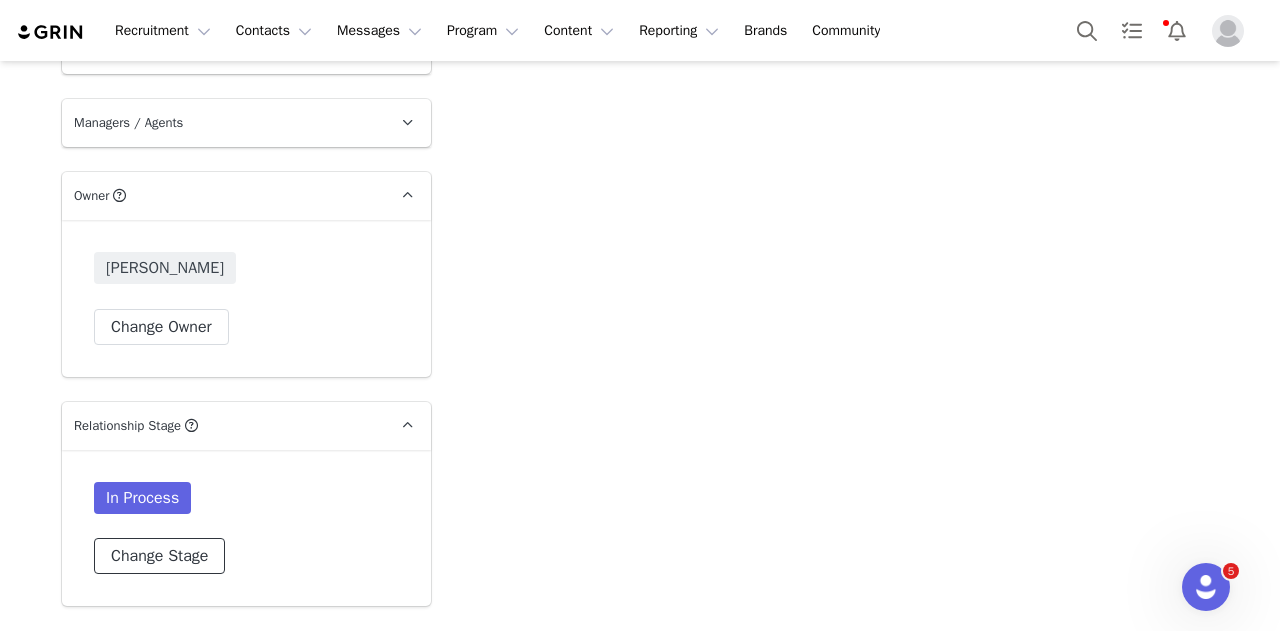 click on "Change Stage" at bounding box center [159, 556] 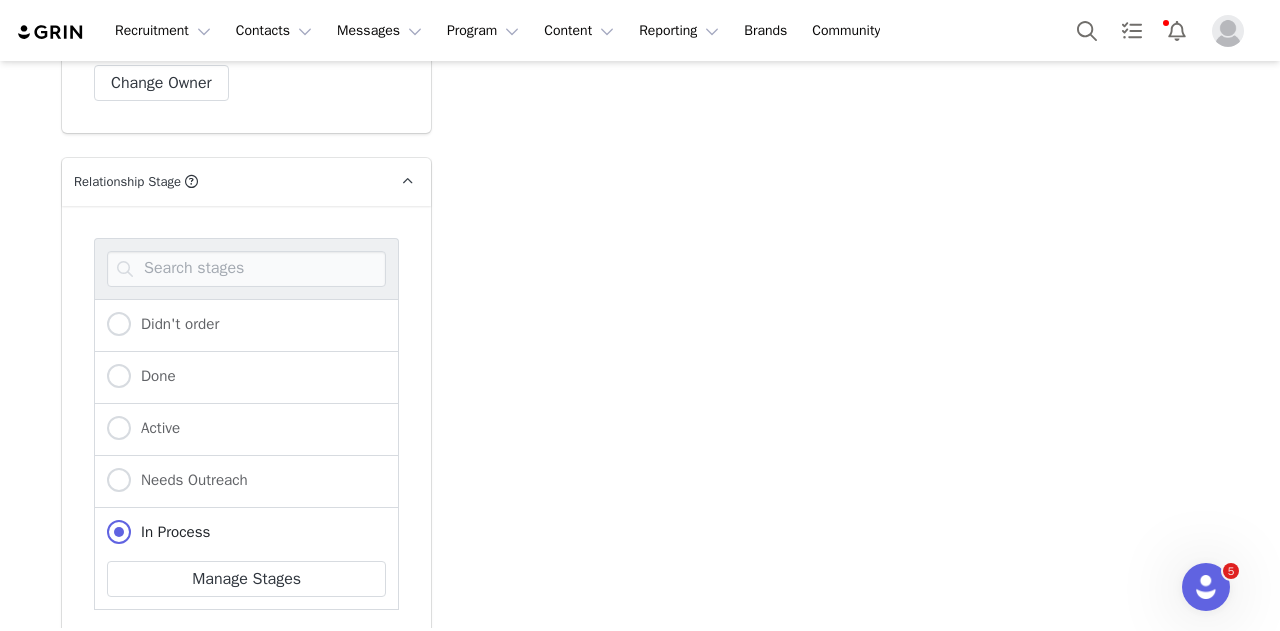 scroll, scrollTop: 3204, scrollLeft: 0, axis: vertical 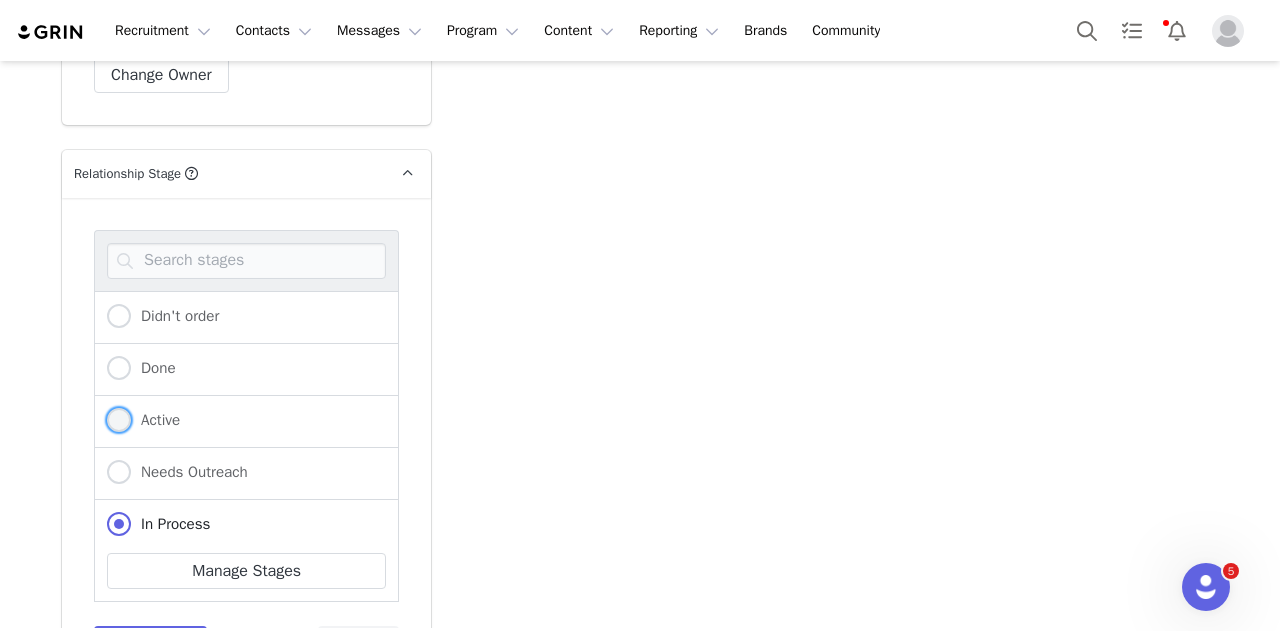 click on "Active" at bounding box center (155, 420) 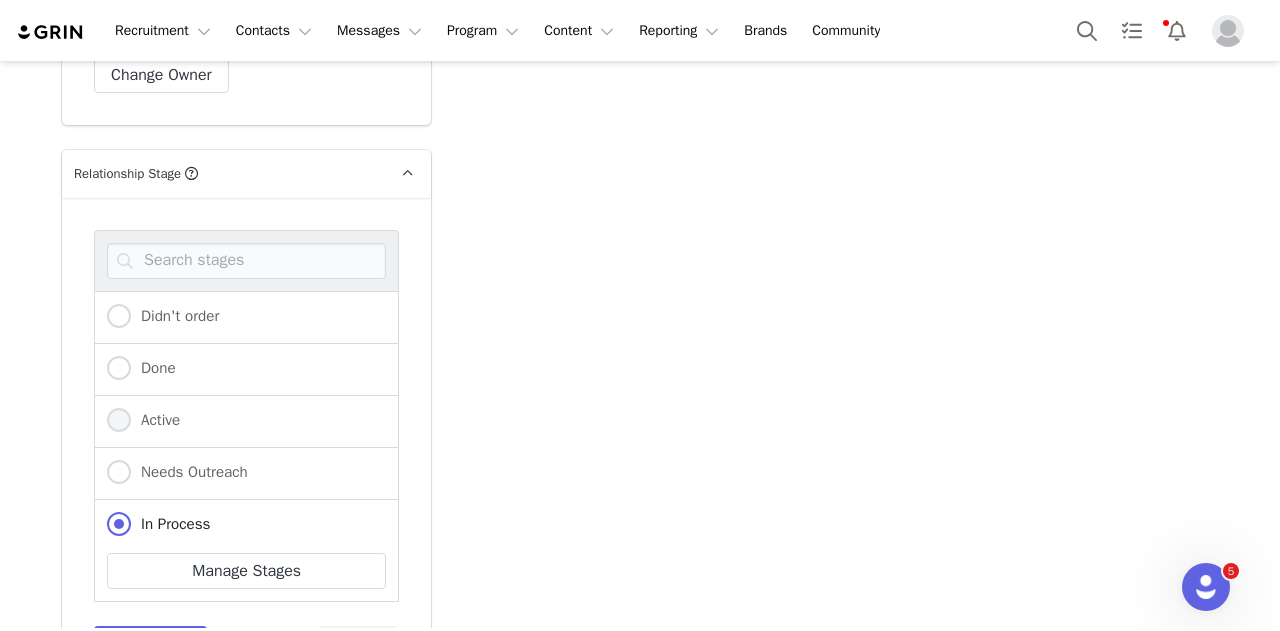 click on "Active" at bounding box center [119, 421] 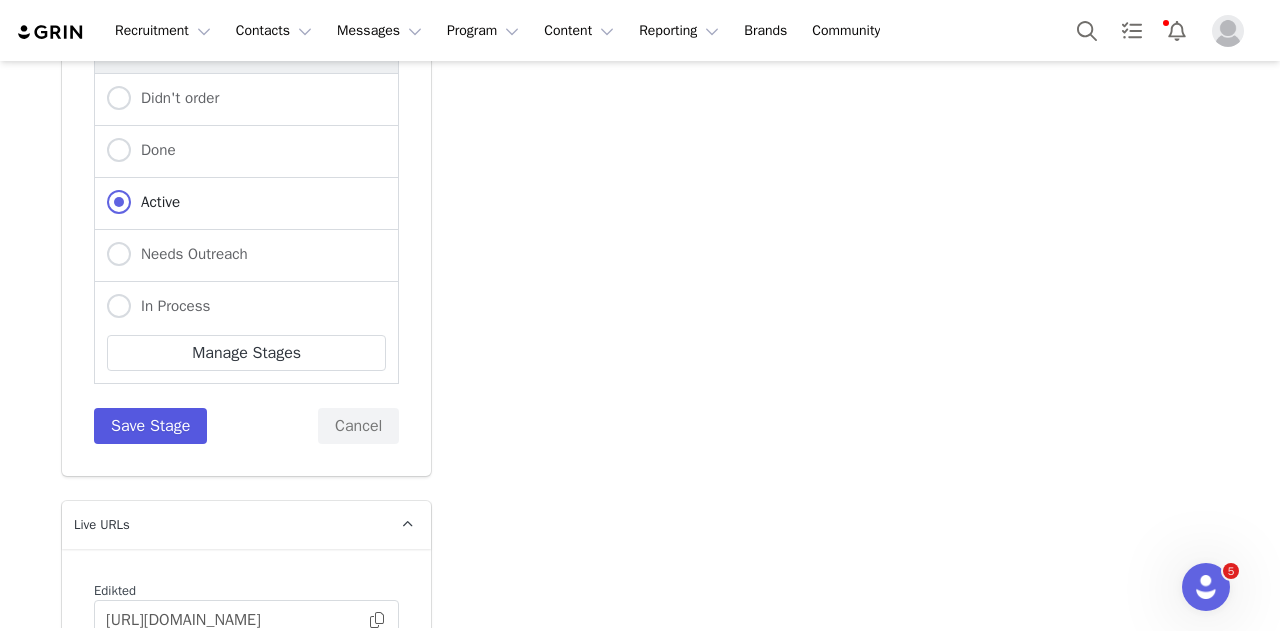 scroll, scrollTop: 3423, scrollLeft: 0, axis: vertical 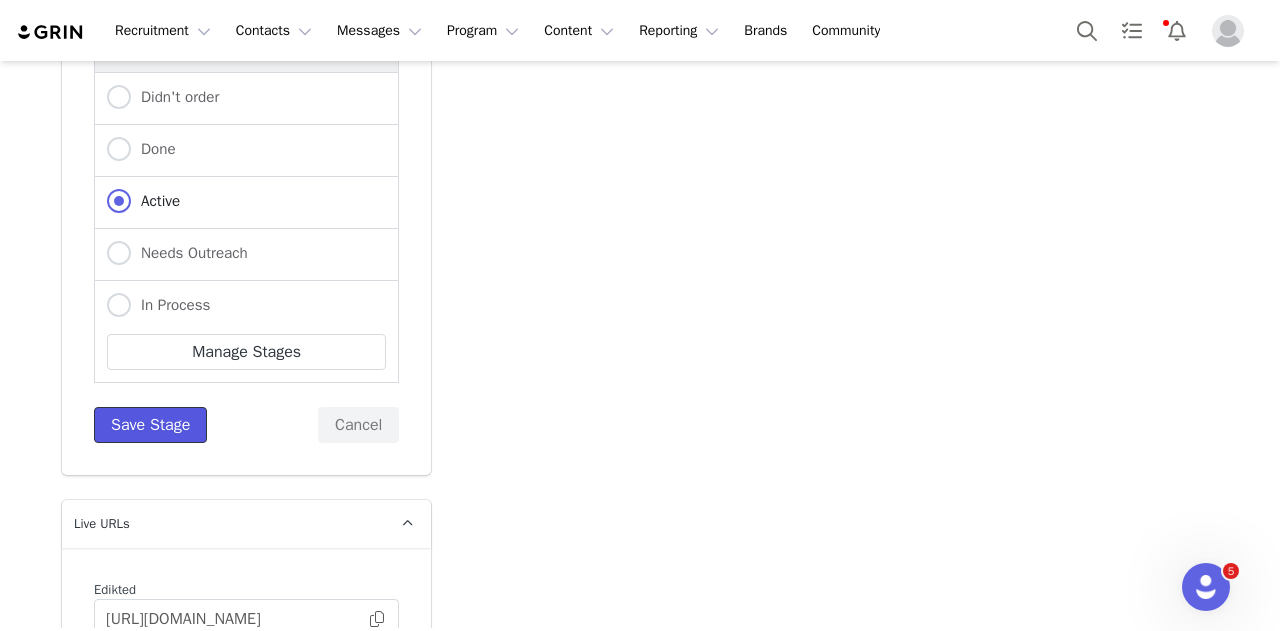 click on "Save Stage" at bounding box center [150, 425] 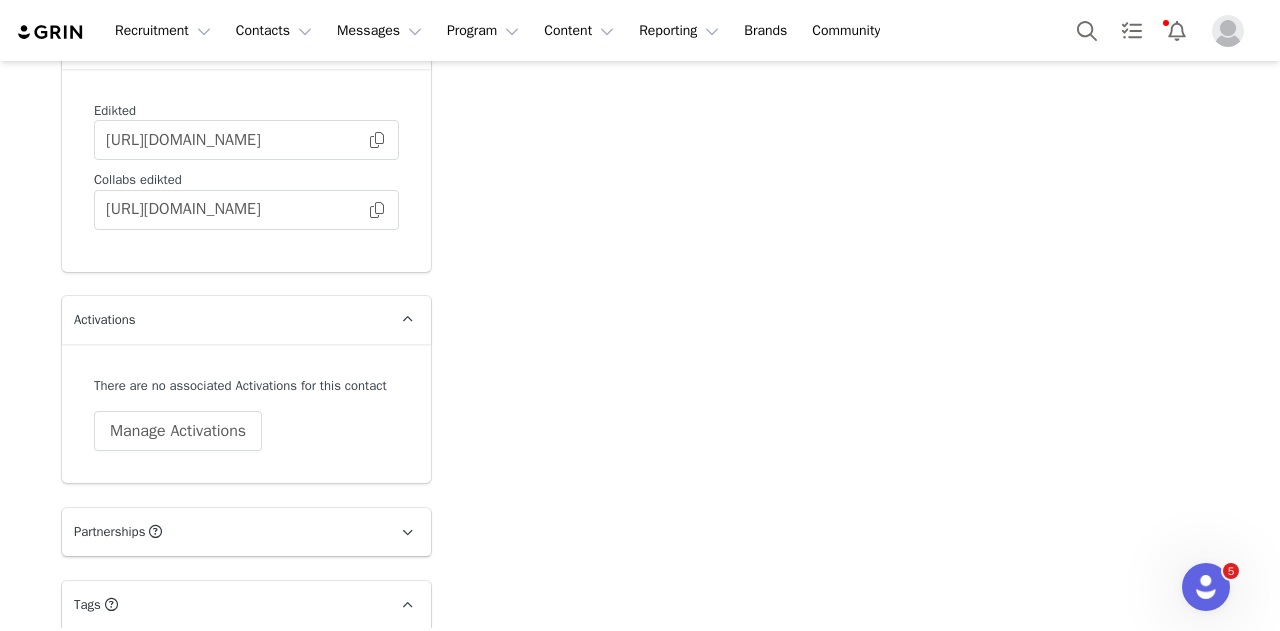scroll, scrollTop: 3563, scrollLeft: 0, axis: vertical 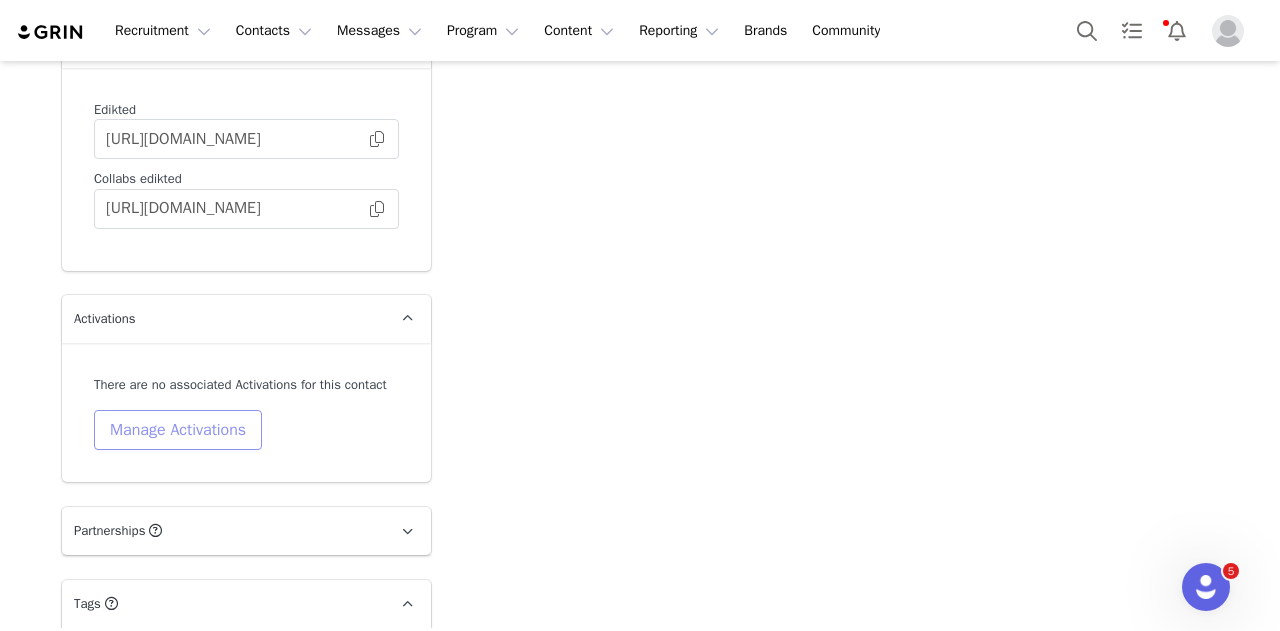 click on "Manage Activations" at bounding box center [178, 430] 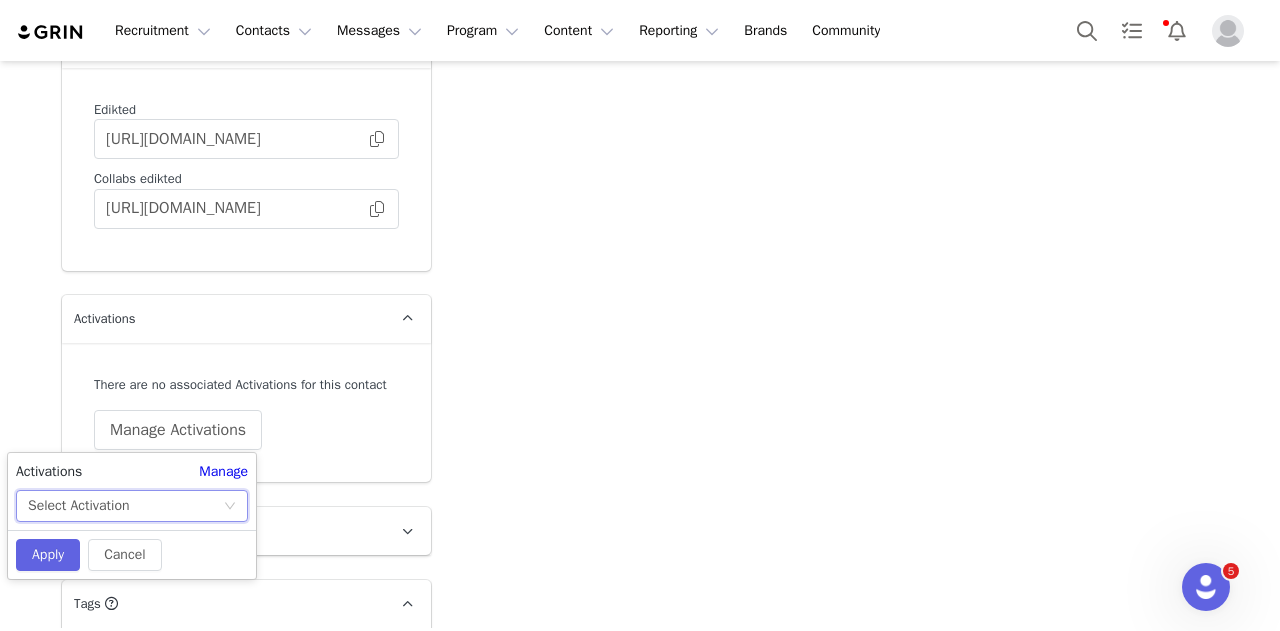 click on "Select Activation" at bounding box center [125, 506] 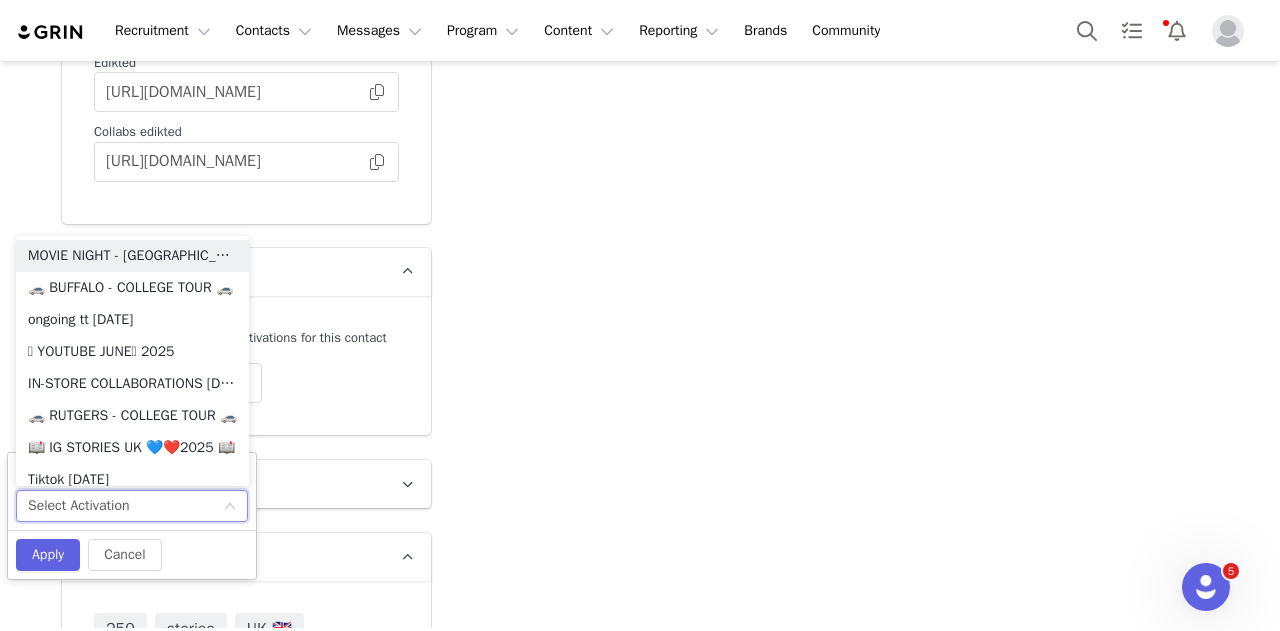scroll, scrollTop: 3611, scrollLeft: 0, axis: vertical 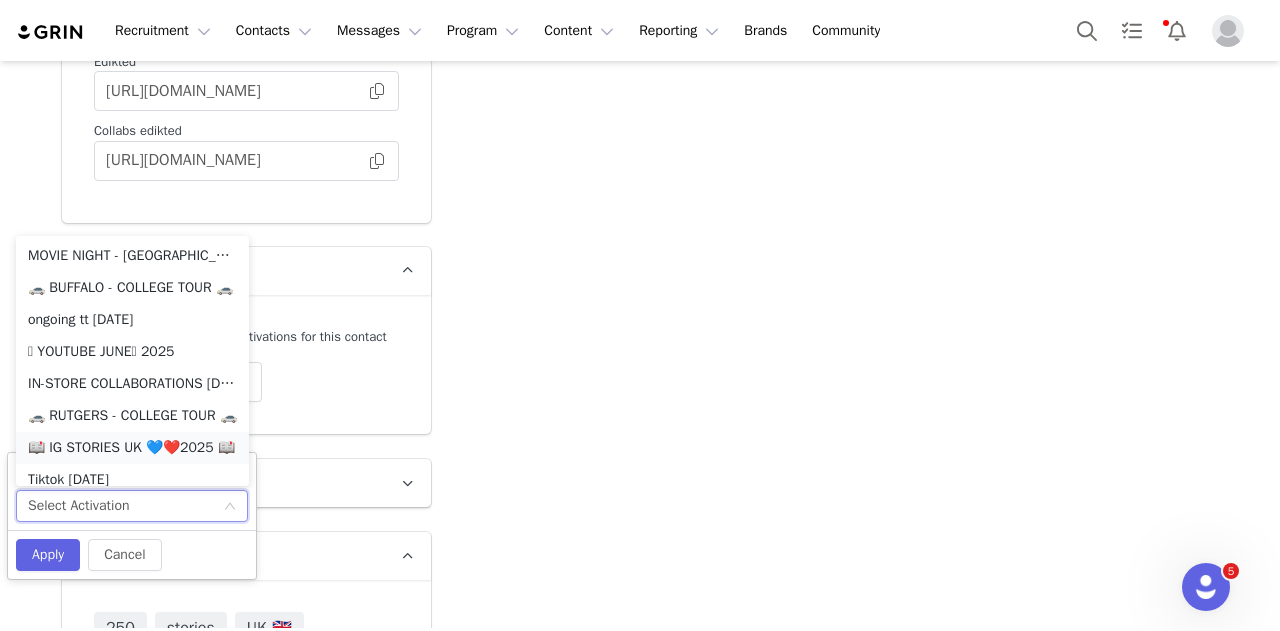 click on "📖 IG STORIES UK 💙❤️2025 📖" at bounding box center (132, 448) 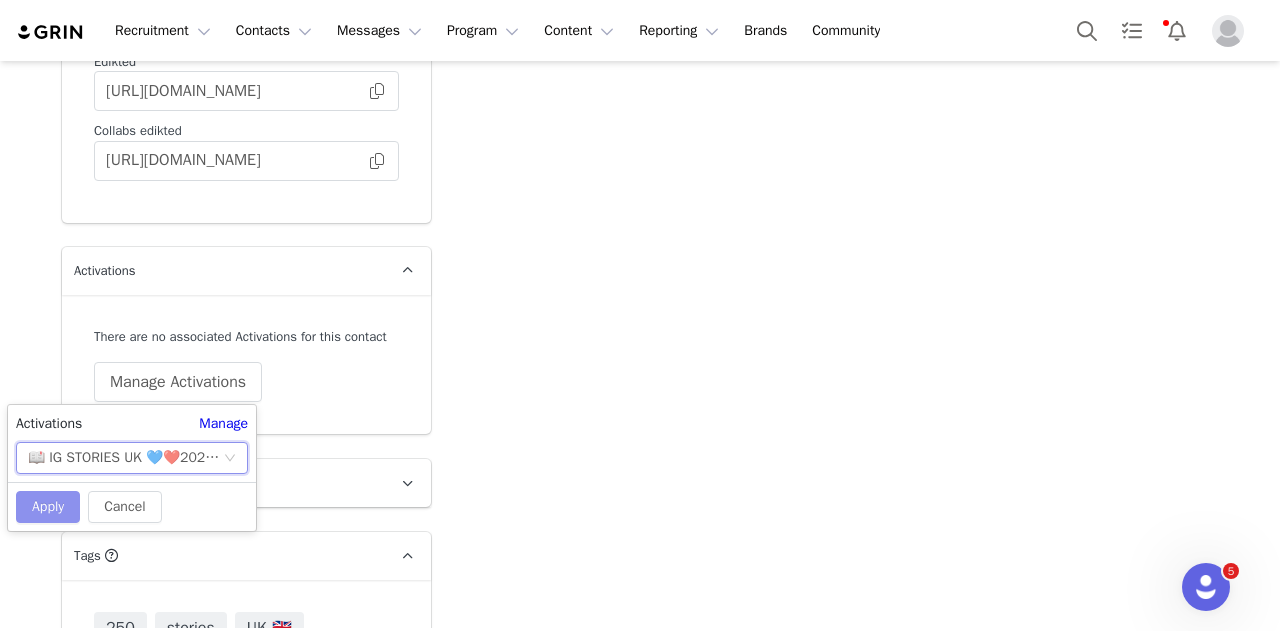 click on "Apply" at bounding box center [48, 507] 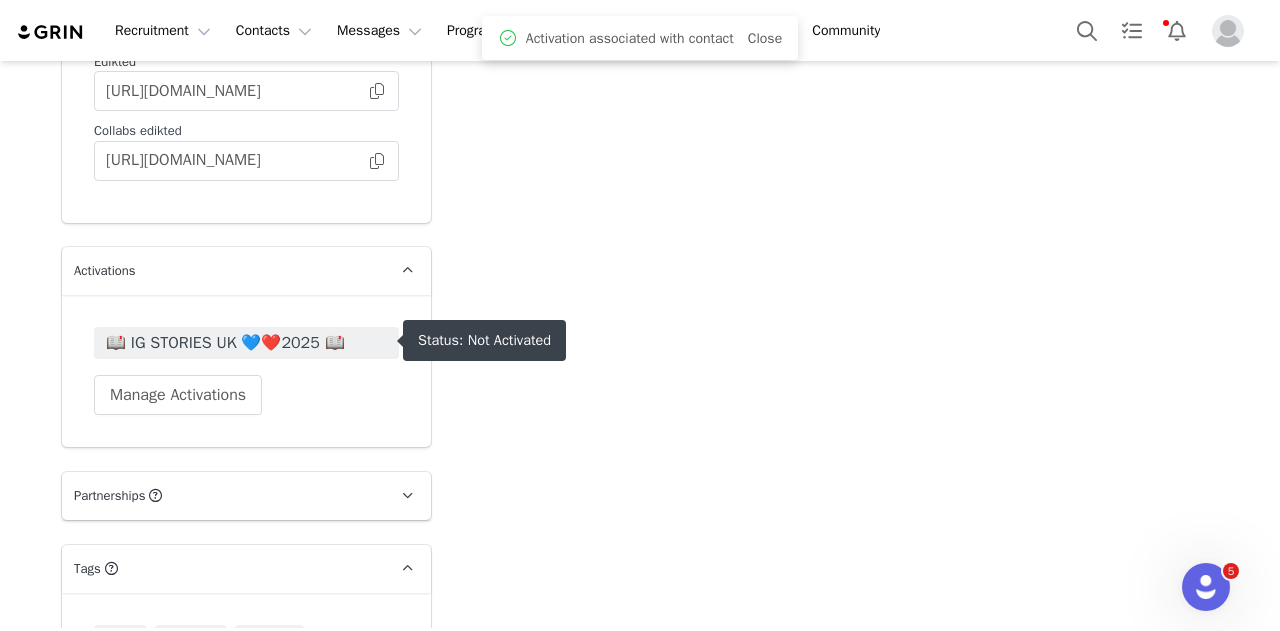 click on "📖 IG STORIES UK 💙❤️2025 📖" at bounding box center [246, 343] 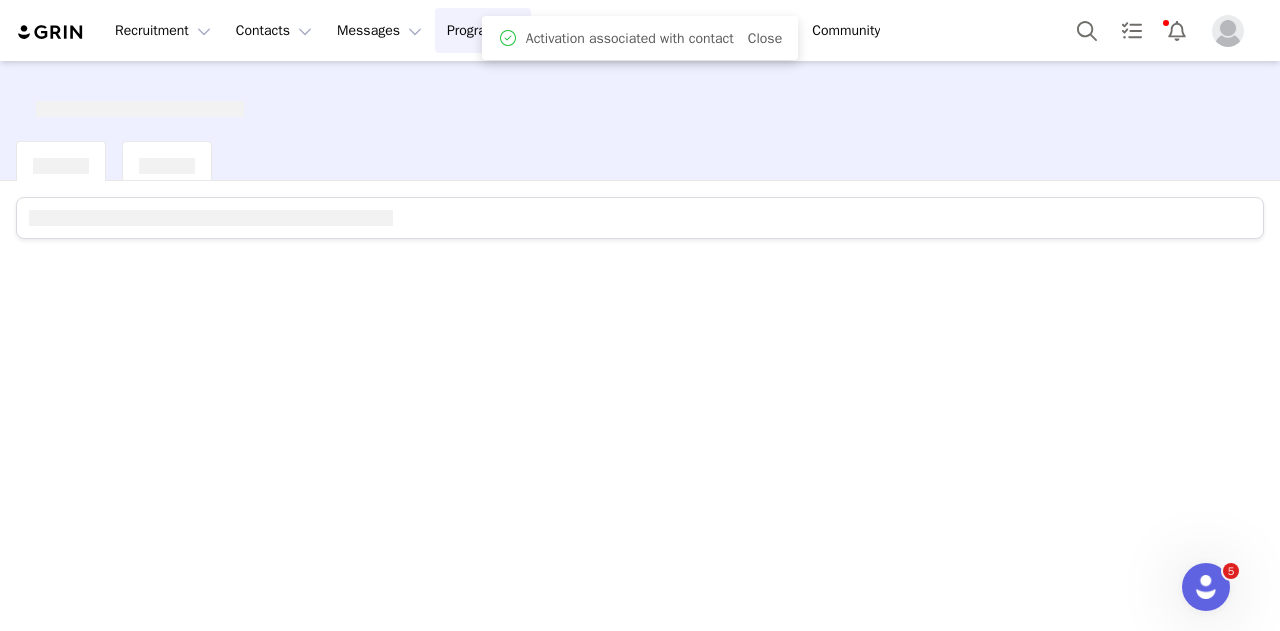scroll, scrollTop: 0, scrollLeft: 0, axis: both 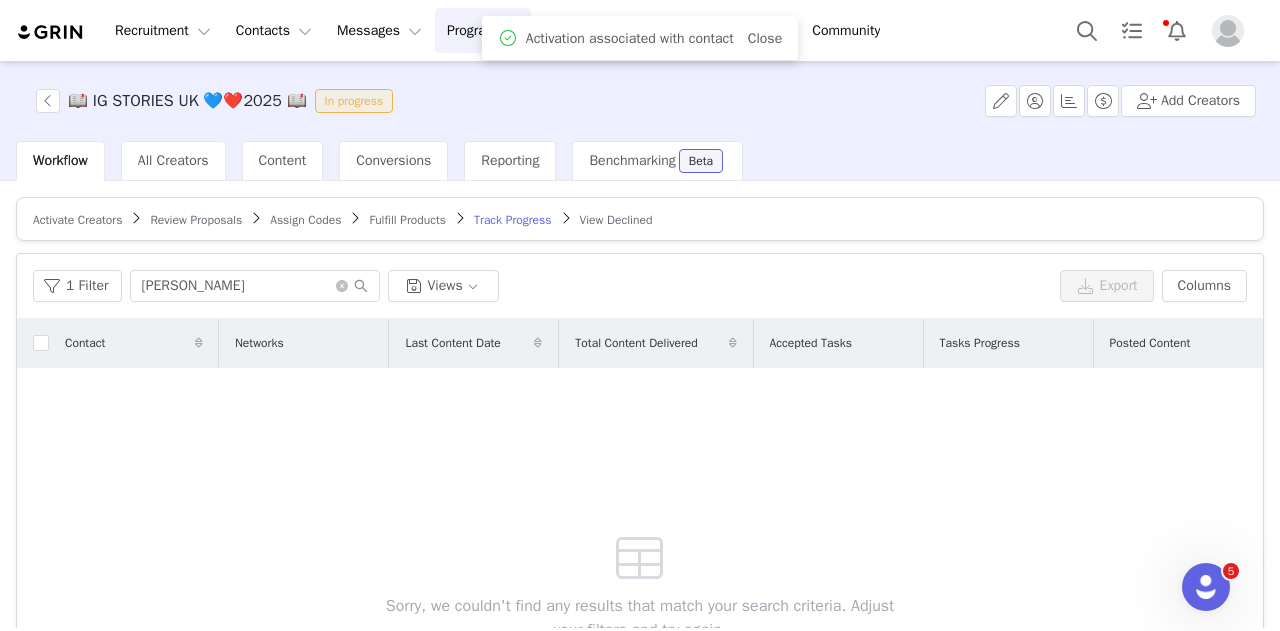 click on "Activate Creators" at bounding box center (77, 220) 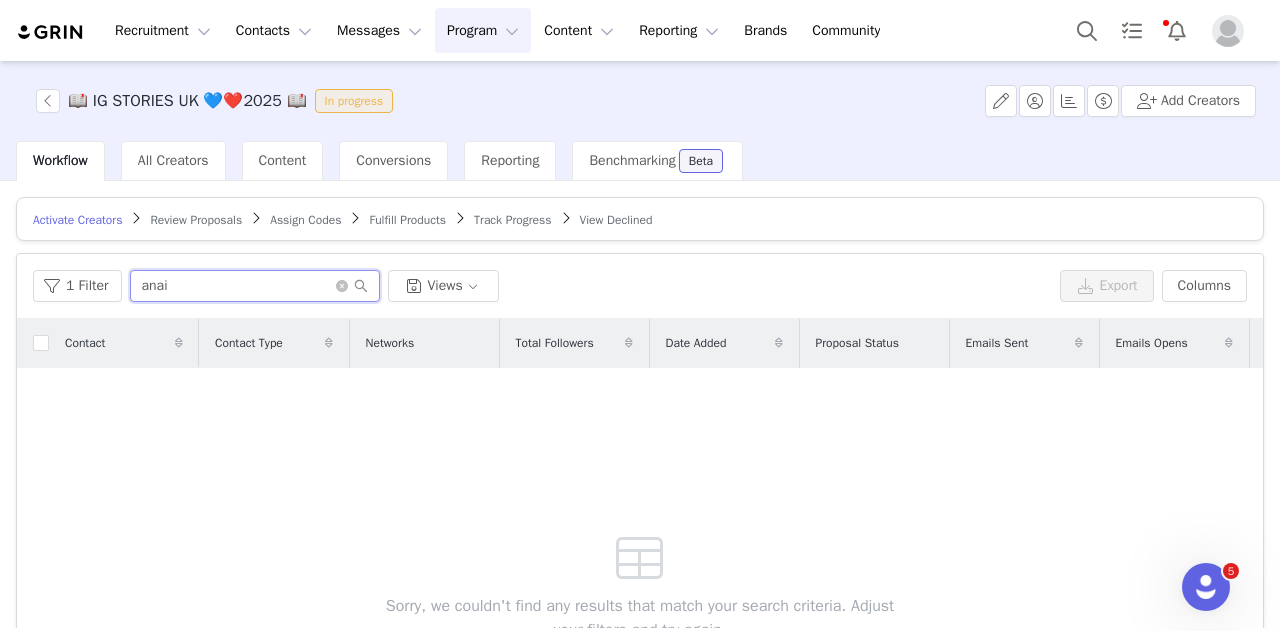 drag, startPoint x: 247, startPoint y: 281, endPoint x: 12, endPoint y: 265, distance: 235.54405 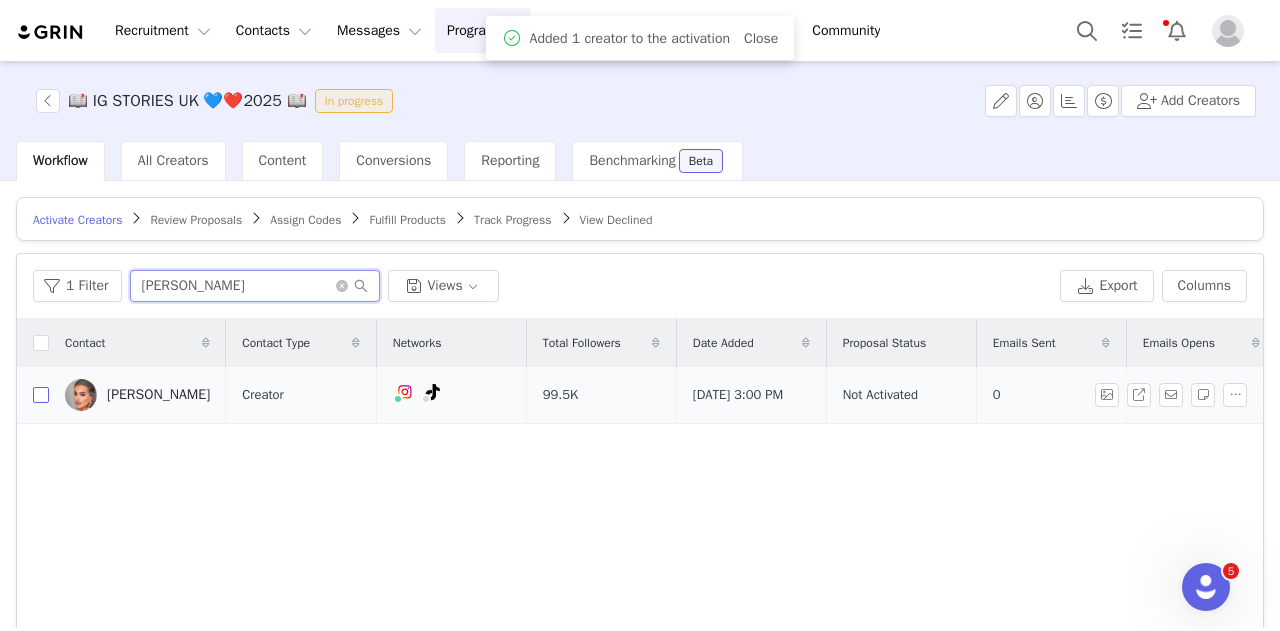 type on "lydia" 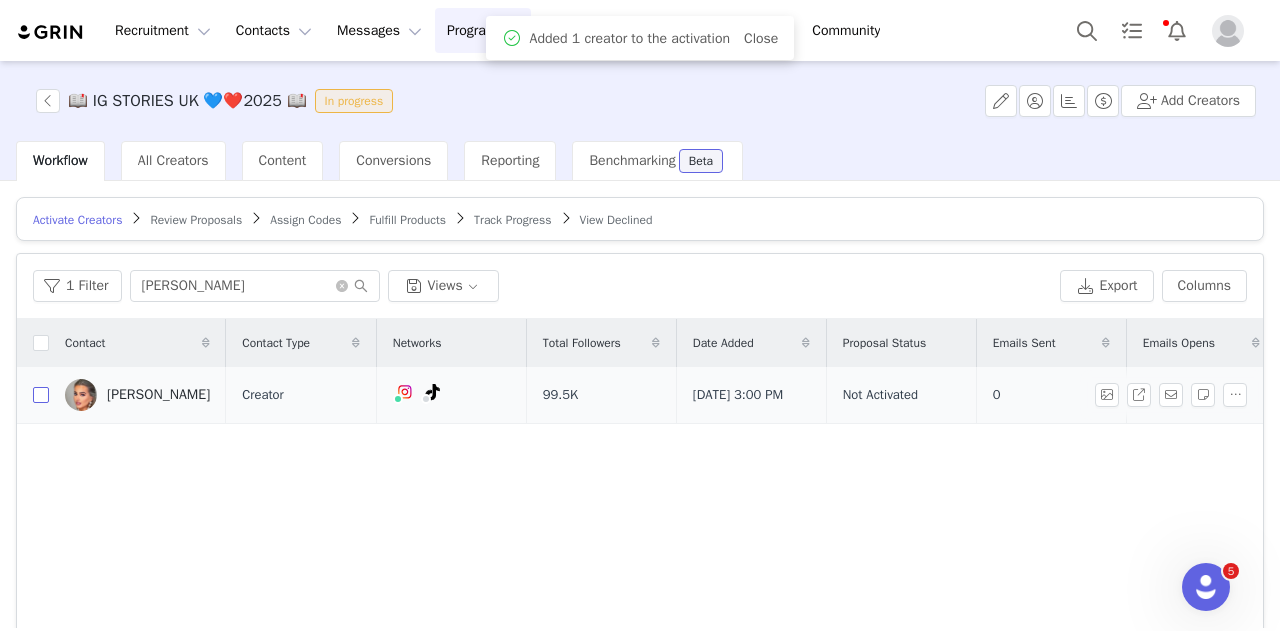 click at bounding box center [41, 395] 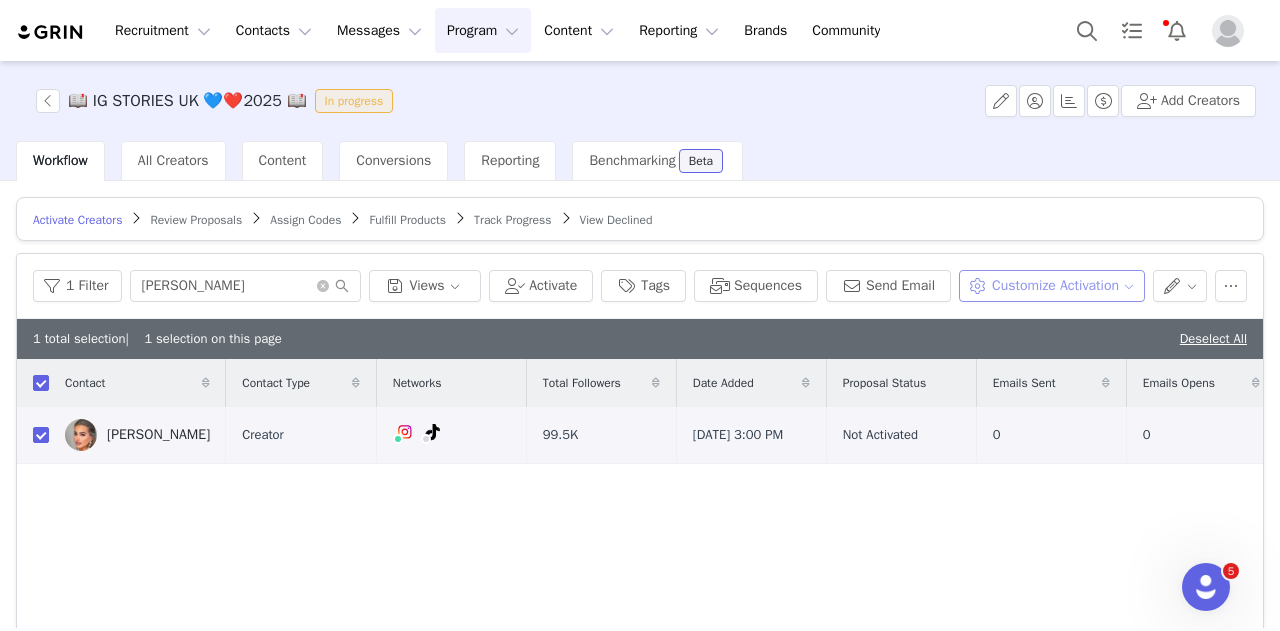 click on "Customize Activation" at bounding box center [1051, 286] 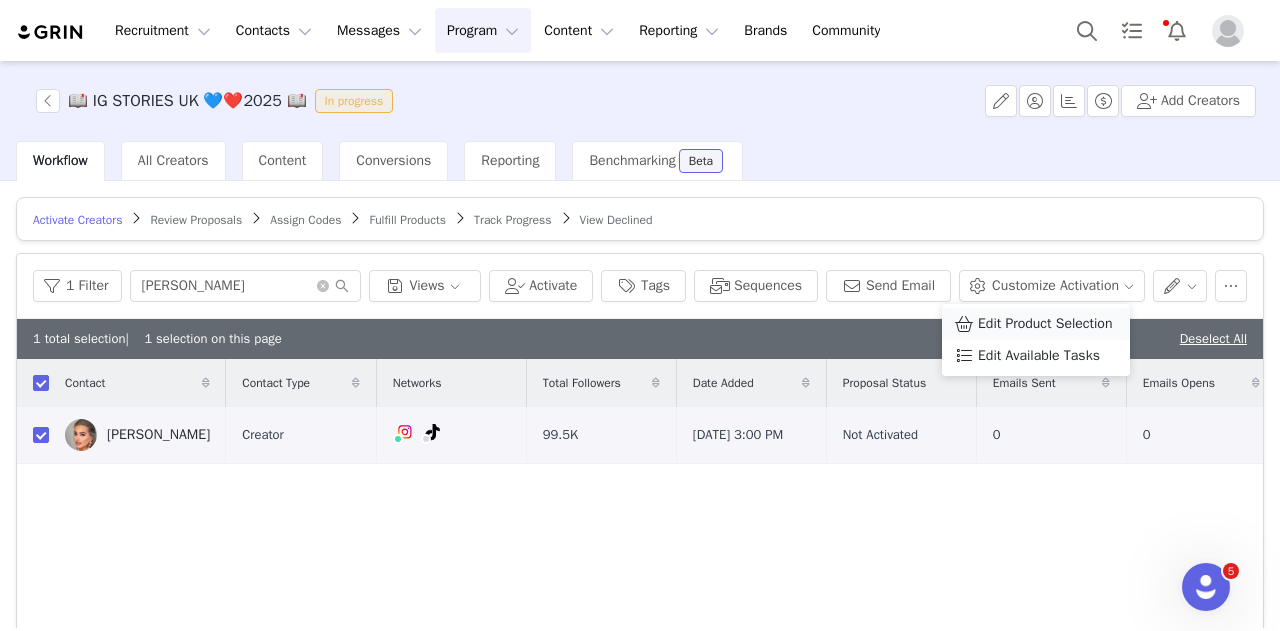 click on "Edit Product Selection" at bounding box center [1045, 324] 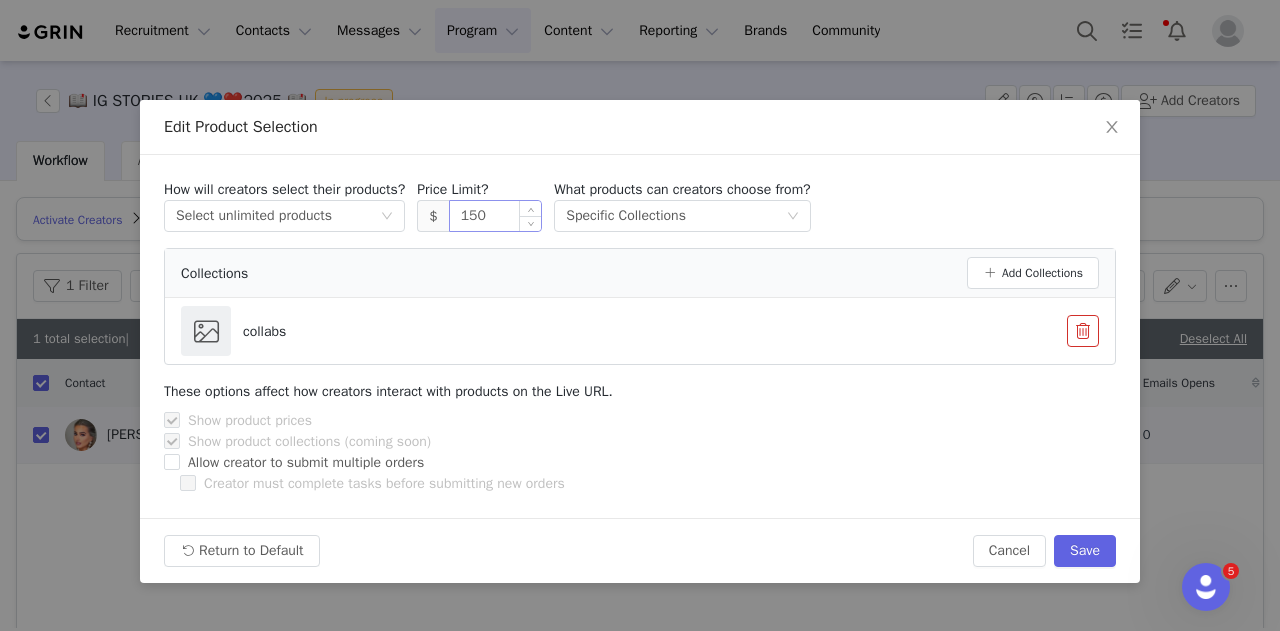 click on "150" at bounding box center (496, 216) 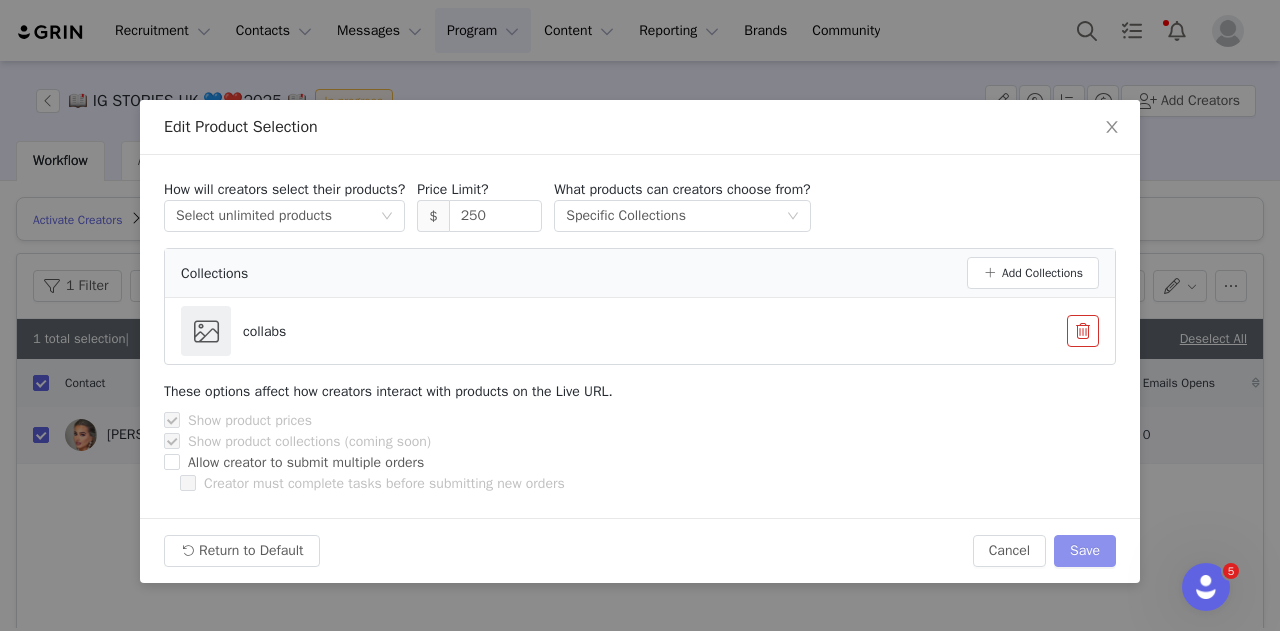 click on "Save" at bounding box center (1085, 551) 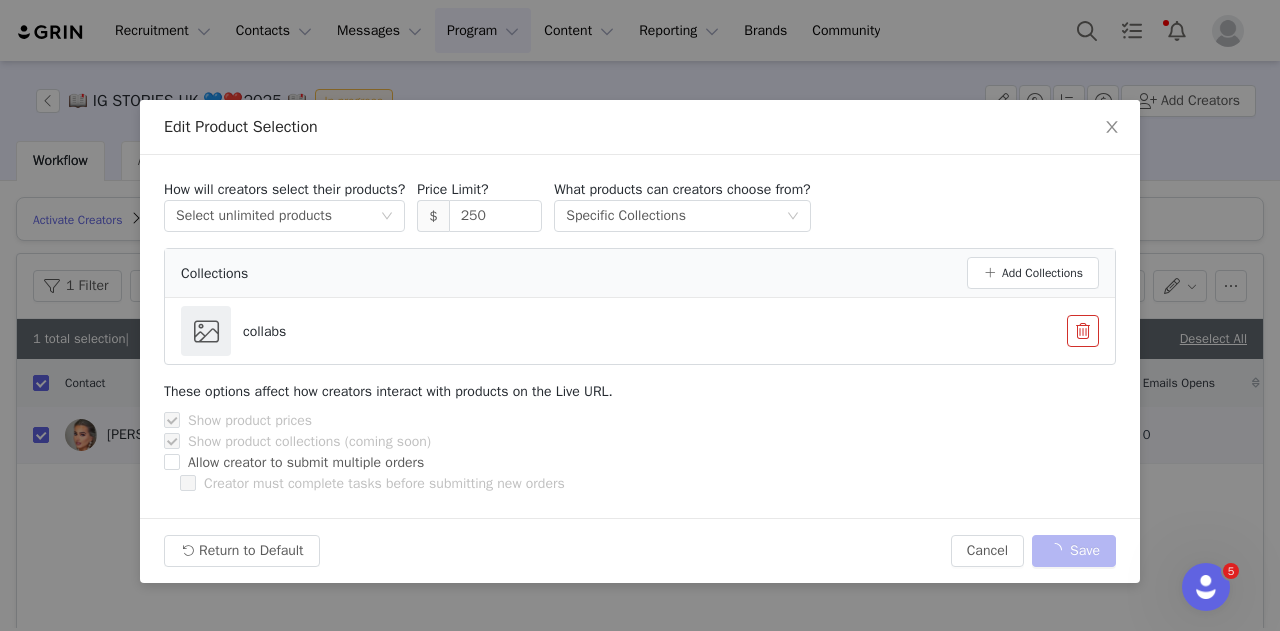 type on "150" 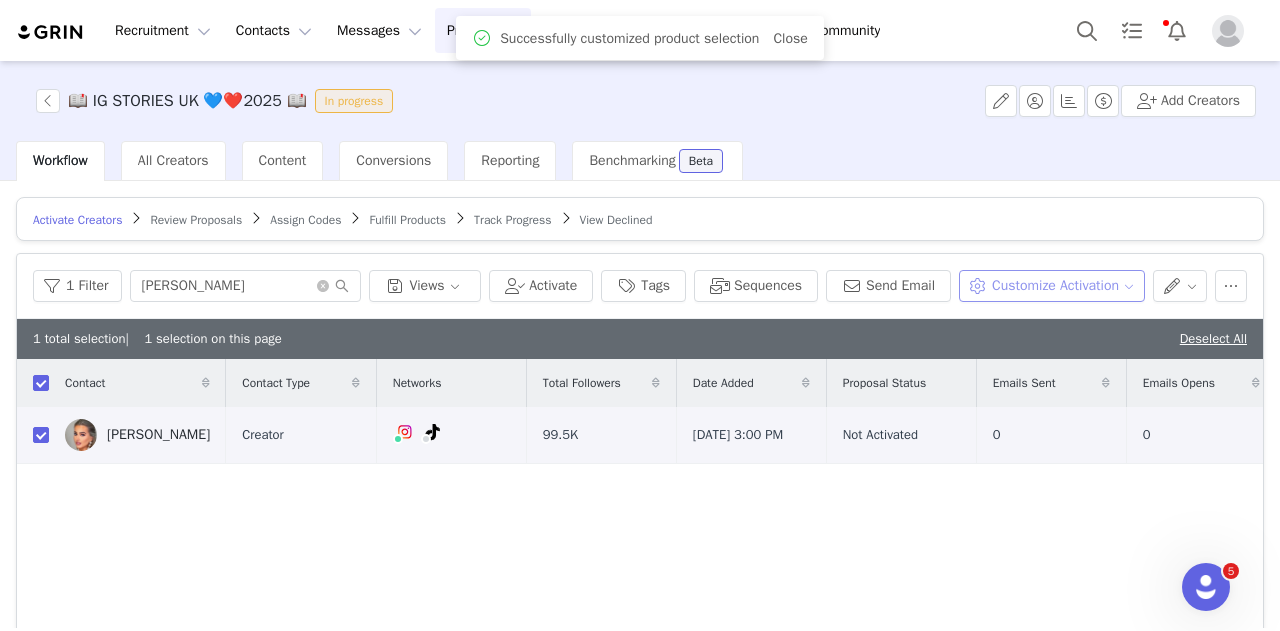 click on "Customize Activation" at bounding box center (1051, 286) 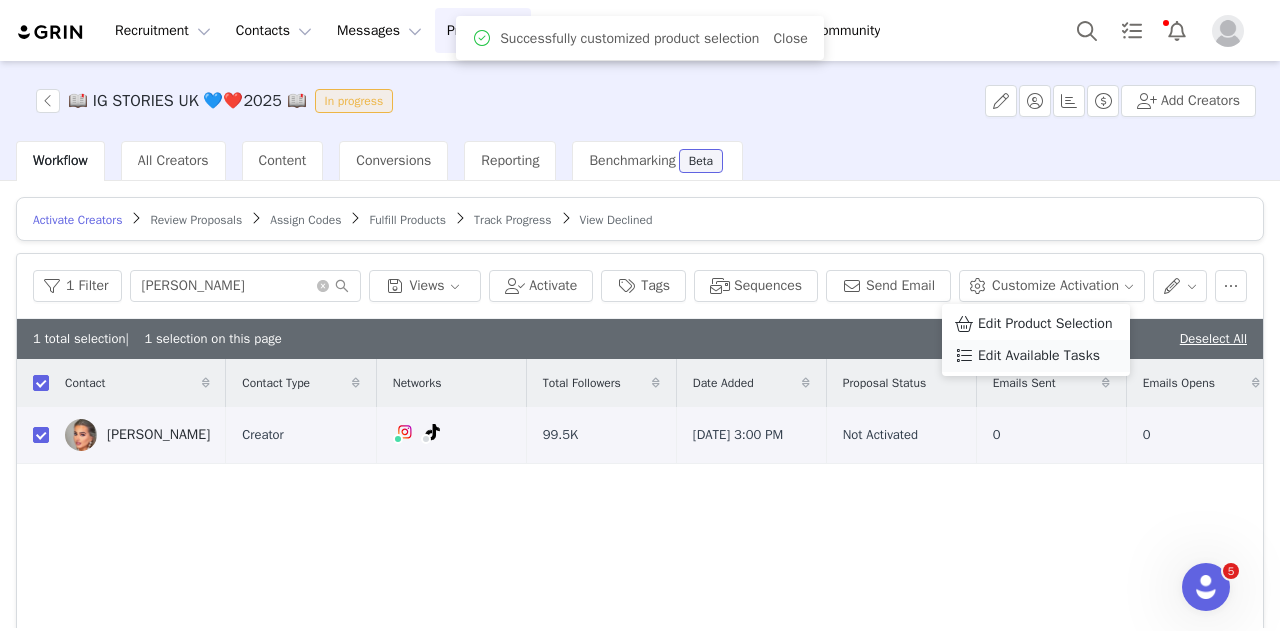click on "Edit Available Tasks" at bounding box center (1039, 356) 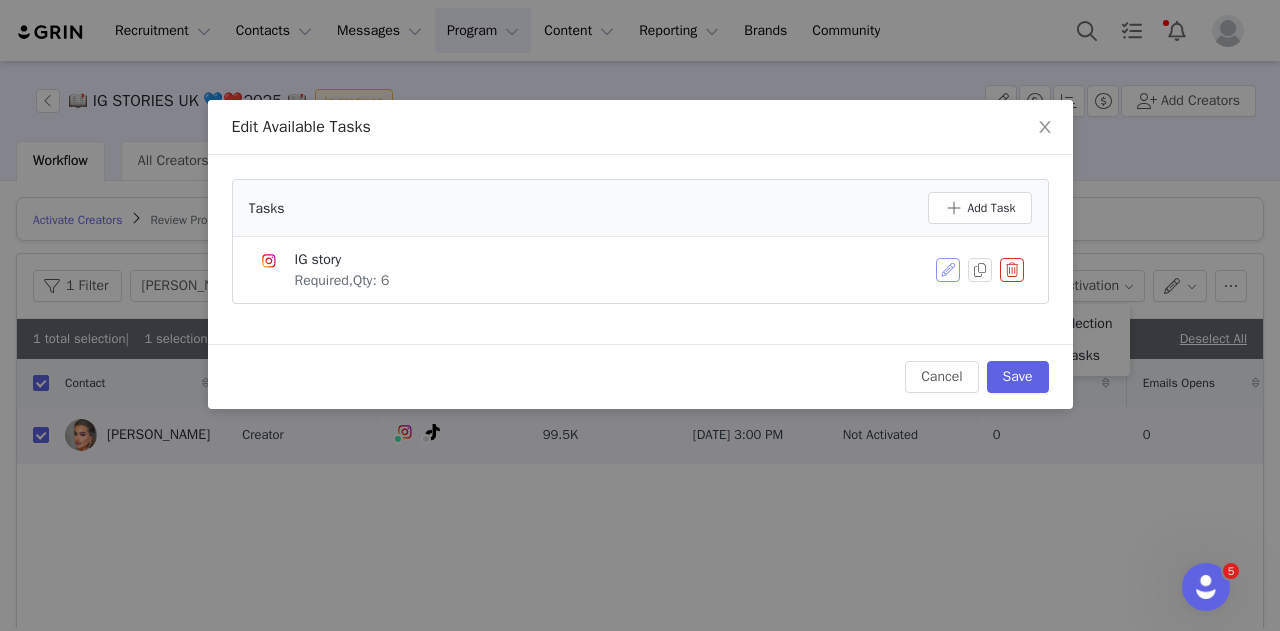 click at bounding box center [948, 270] 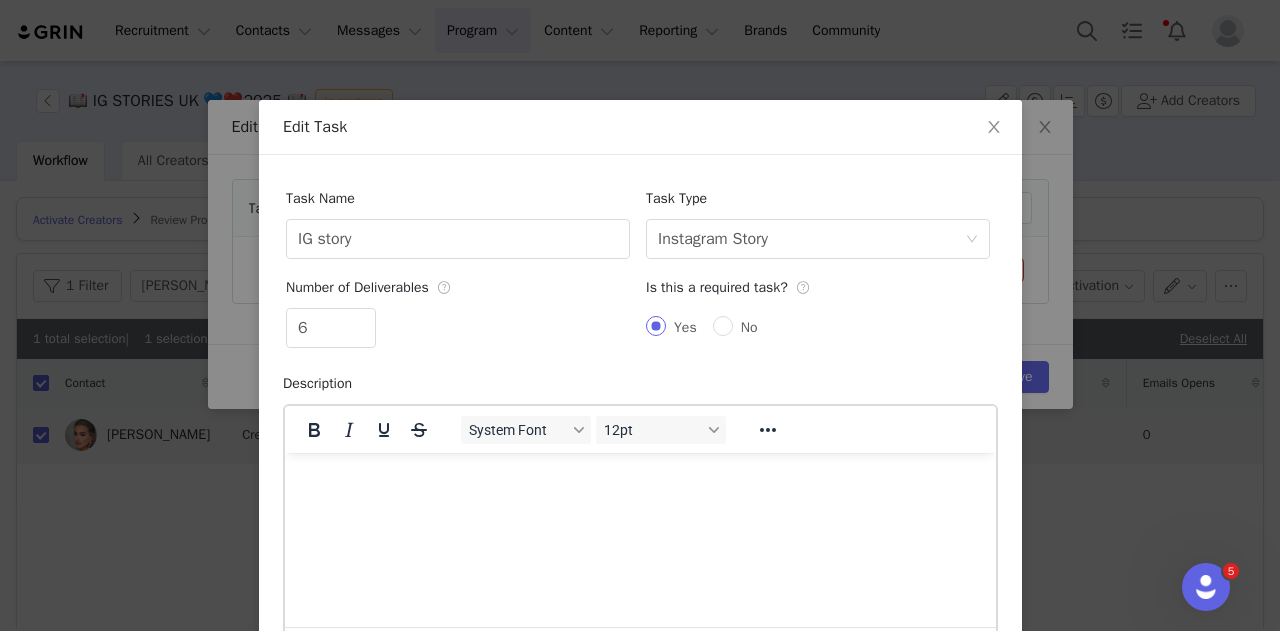 scroll, scrollTop: 0, scrollLeft: 0, axis: both 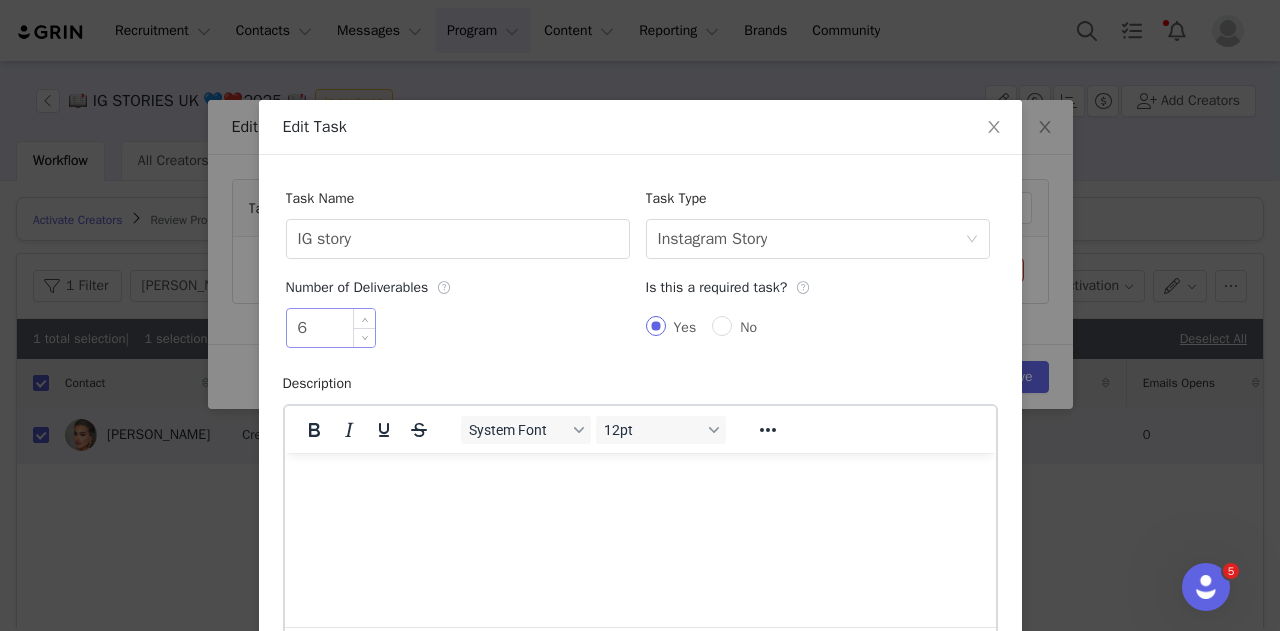 click on "6" at bounding box center [331, 328] 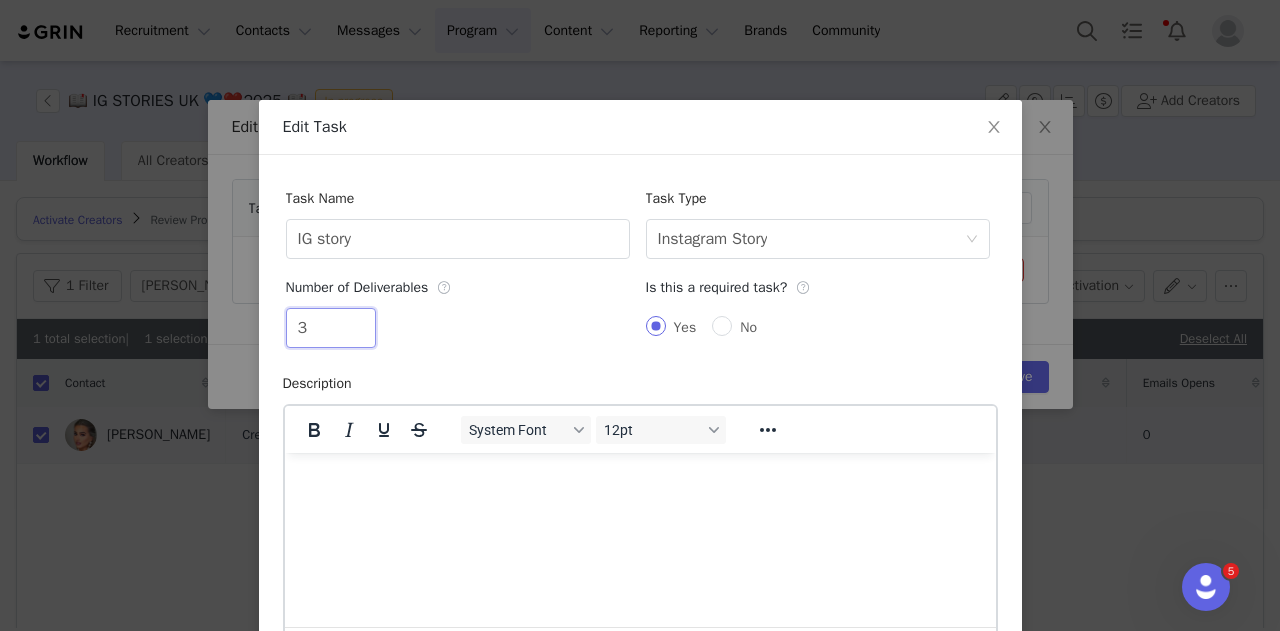 scroll, scrollTop: 239, scrollLeft: 0, axis: vertical 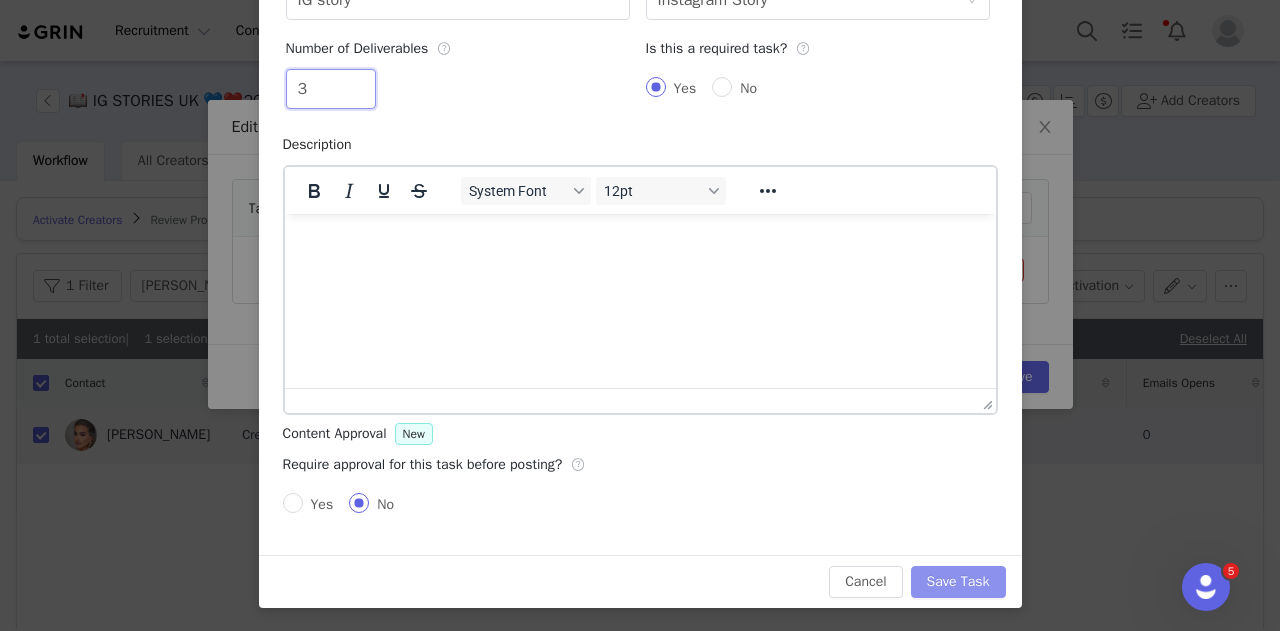 type on "3" 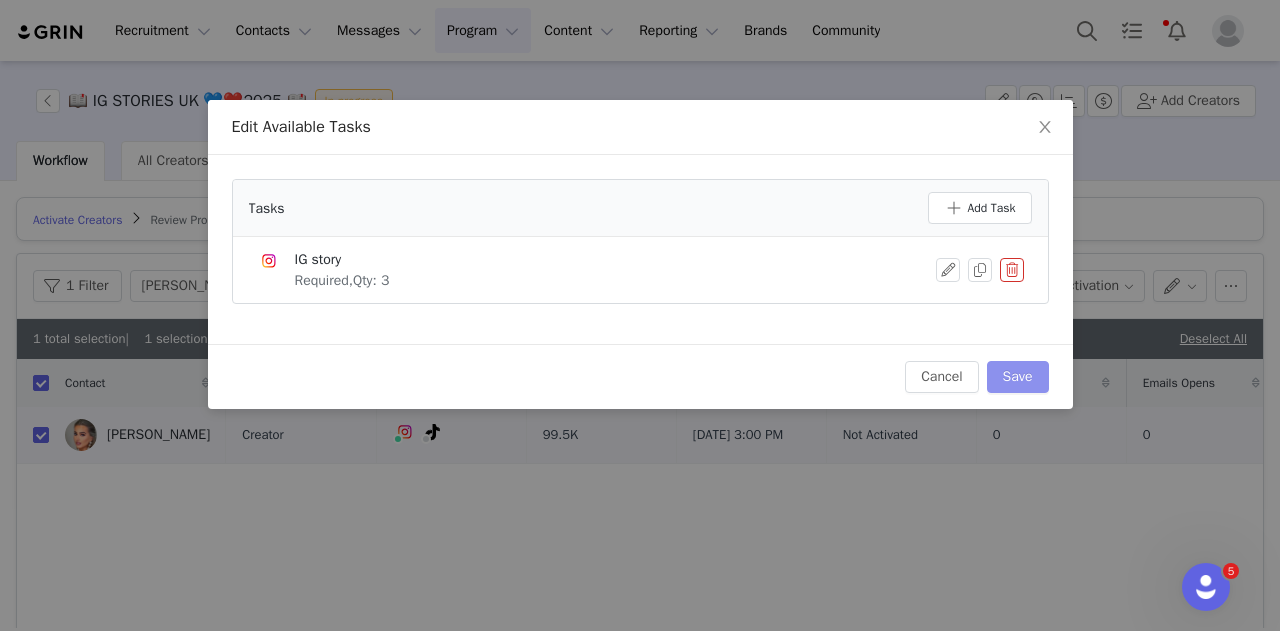 click on "Save" at bounding box center (1018, 377) 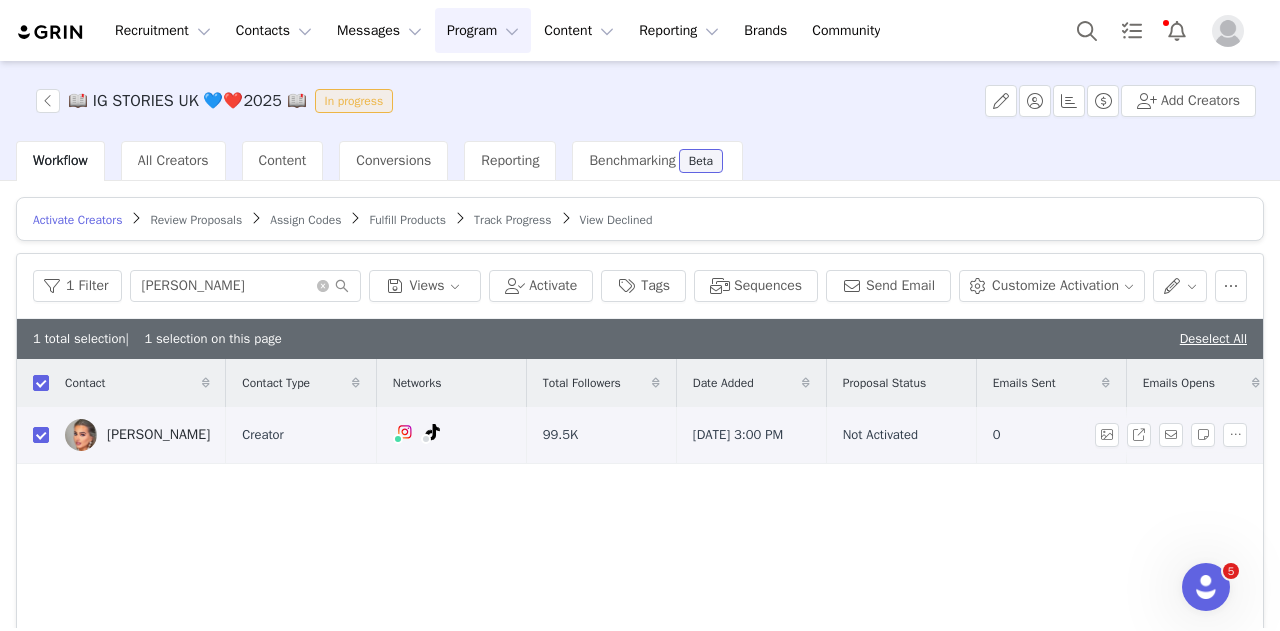 click on "[PERSON_NAME]" at bounding box center (158, 435) 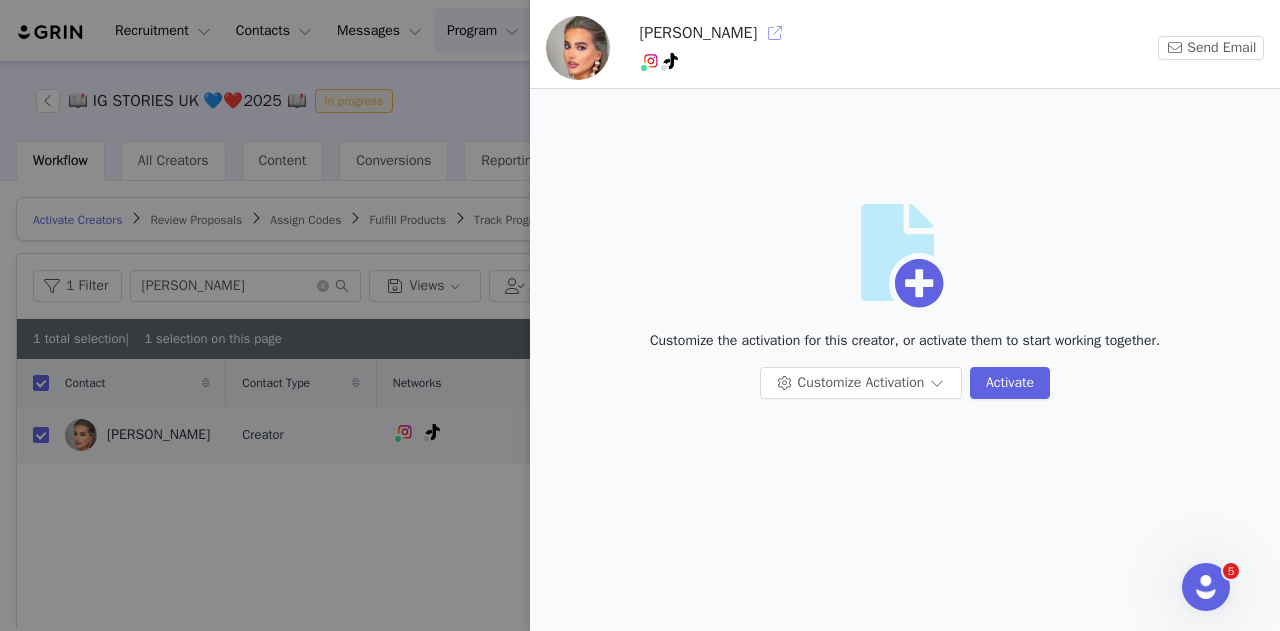 click at bounding box center [775, 33] 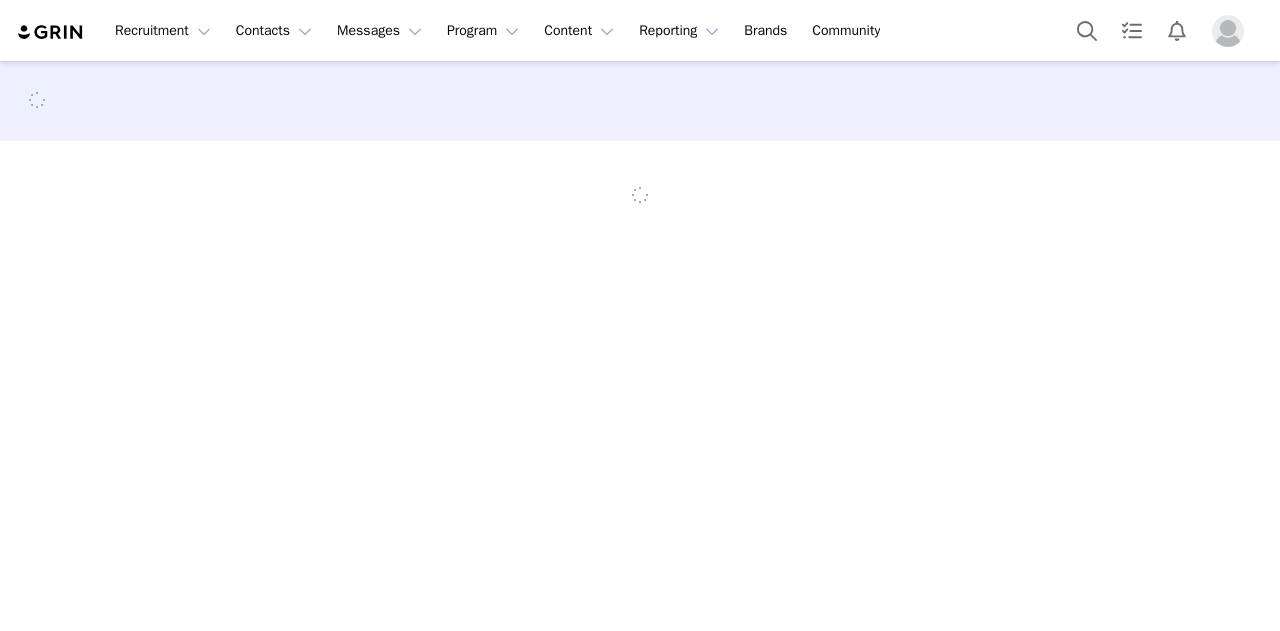 scroll, scrollTop: 0, scrollLeft: 0, axis: both 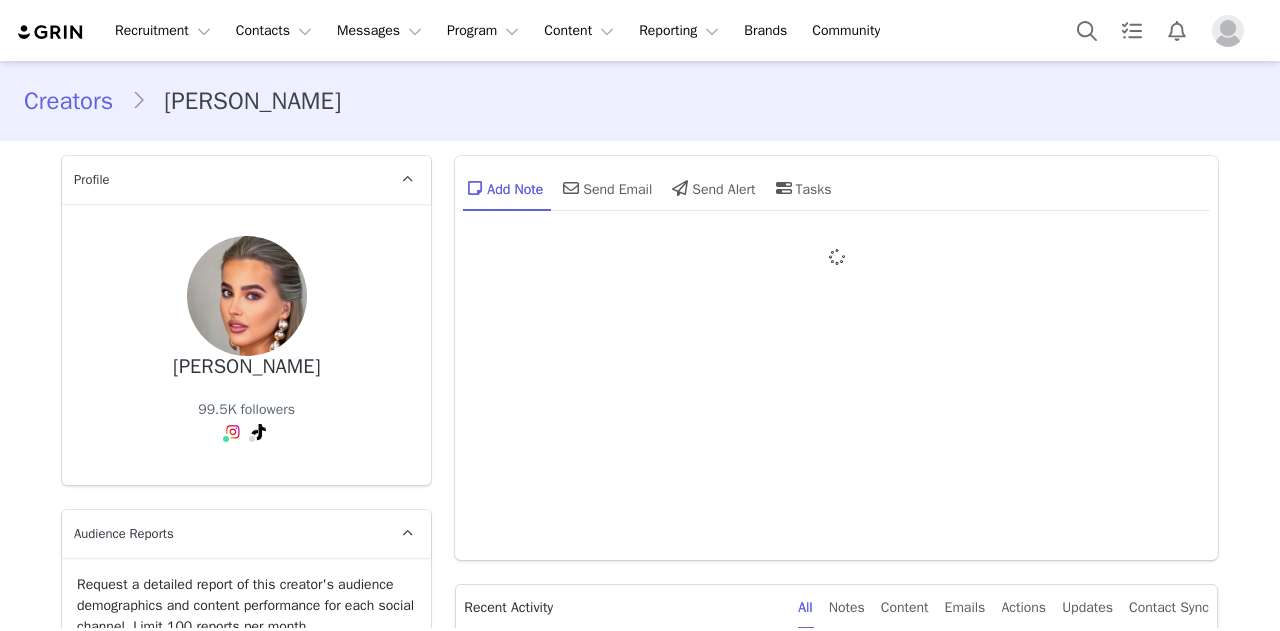 type on "+1 ([GEOGRAPHIC_DATA])" 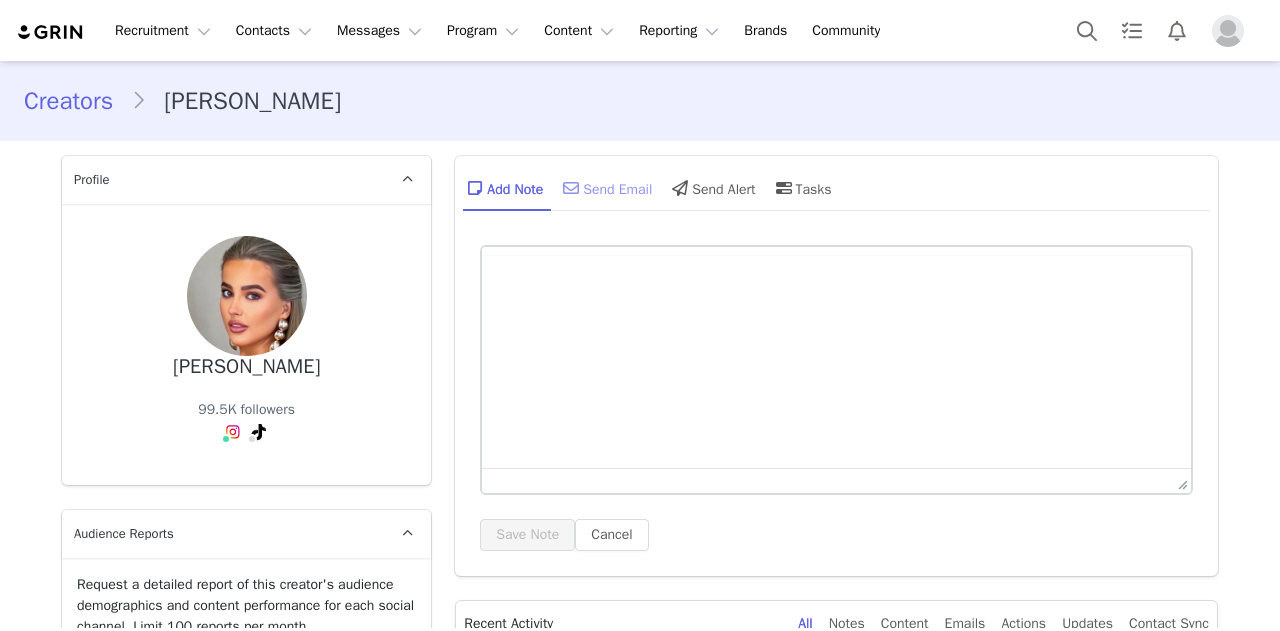 click on "Send Email" at bounding box center [605, 188] 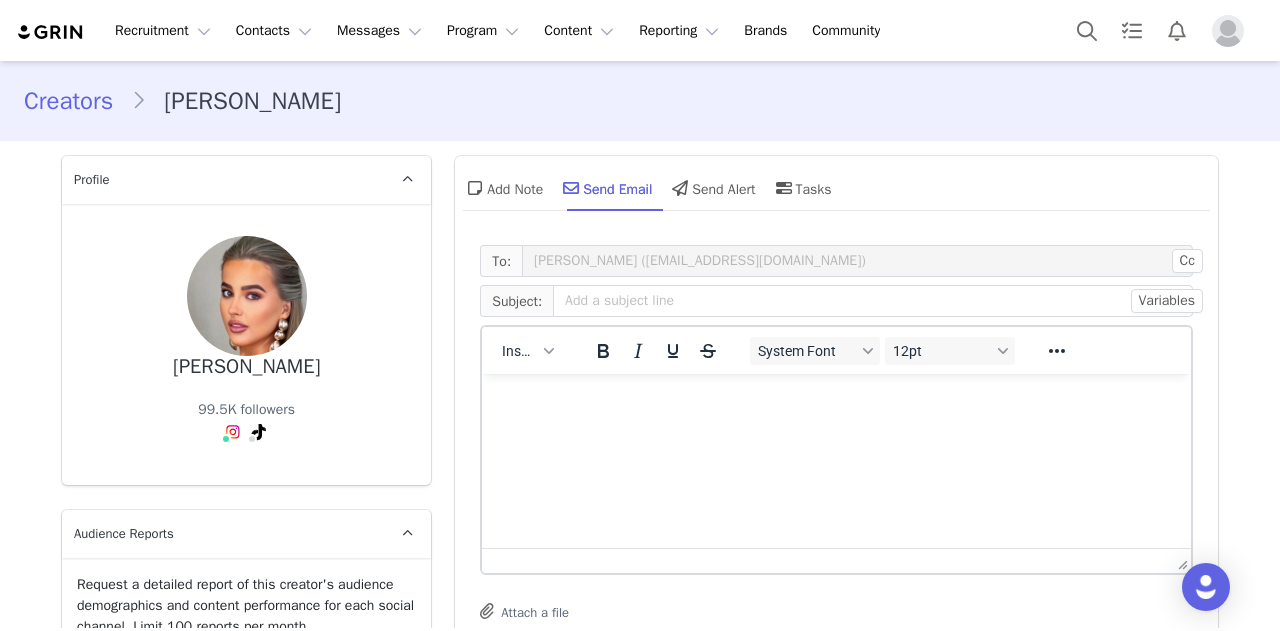 scroll, scrollTop: 0, scrollLeft: 0, axis: both 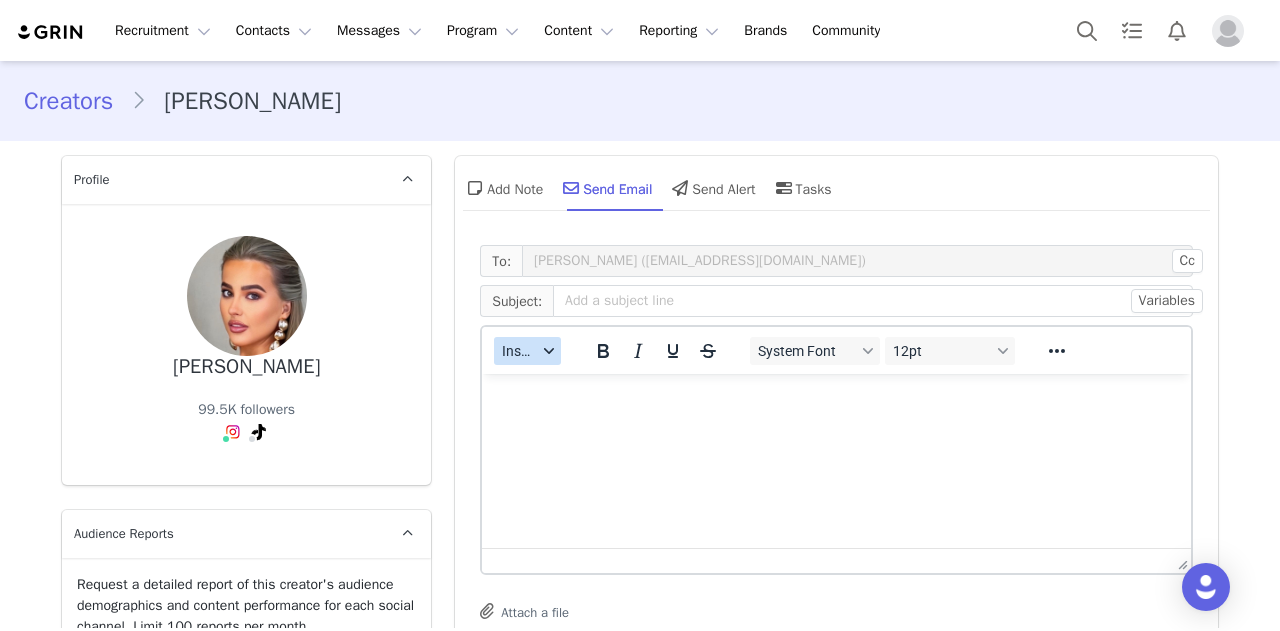 click on "Insert" at bounding box center [527, 351] 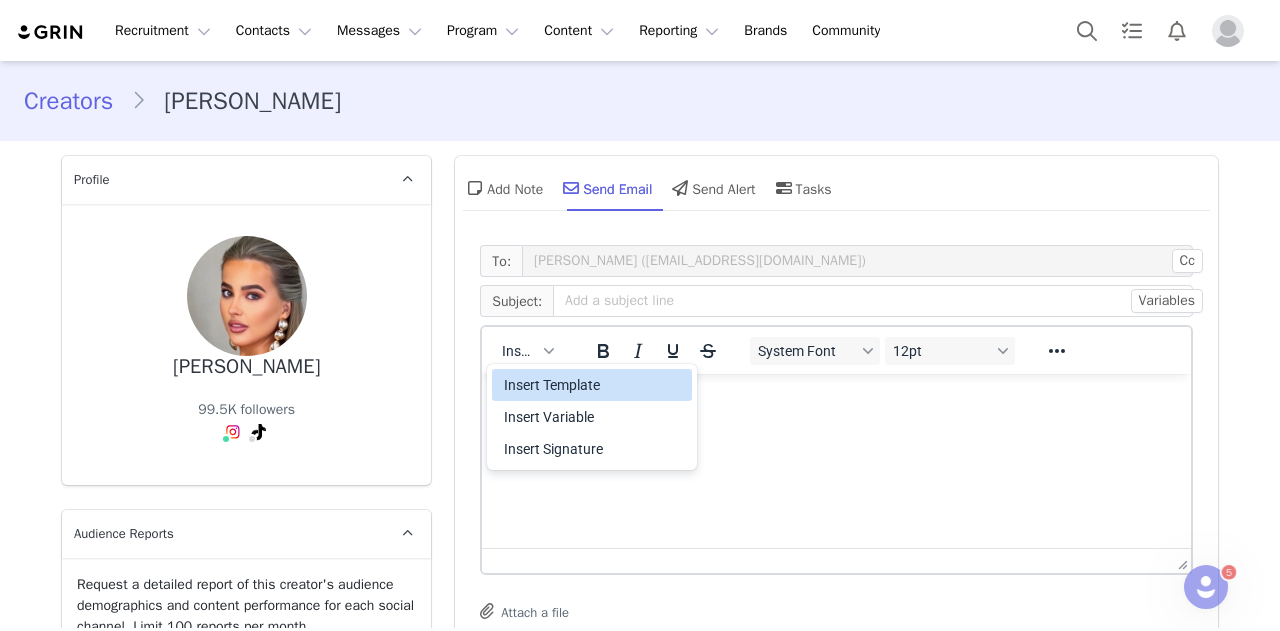 scroll, scrollTop: 0, scrollLeft: 0, axis: both 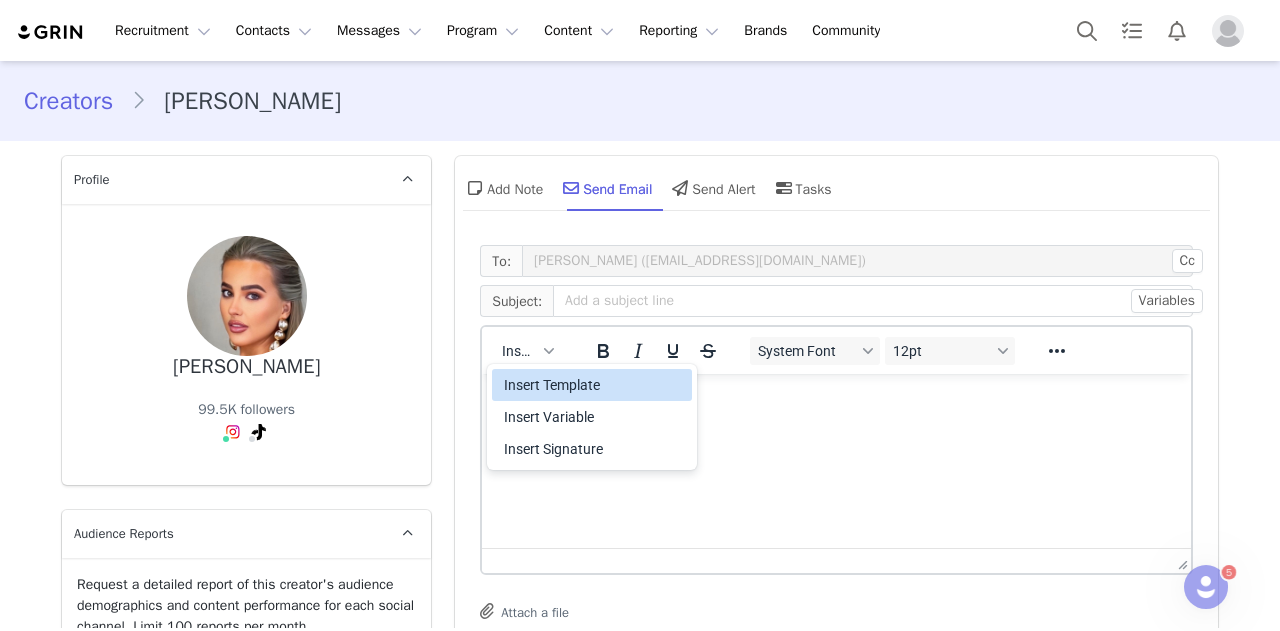 click on "Insert Template" at bounding box center (592, 385) 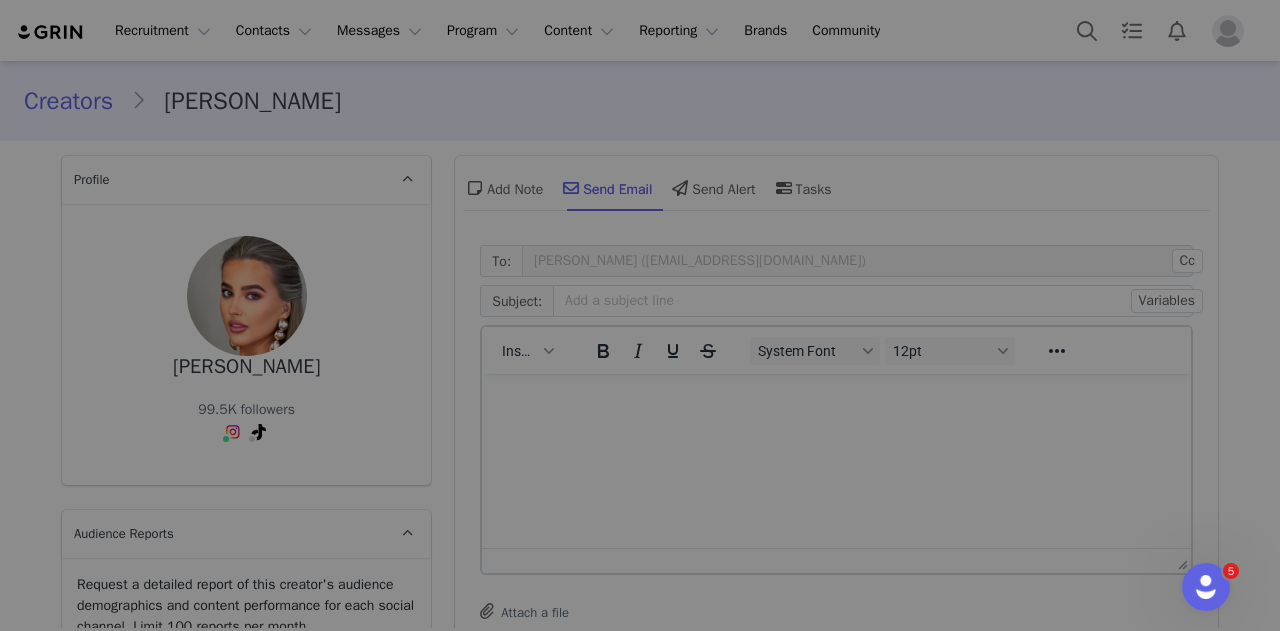scroll, scrollTop: 0, scrollLeft: 0, axis: both 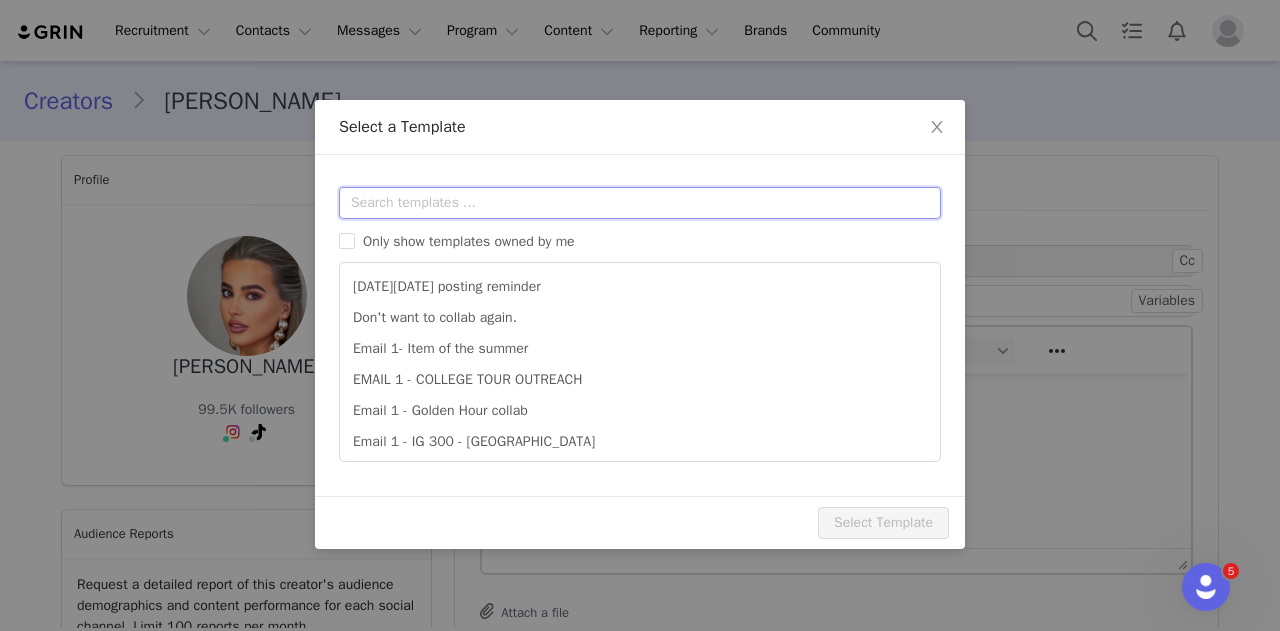 click at bounding box center [640, 203] 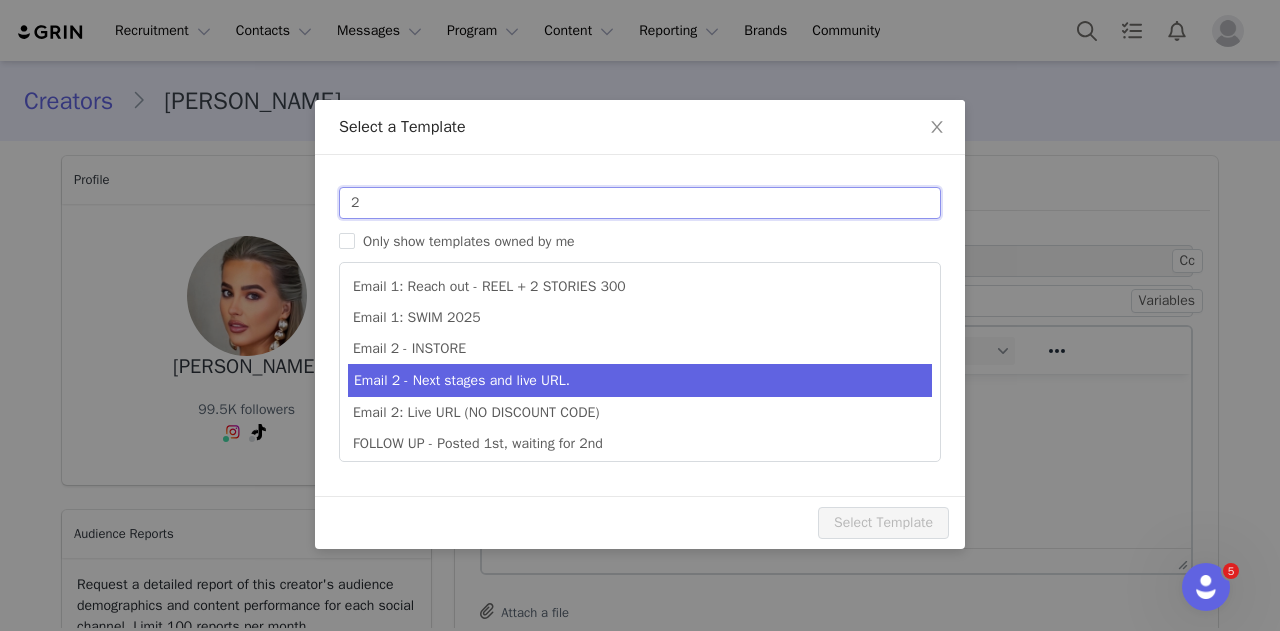 type on "2" 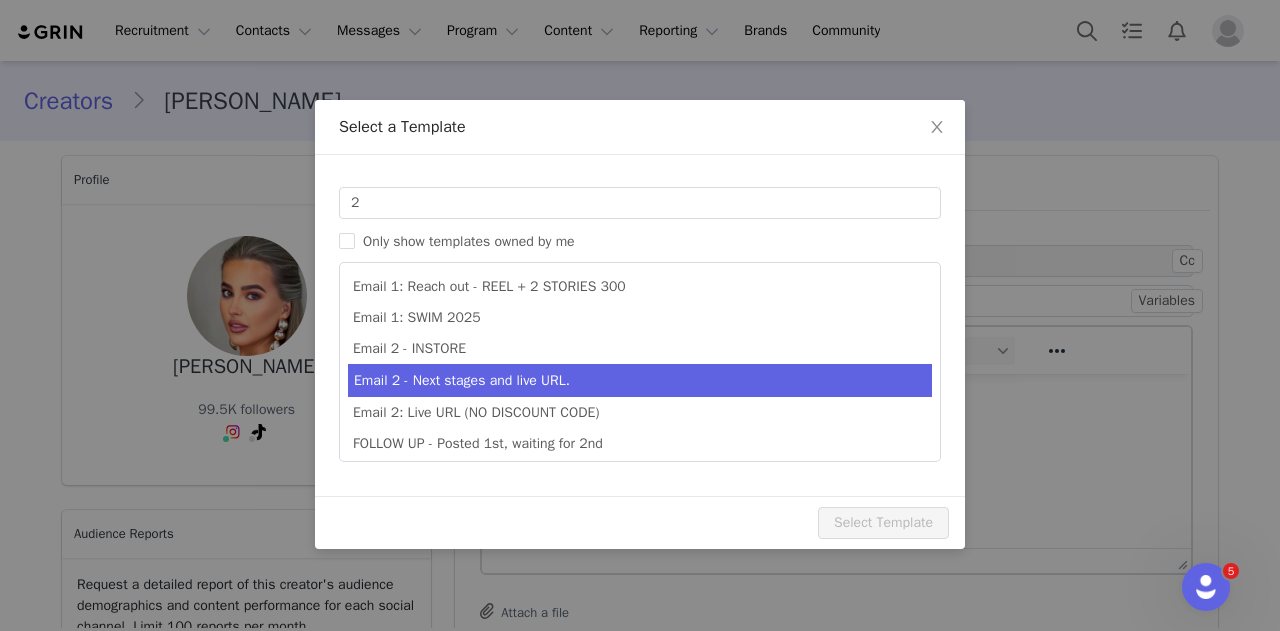 type on "Collab with Edikted" 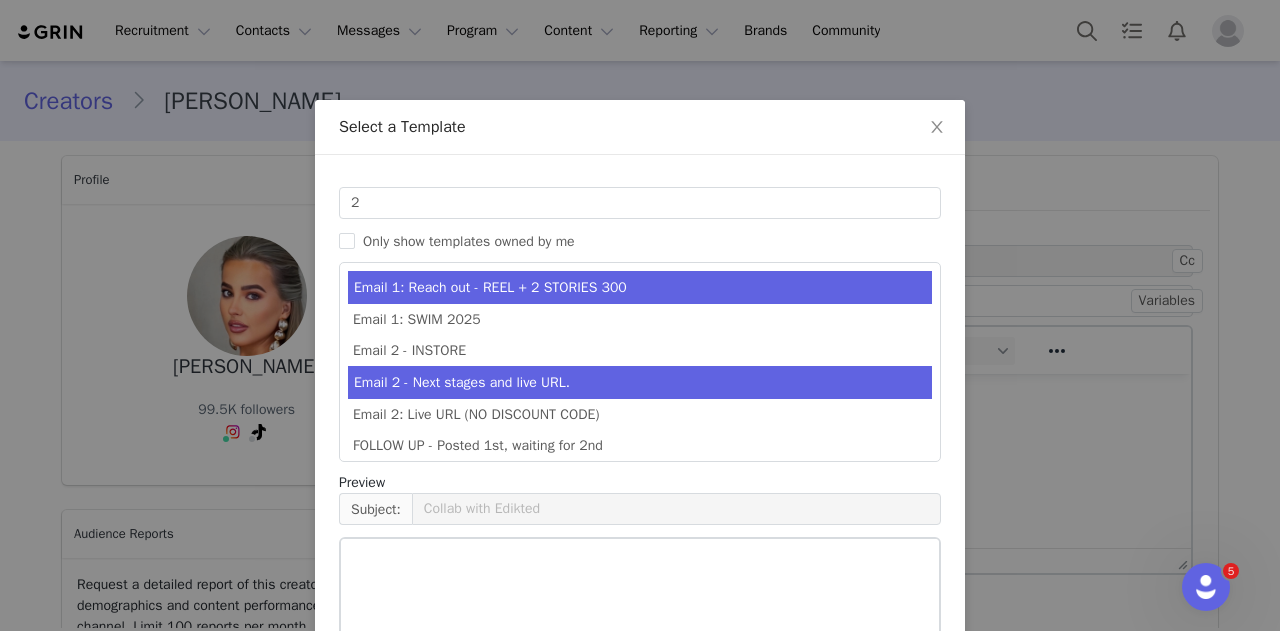 click on "Email 2 - Next stages and live URL." at bounding box center (640, 382) 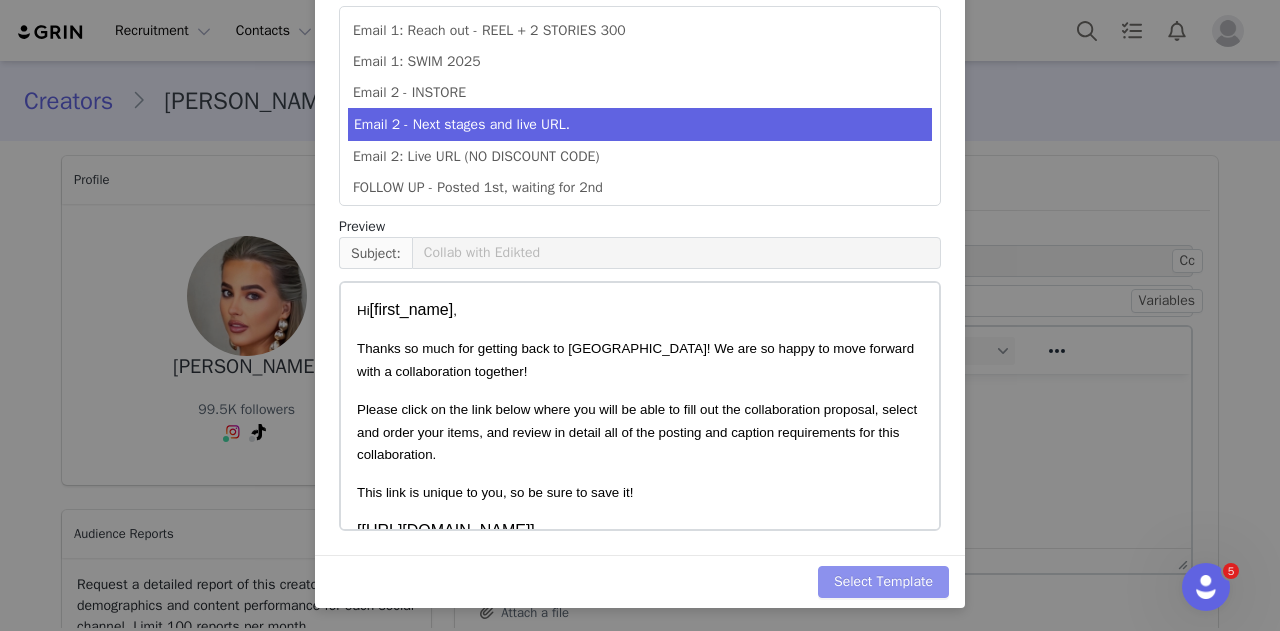 click on "Select Template" at bounding box center (883, 582) 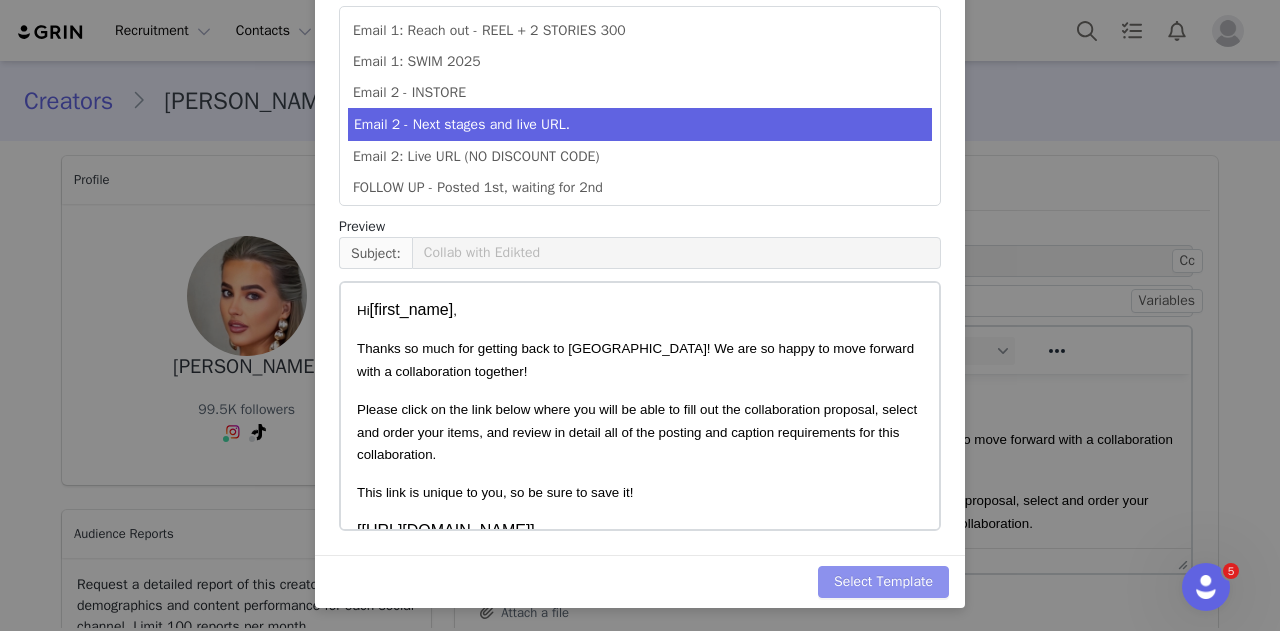 type on "Collab with Edikted" 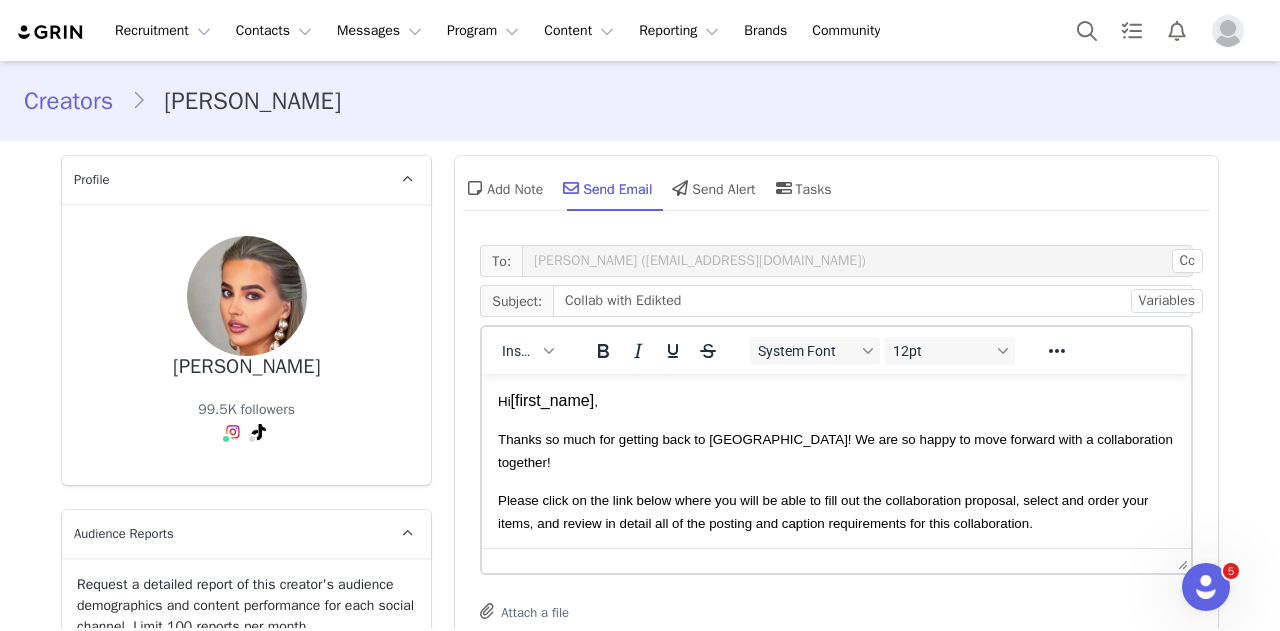 scroll, scrollTop: 4, scrollLeft: 0, axis: vertical 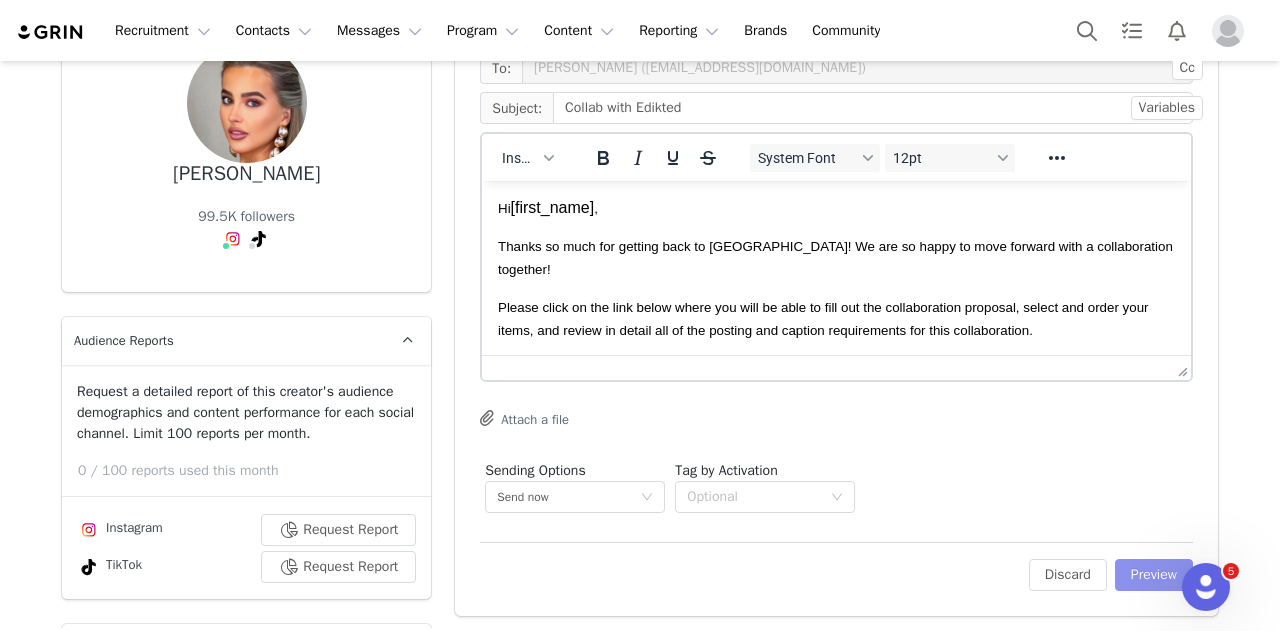 click on "Preview" at bounding box center (1154, 575) 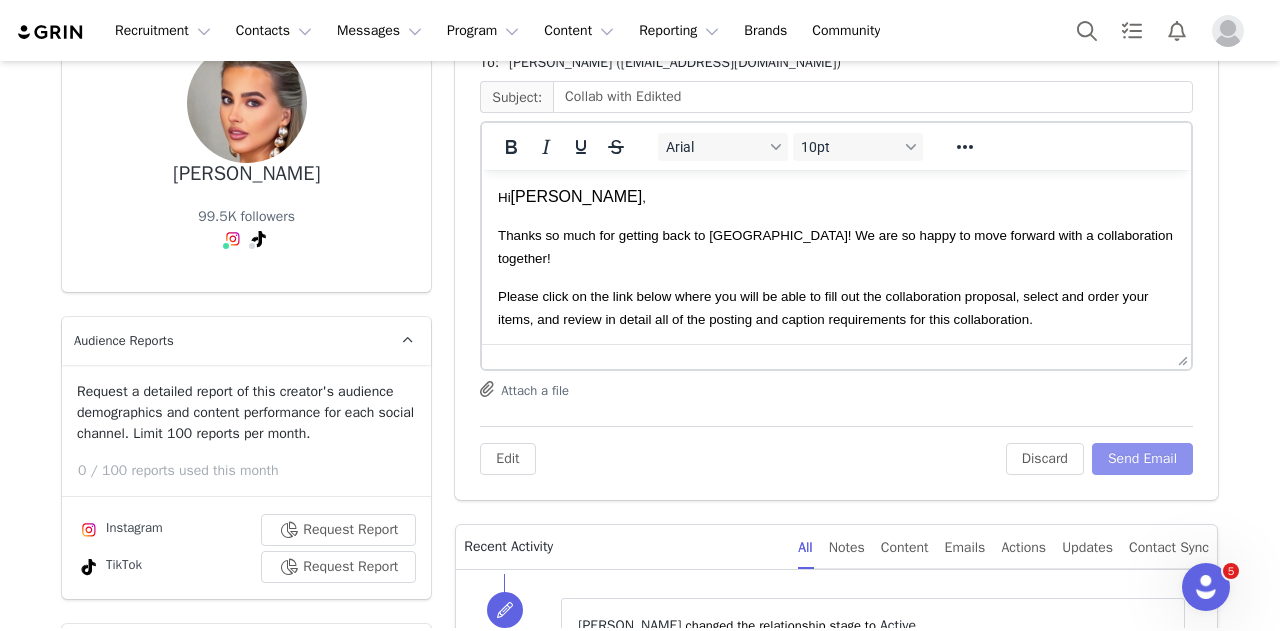 scroll, scrollTop: 0, scrollLeft: 0, axis: both 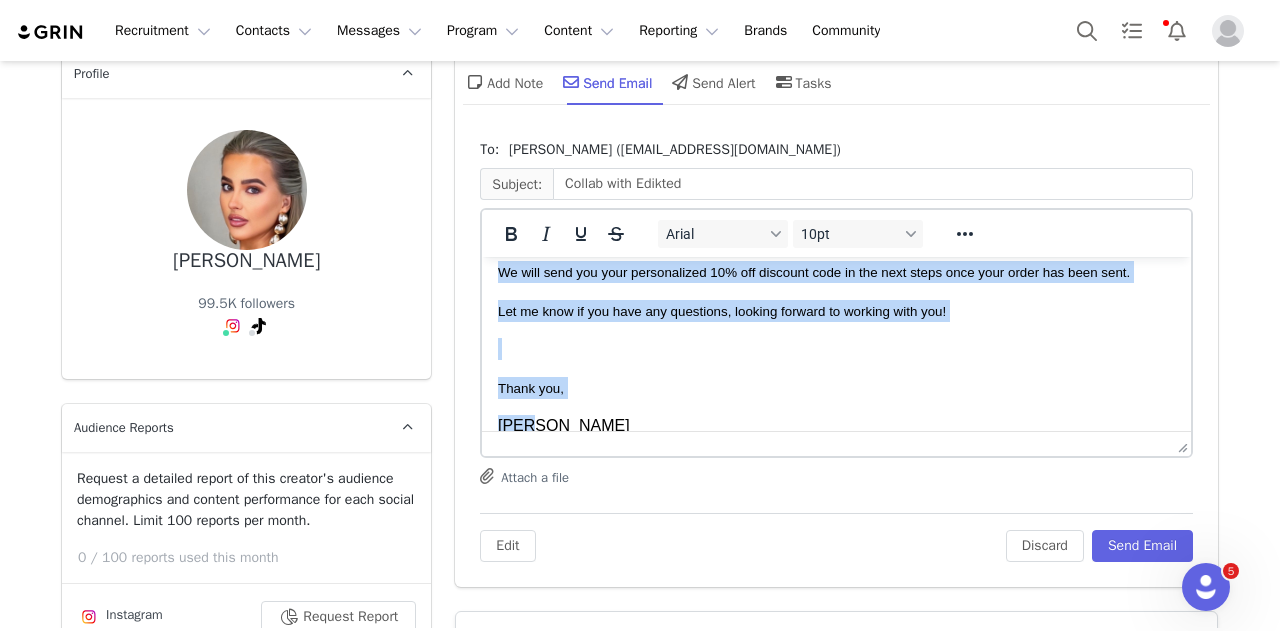 drag, startPoint x: 498, startPoint y: 290, endPoint x: 1147, endPoint y: 762, distance: 802.48676 